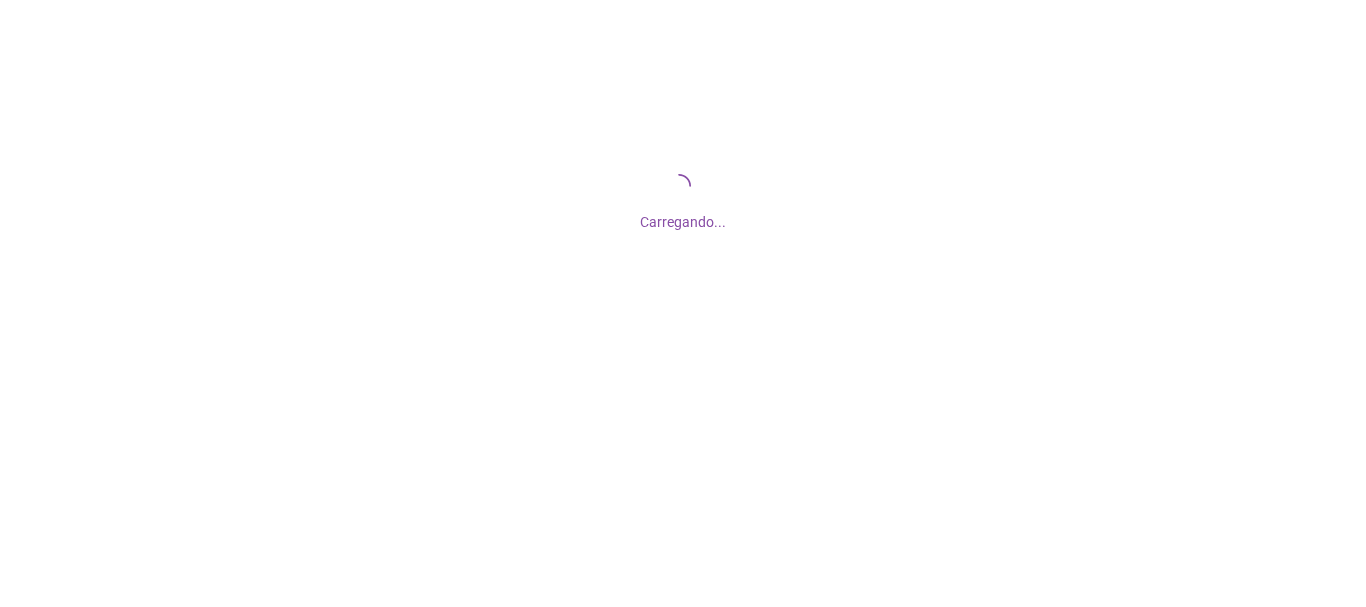 scroll, scrollTop: 0, scrollLeft: 0, axis: both 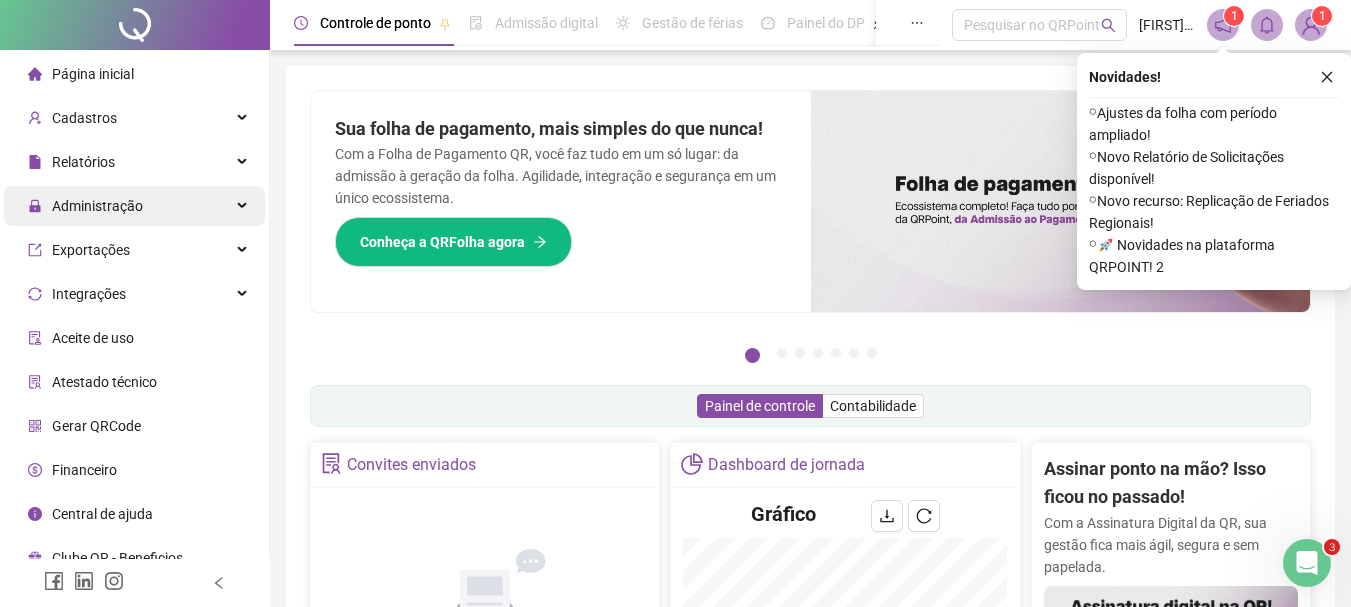 click on "Administração" at bounding box center (97, 206) 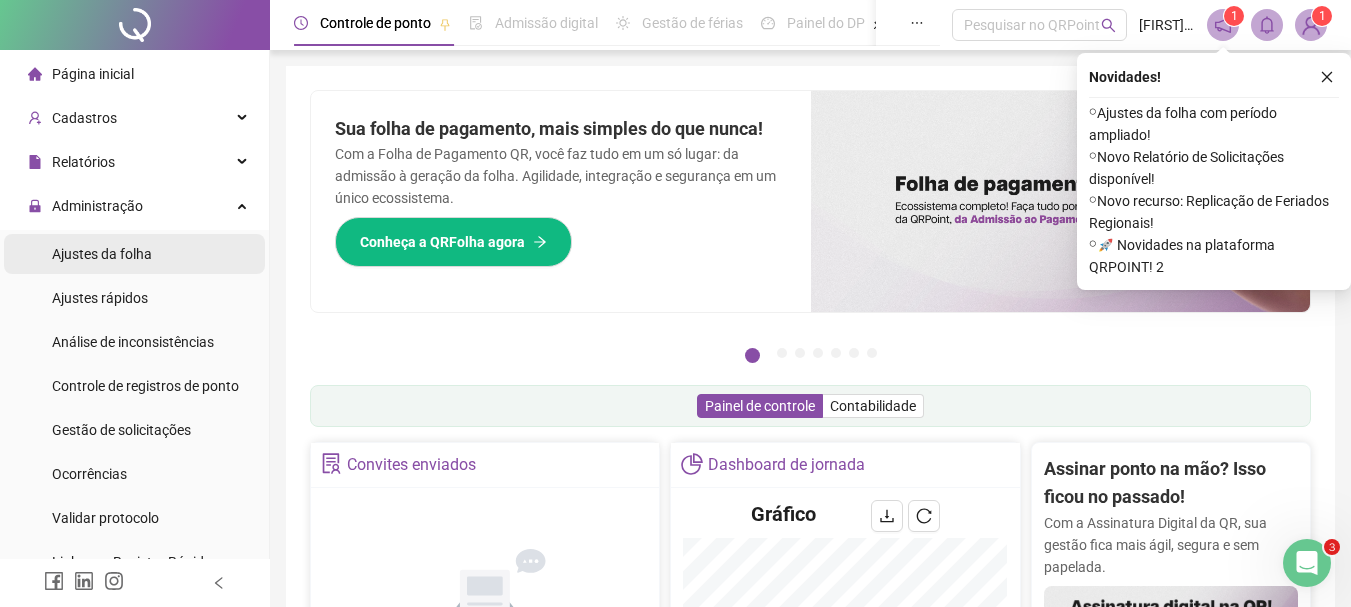 click on "Ajustes da folha" at bounding box center (102, 254) 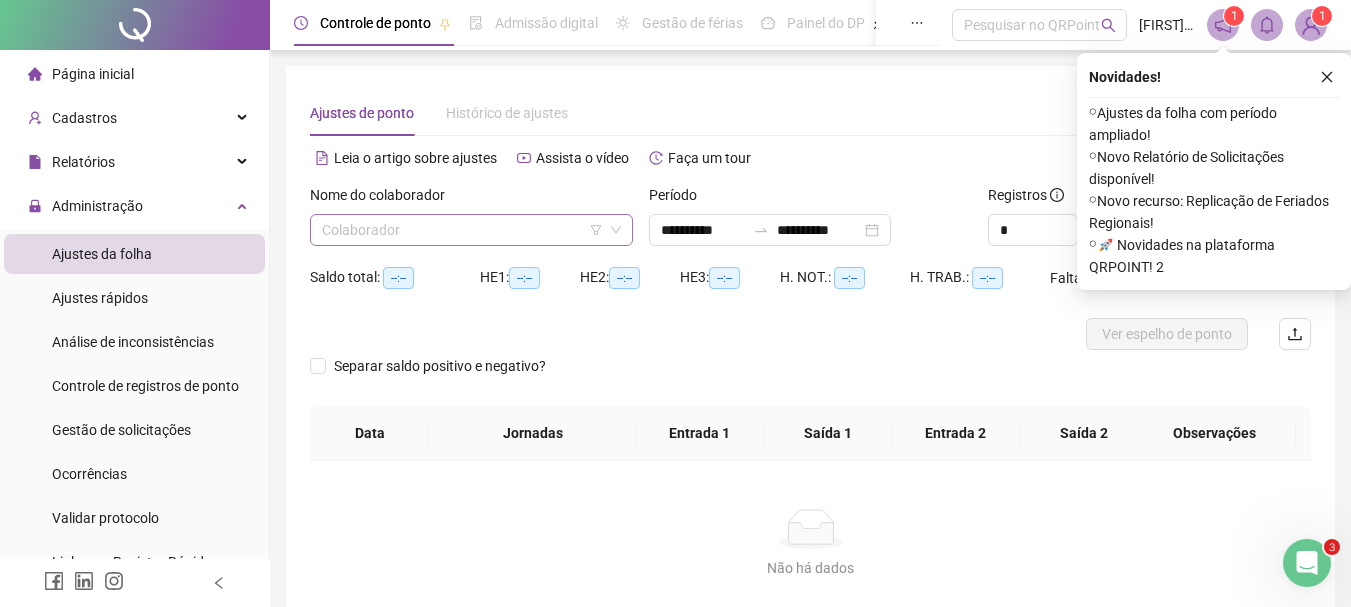click at bounding box center [465, 230] 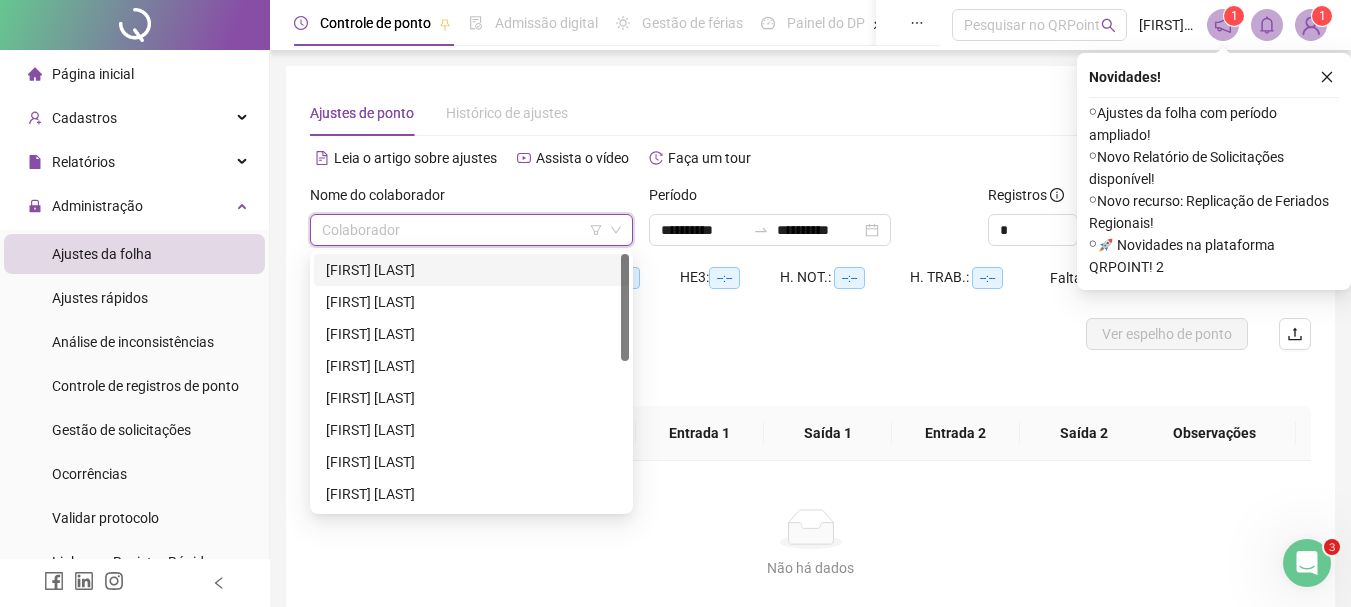 click on "[FIRST] [LAST]" at bounding box center [471, 270] 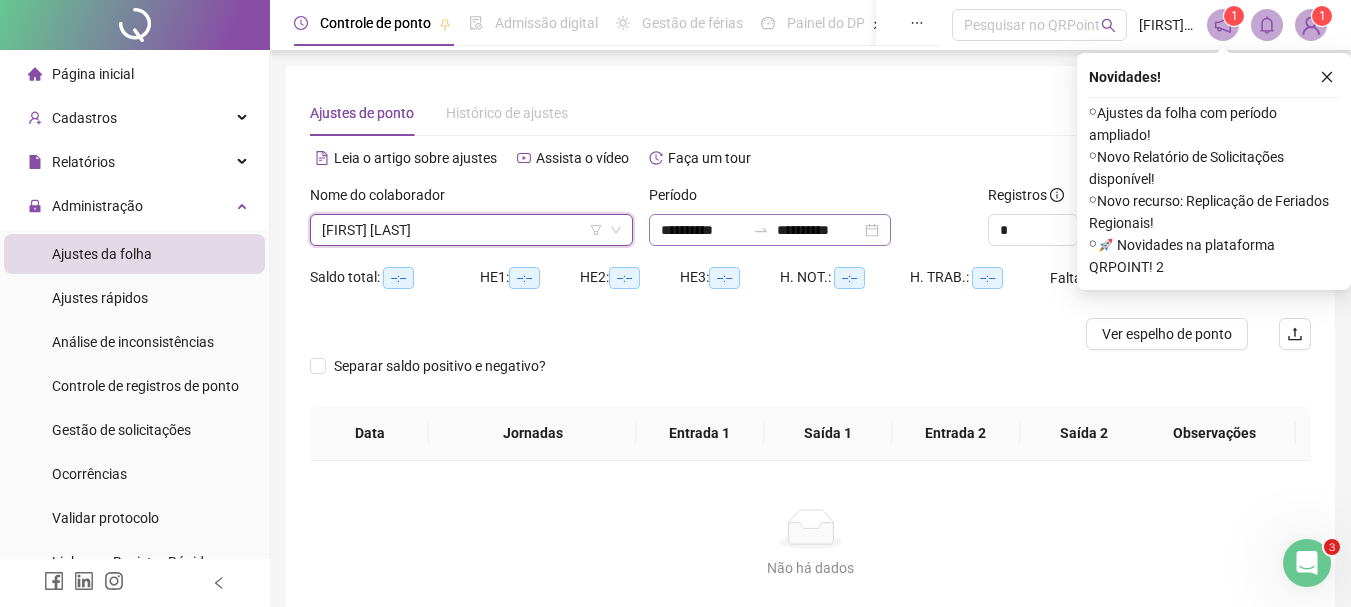 click on "**********" at bounding box center (770, 230) 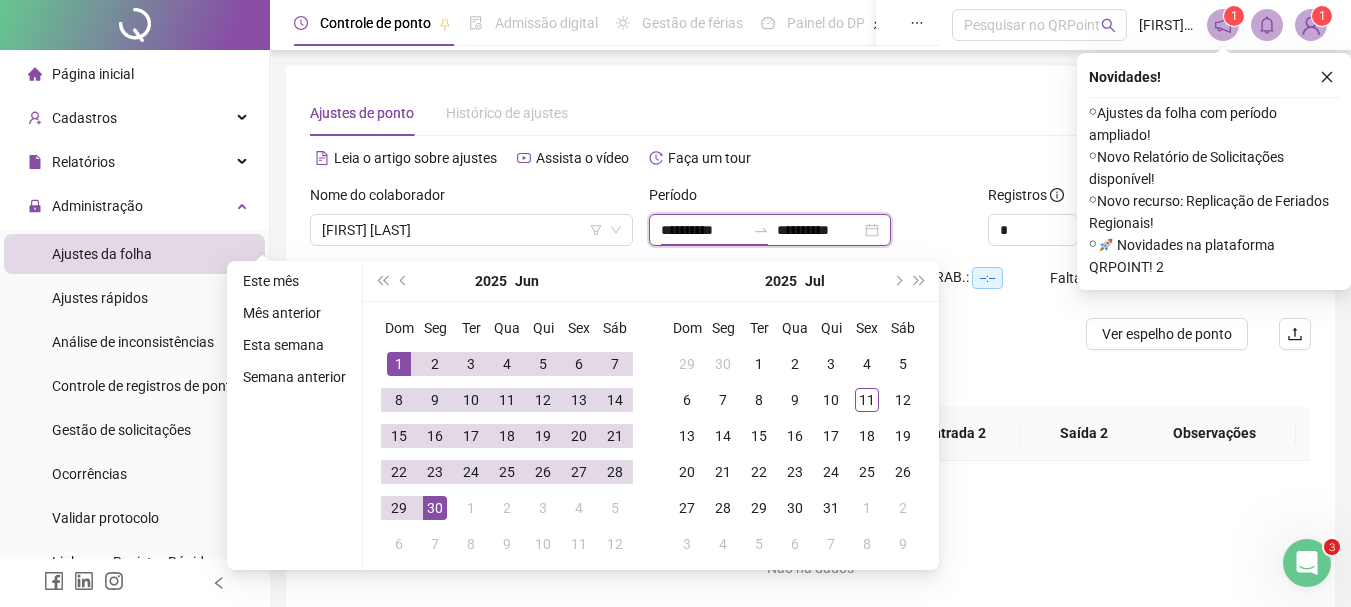 click on "**********" at bounding box center [703, 230] 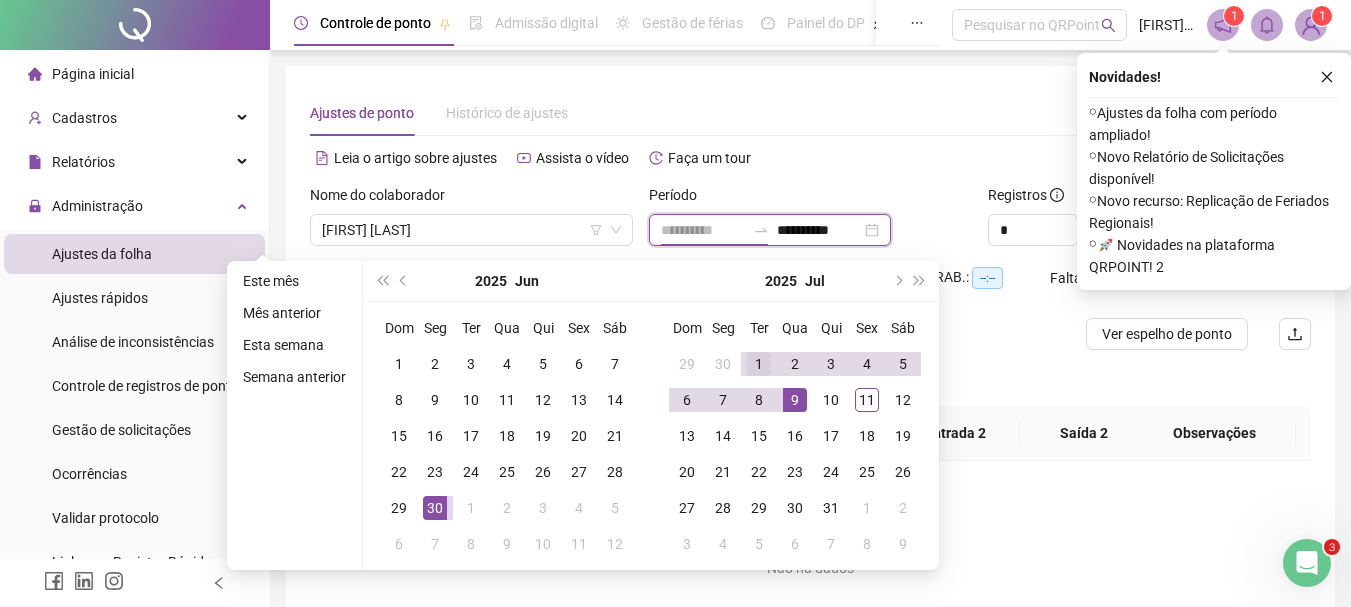 type on "**********" 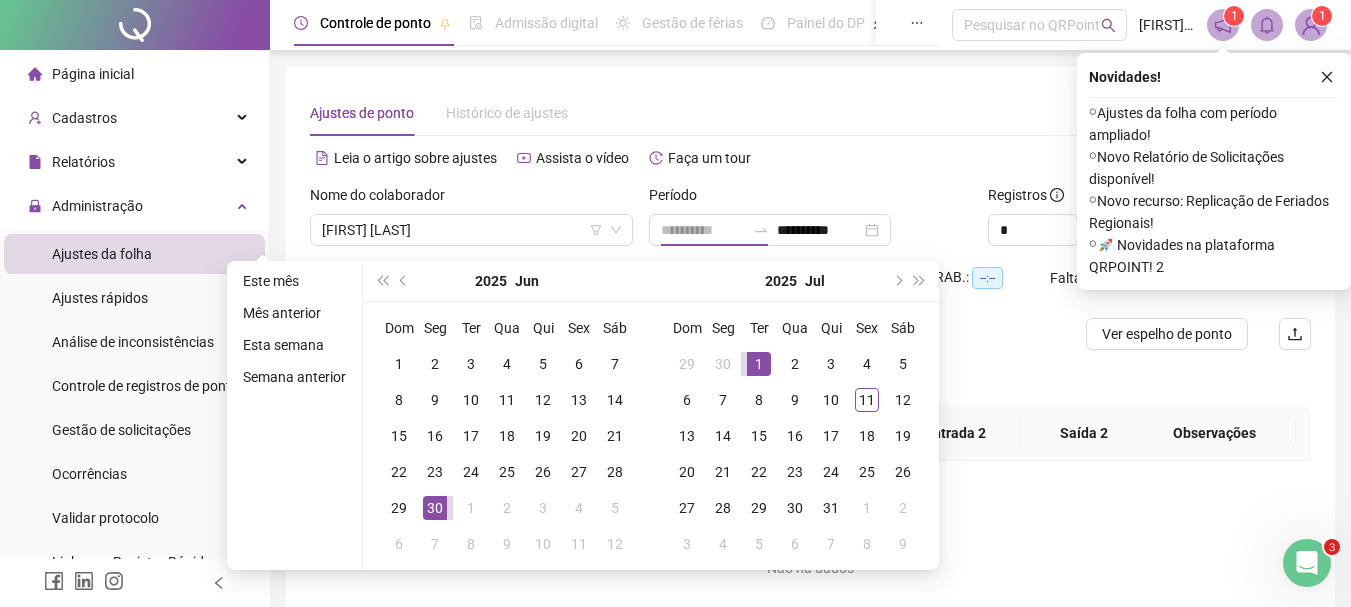 click on "1" at bounding box center (759, 364) 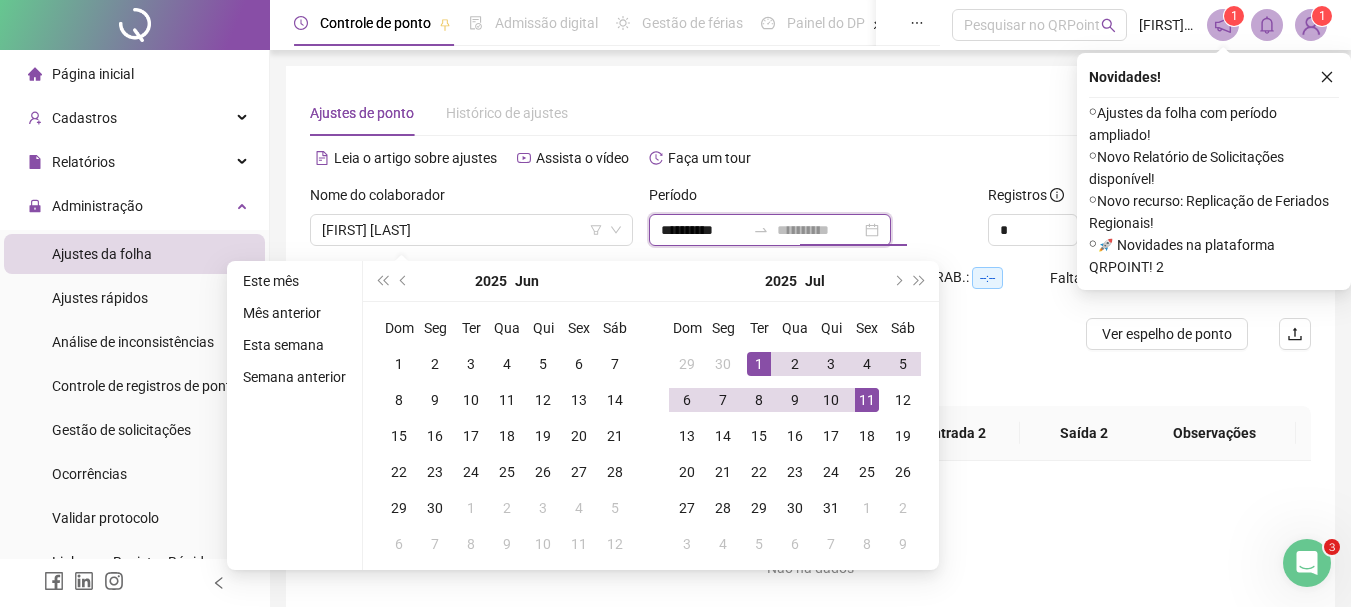 type on "**********" 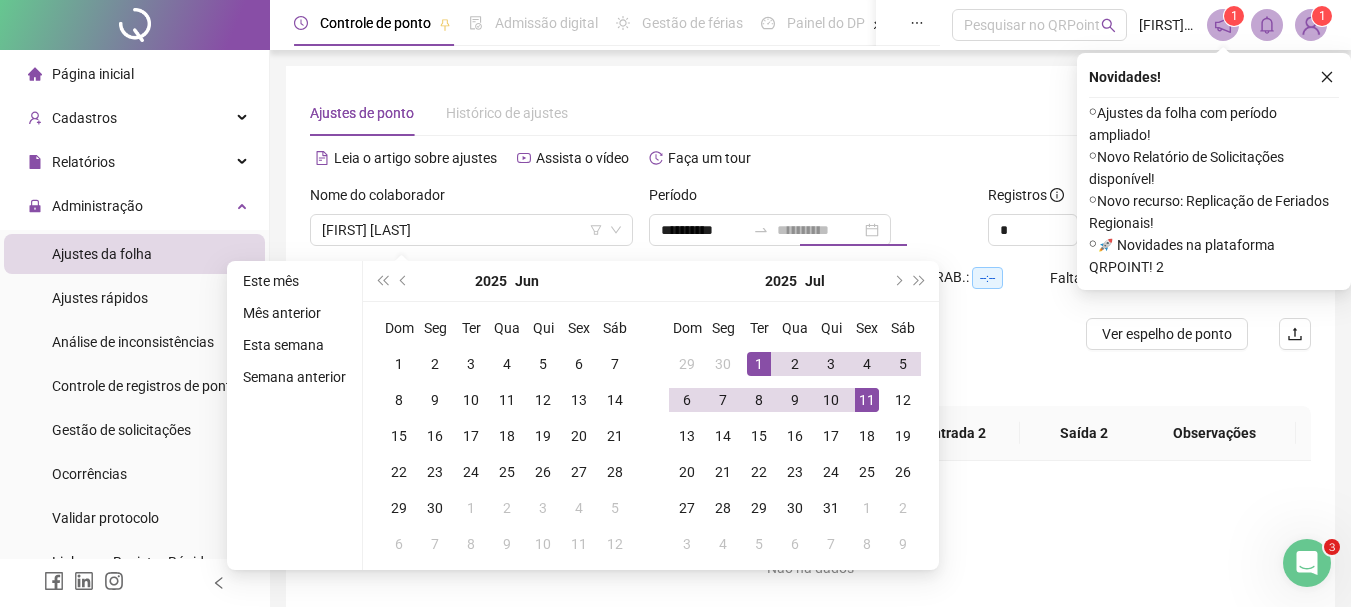 click on "11" at bounding box center [867, 400] 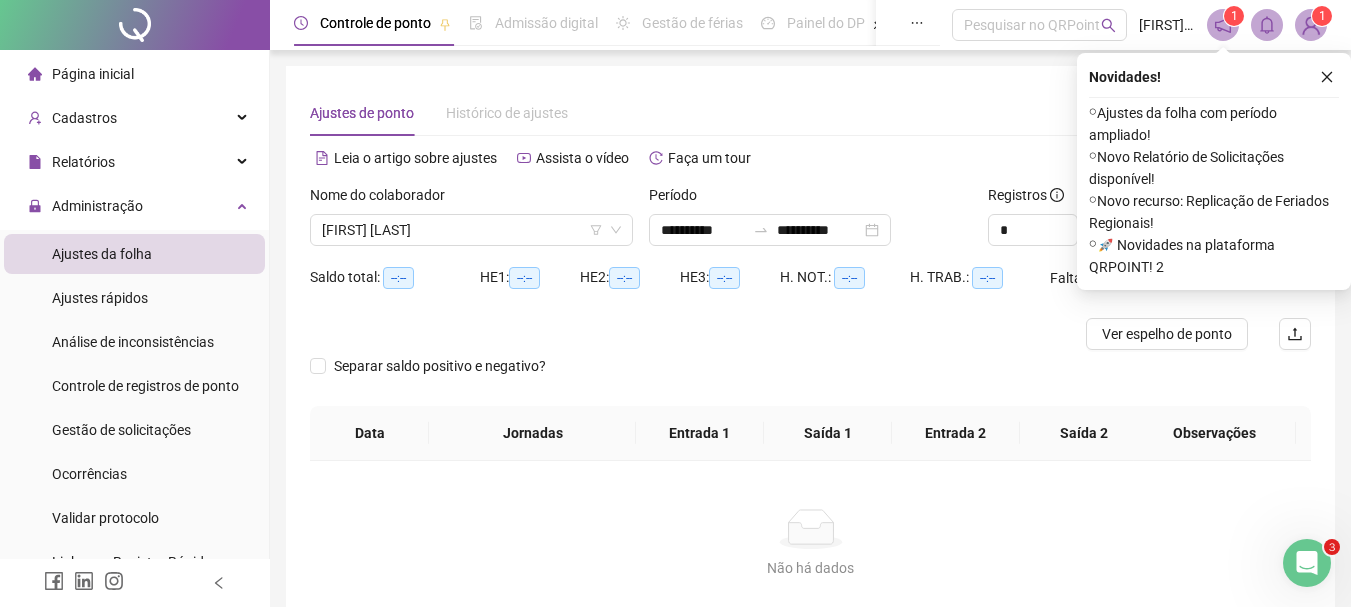 click 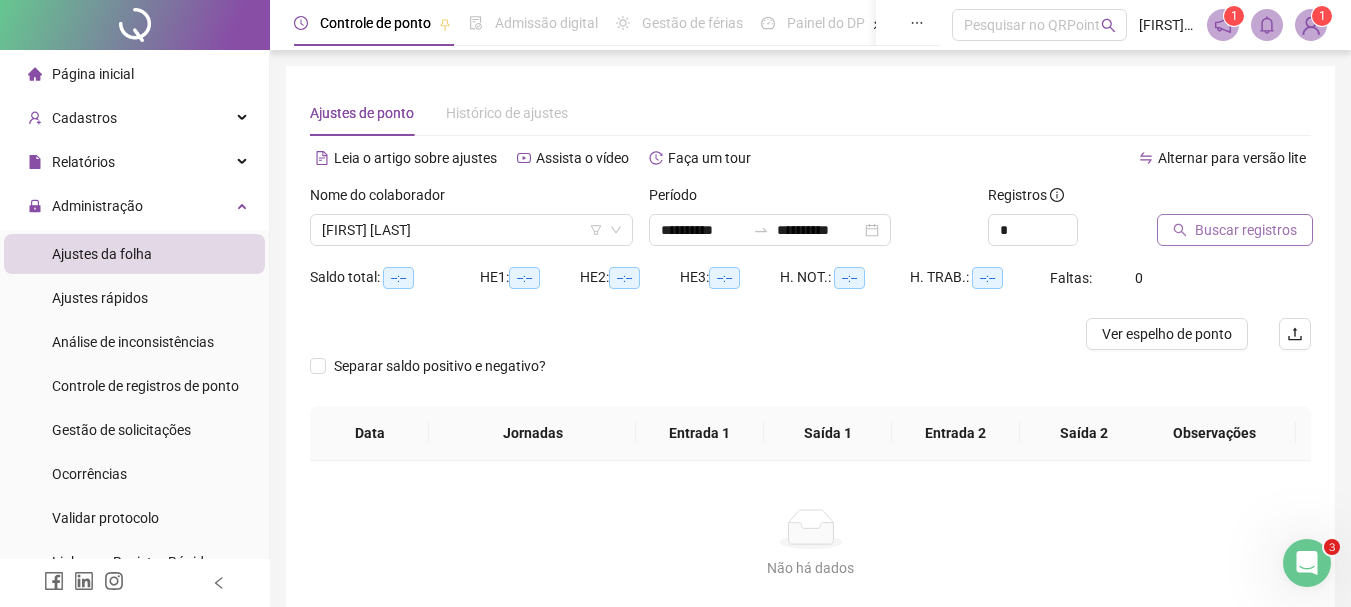click on "Buscar registros" at bounding box center [1246, 230] 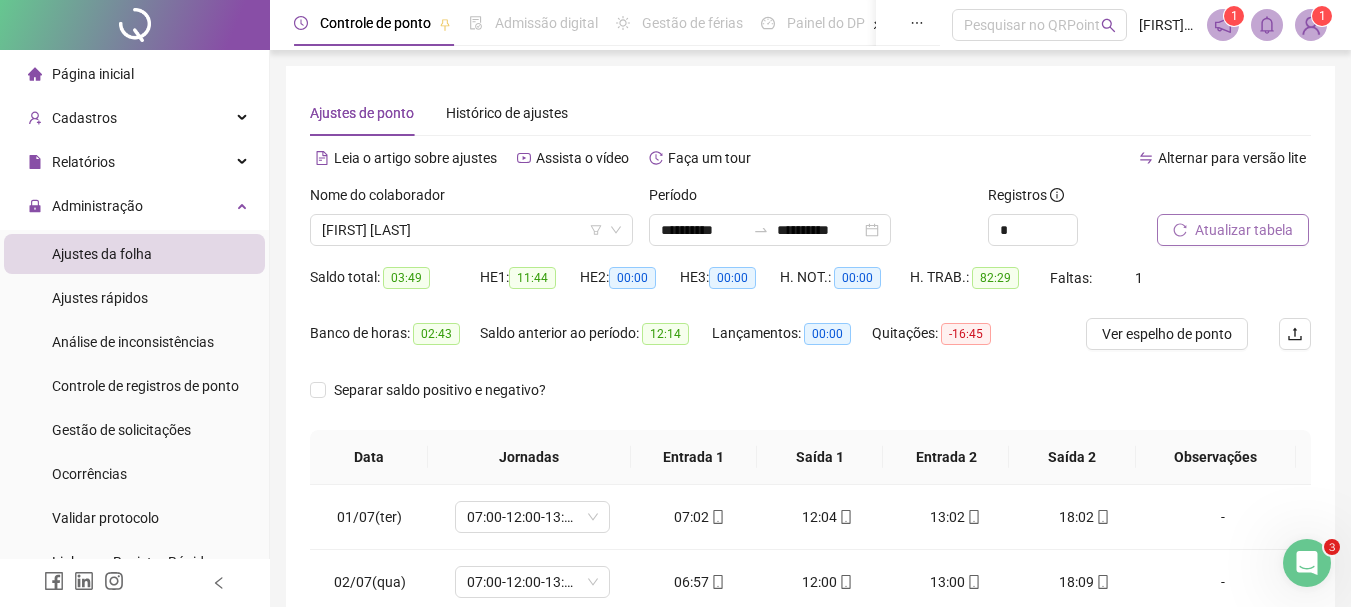 scroll, scrollTop: 415, scrollLeft: 0, axis: vertical 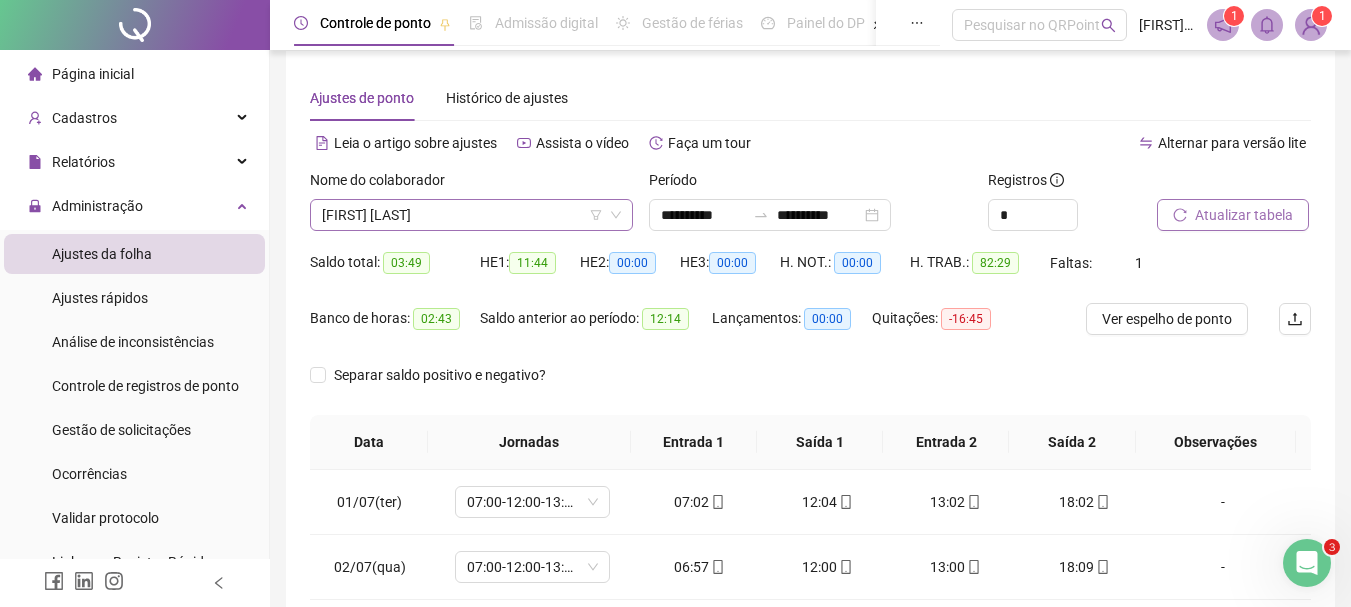 click on "[FIRST] [LAST]" at bounding box center [471, 215] 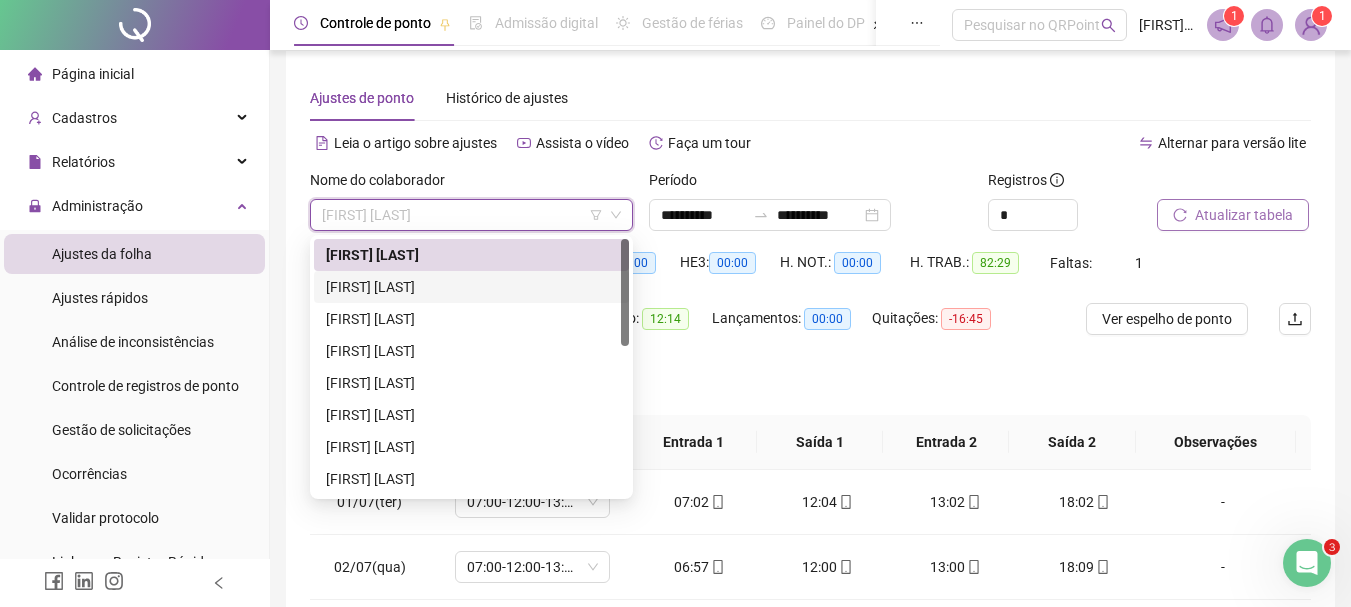 click on "[FIRST] [LAST]" at bounding box center [471, 287] 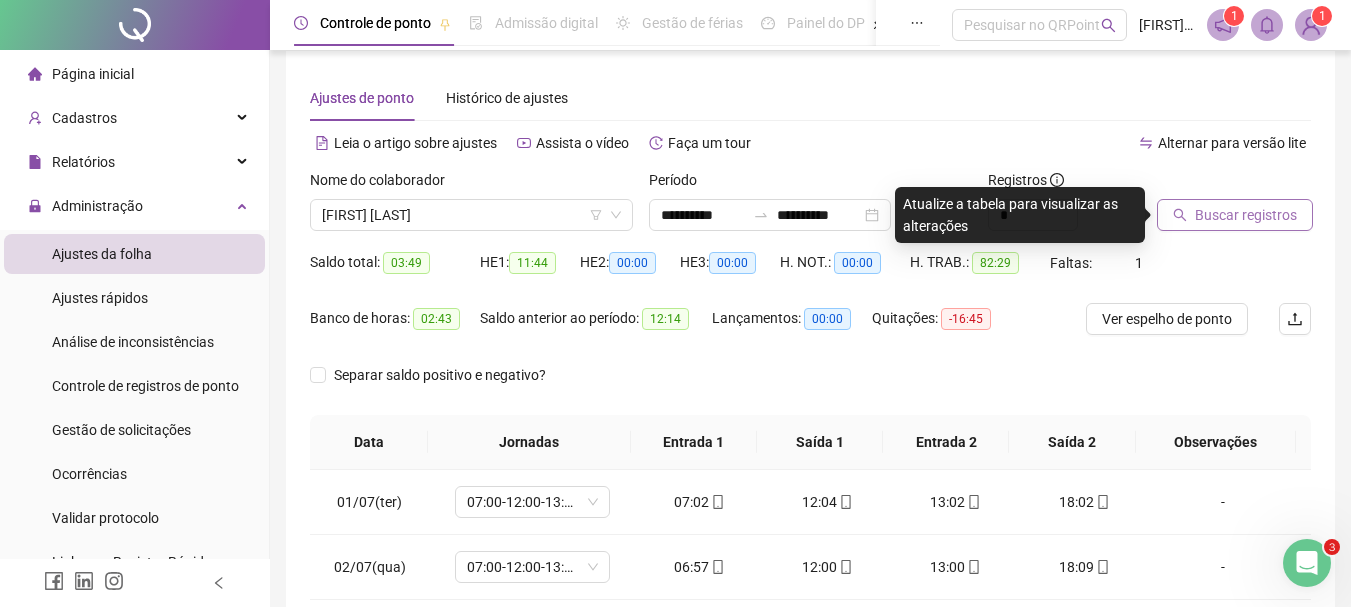 click on "Buscar registros" at bounding box center [1246, 215] 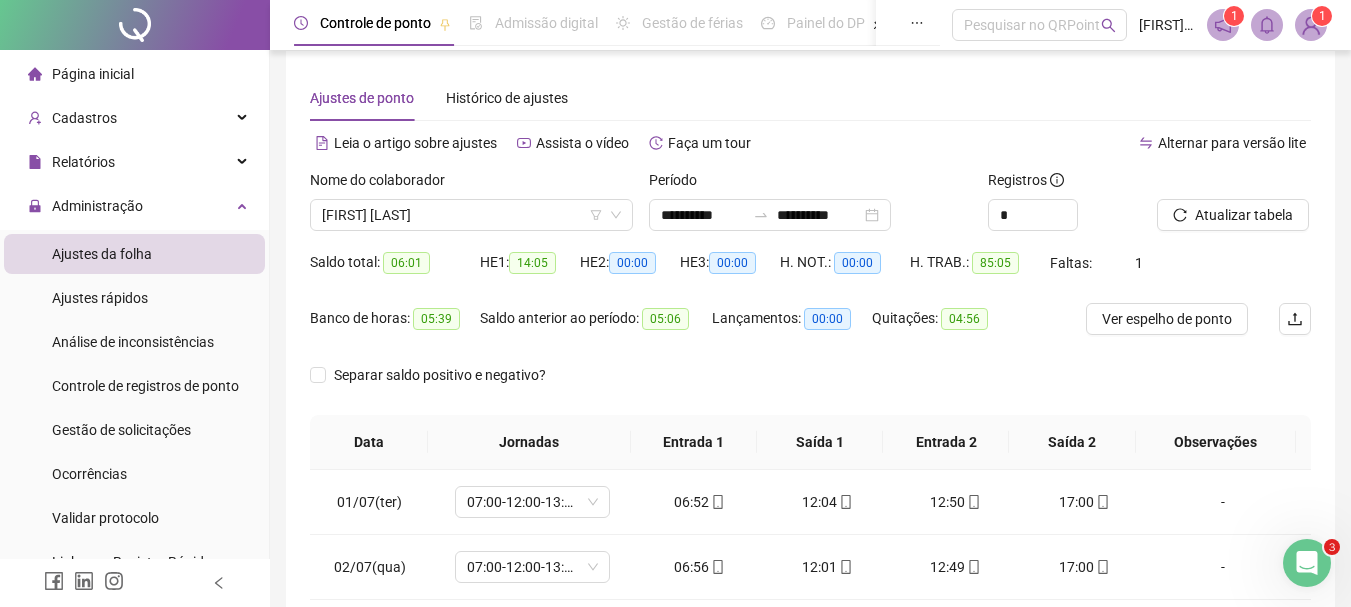 scroll, scrollTop: 415, scrollLeft: 0, axis: vertical 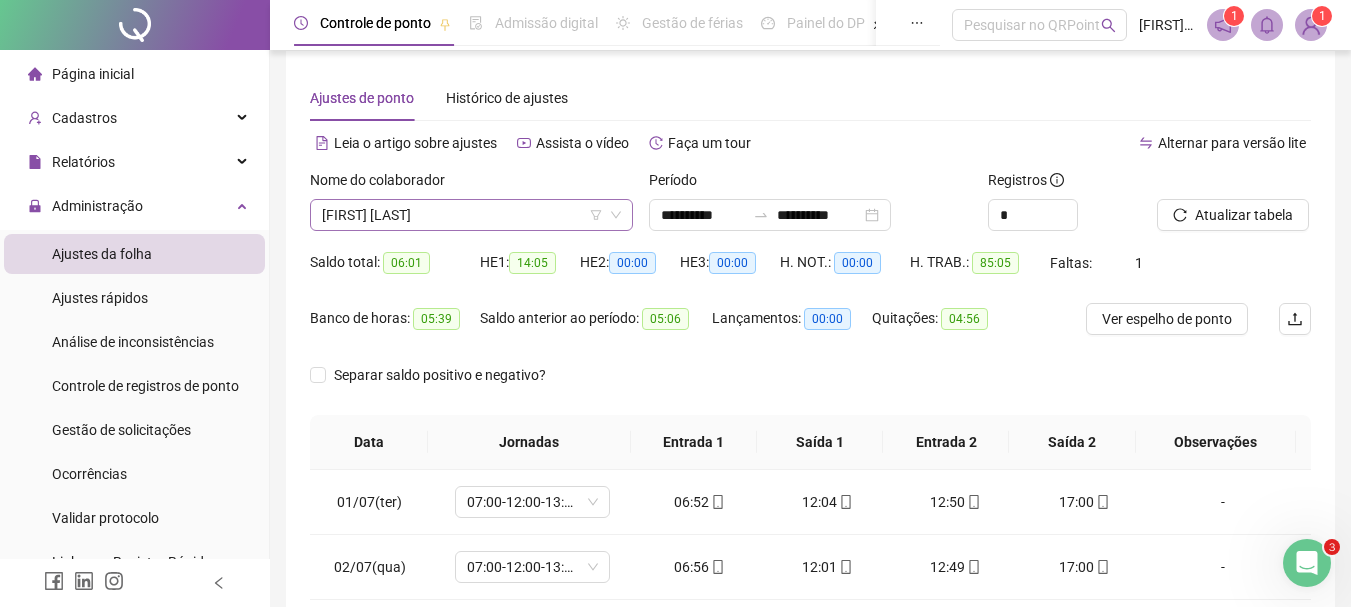 click on "[FIRST] [LAST]" at bounding box center (471, 215) 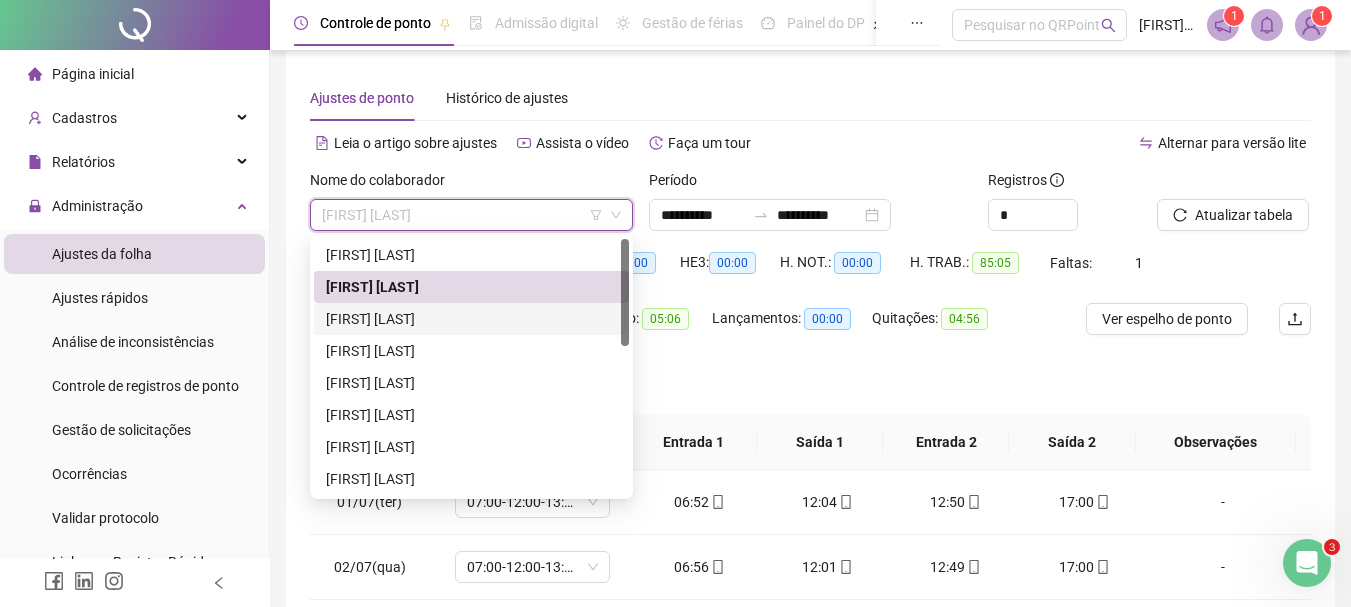 click on "[FIRST] [LAST]" at bounding box center (471, 319) 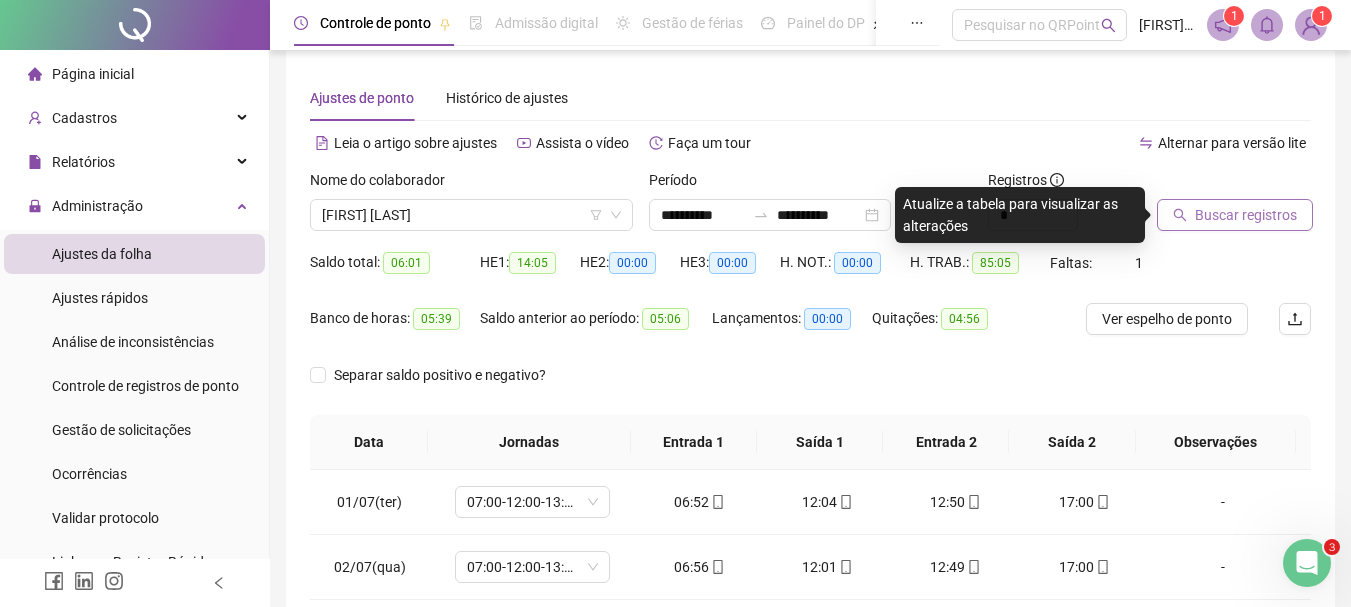 click on "Buscar registros" at bounding box center [1246, 215] 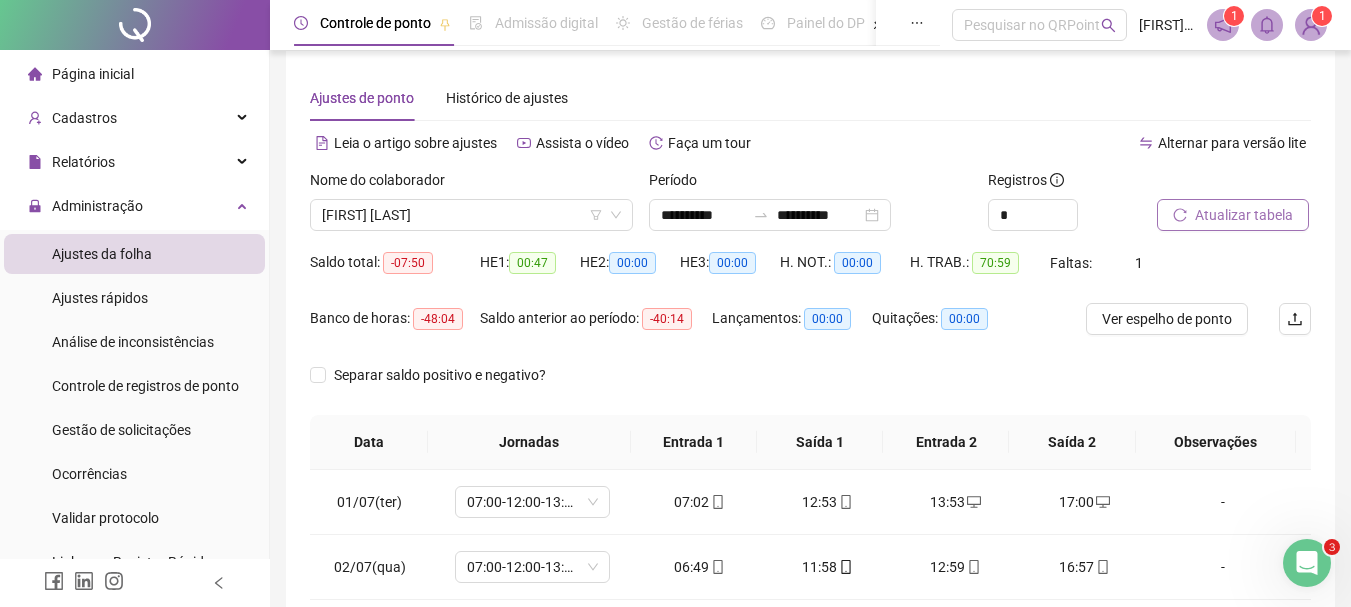 scroll, scrollTop: 415, scrollLeft: 0, axis: vertical 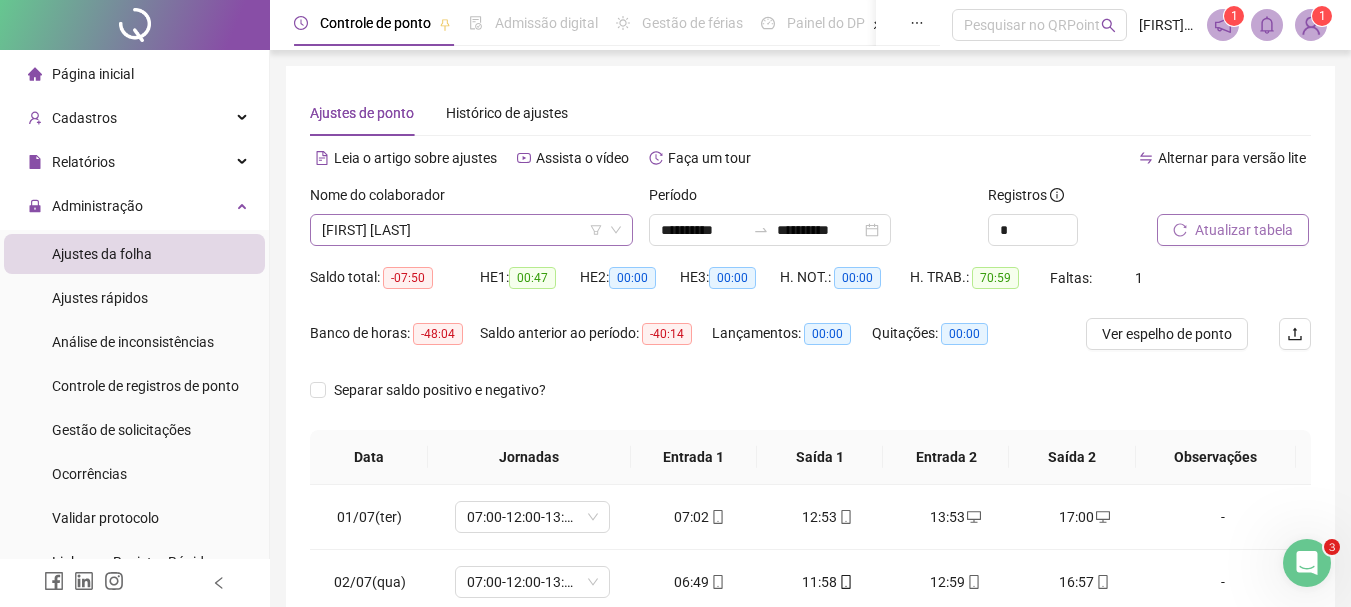 click on "[FIRST] [LAST]" at bounding box center [471, 230] 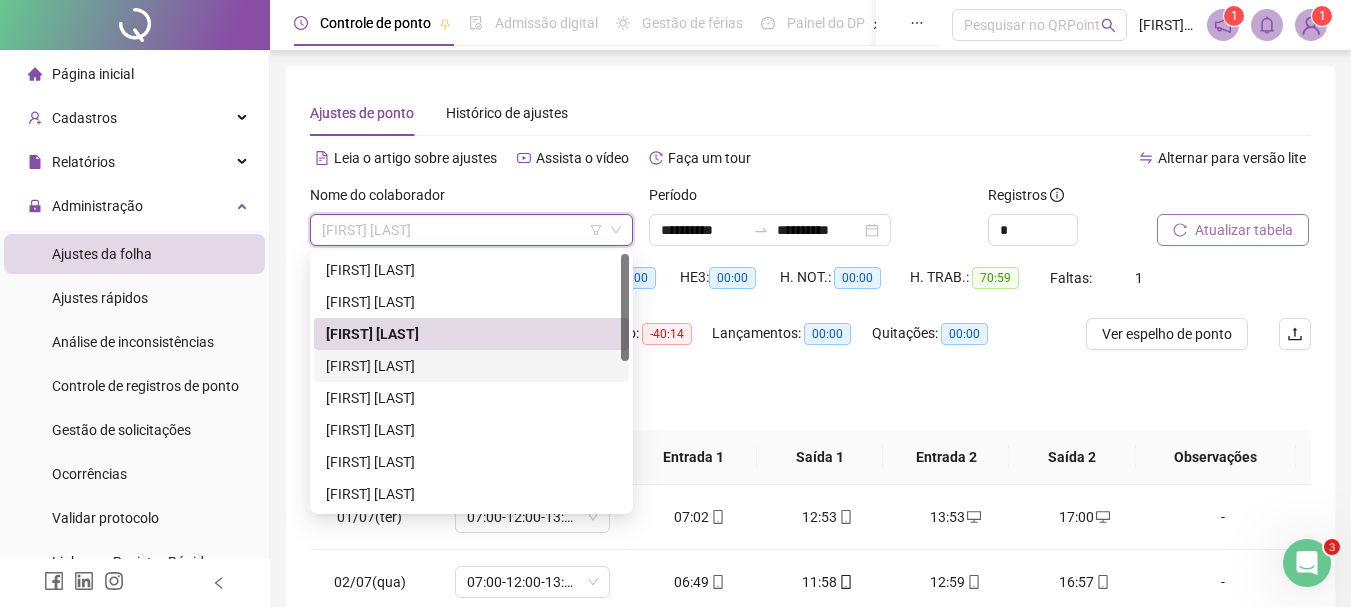 click on "[FIRST] [LAST]" at bounding box center (471, 366) 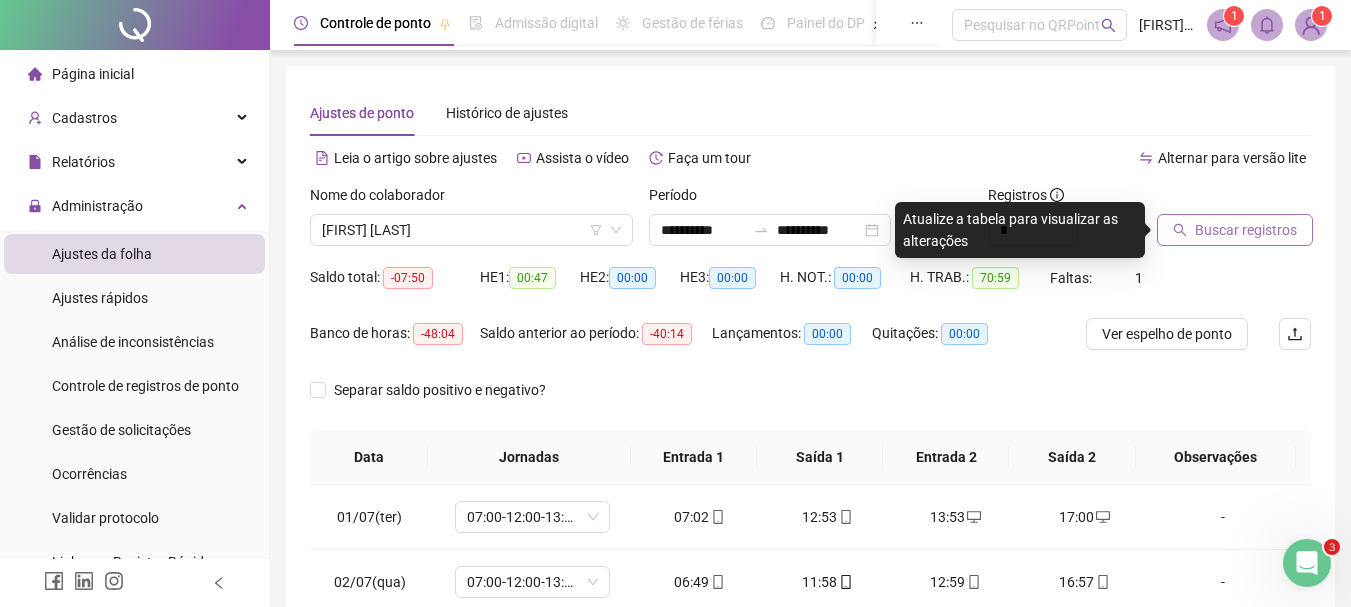 click on "Buscar registros" at bounding box center [1235, 230] 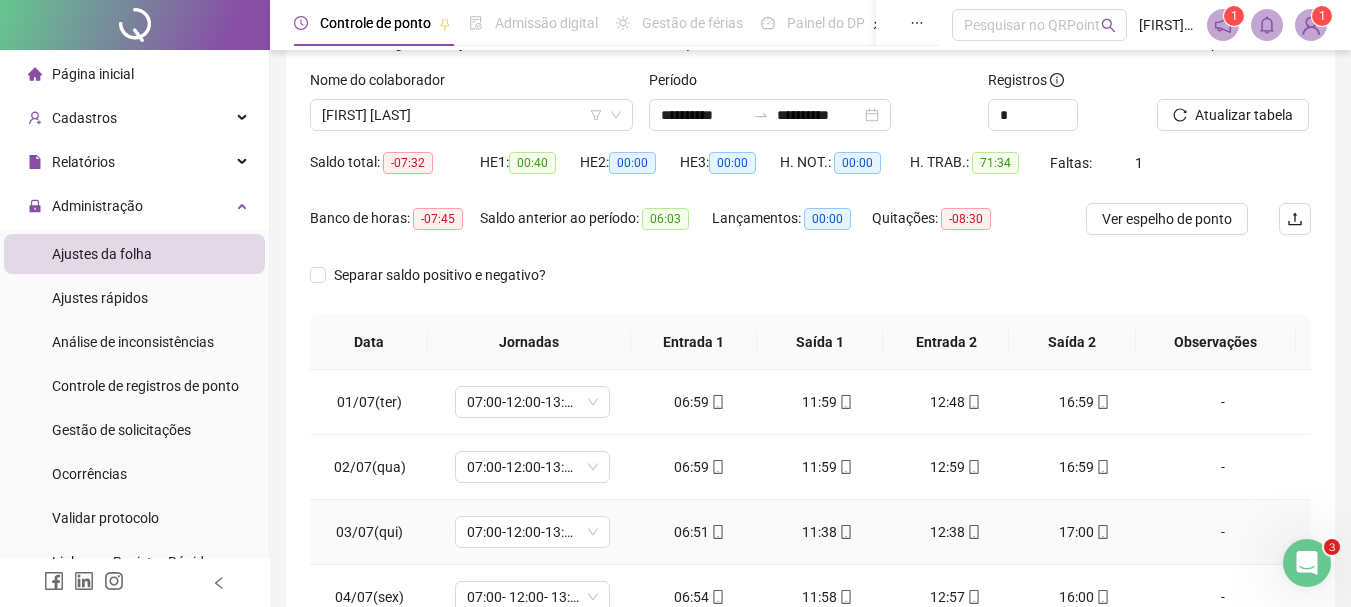 scroll, scrollTop: 415, scrollLeft: 0, axis: vertical 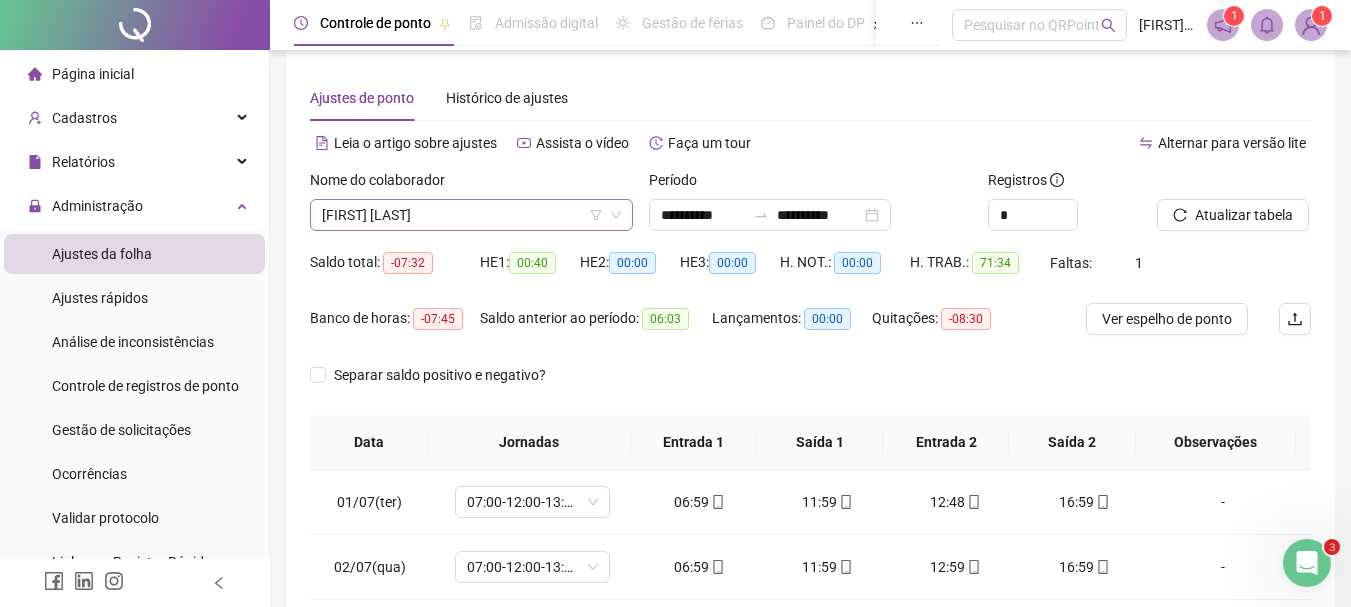 click on "[FIRST] [LAST]" at bounding box center [471, 215] 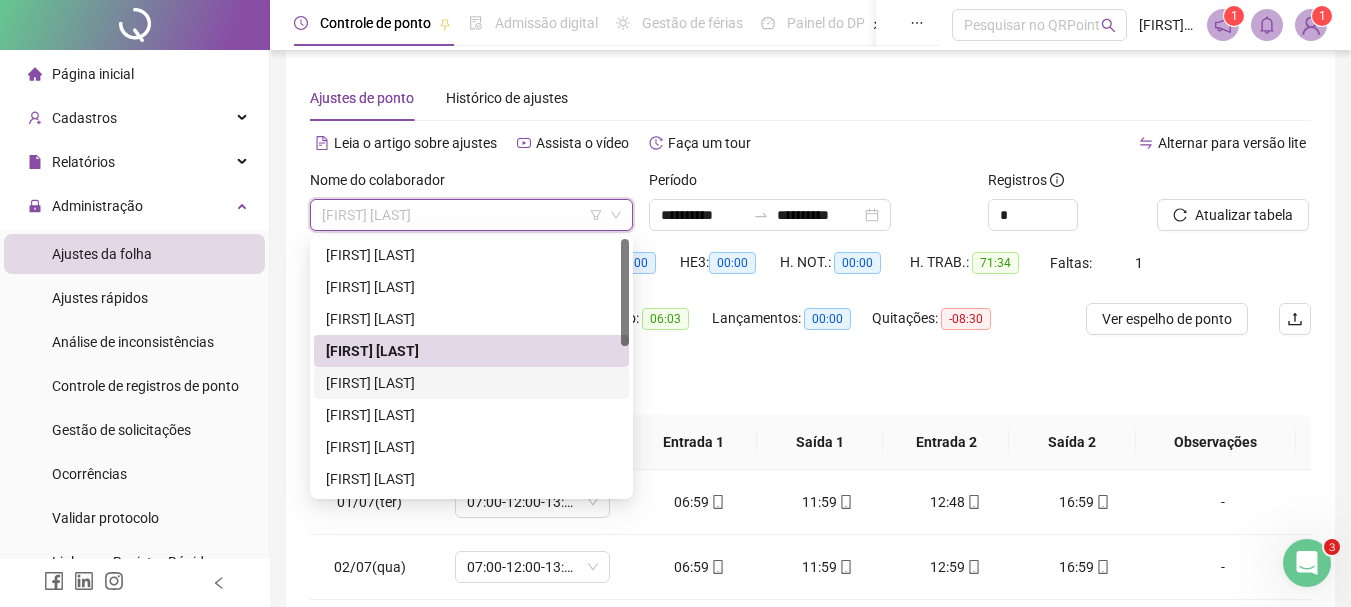 click on "[FIRST] [LAST]" at bounding box center [471, 383] 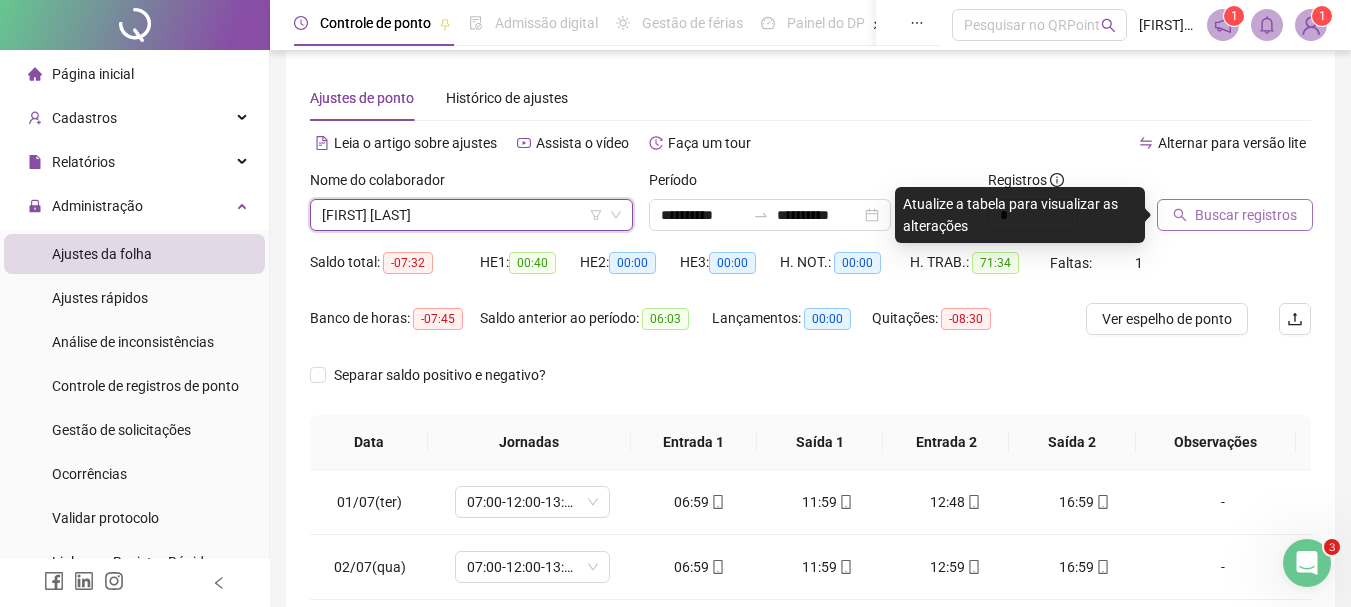 click on "Buscar registros" at bounding box center (1246, 215) 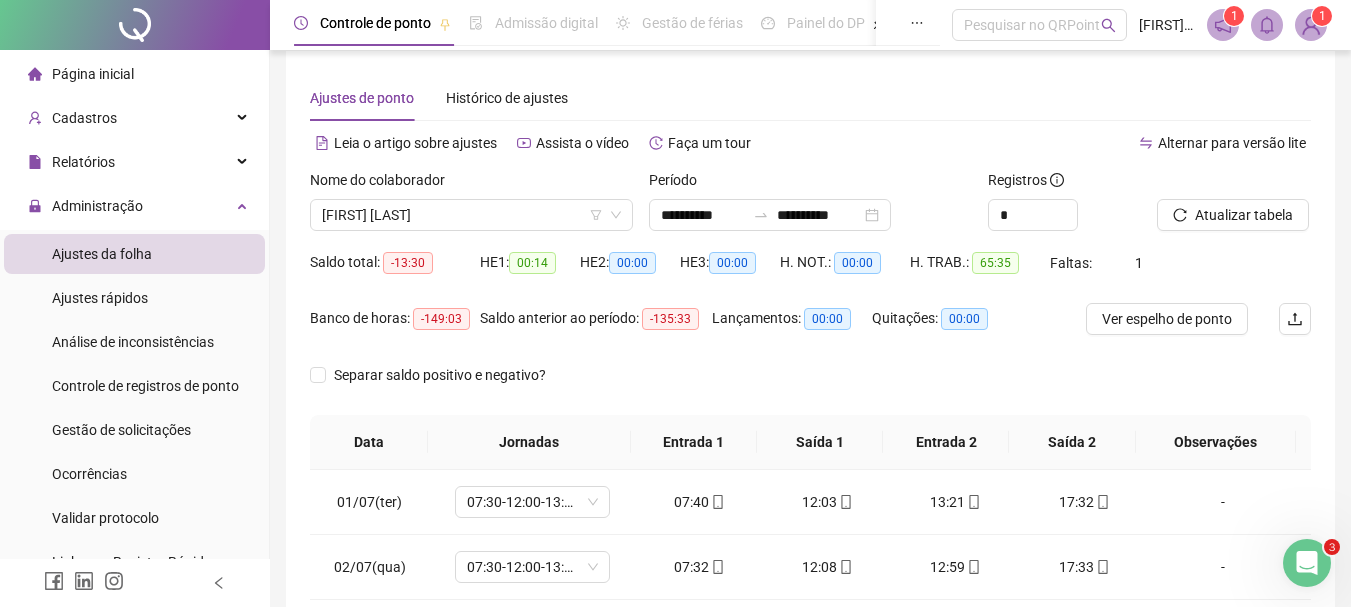 scroll, scrollTop: 415, scrollLeft: 0, axis: vertical 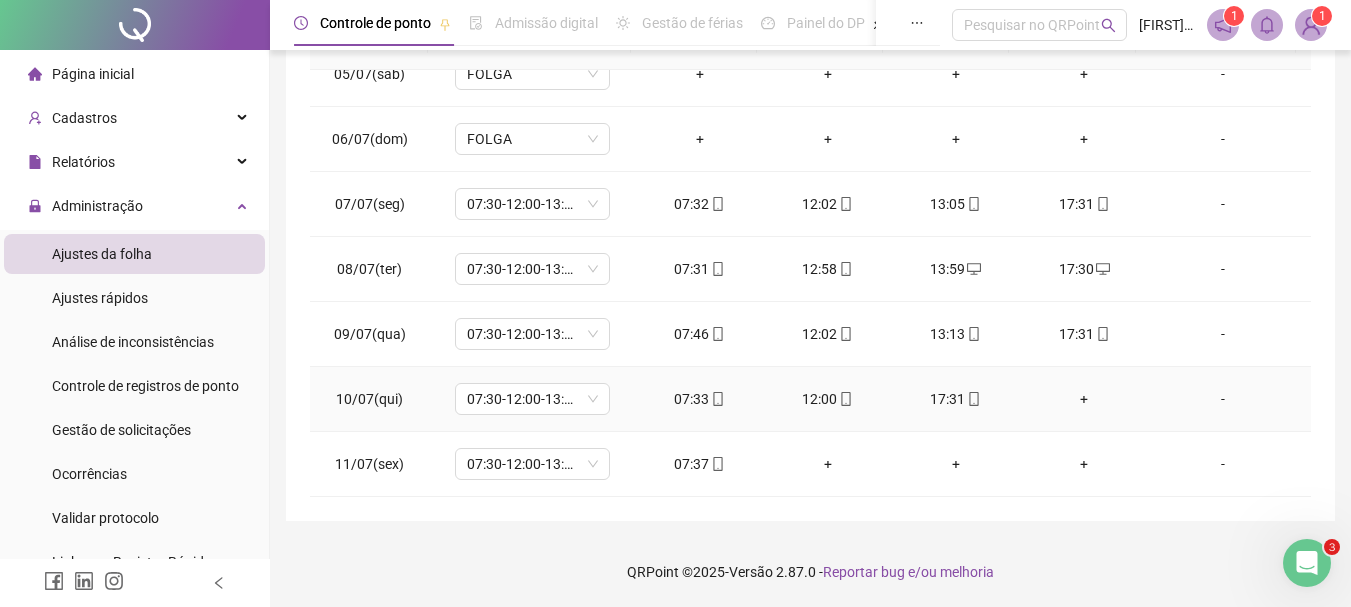 click on "+" at bounding box center [1084, 399] 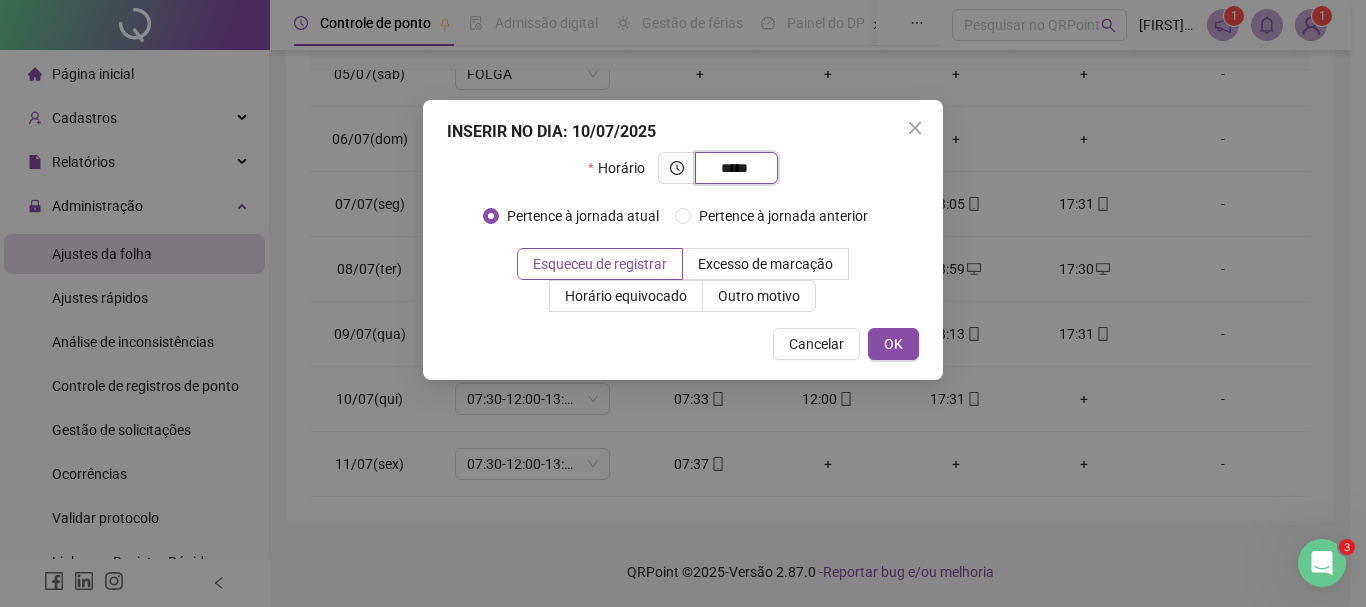 type on "*****" 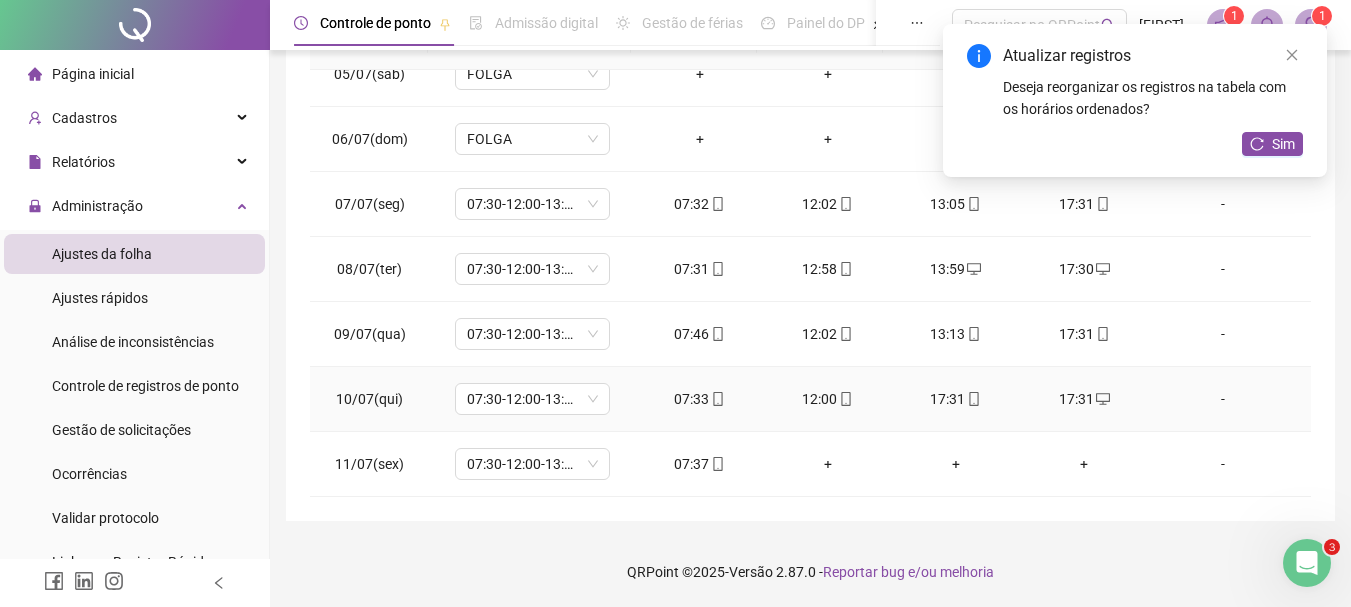 click on "17:31" at bounding box center [956, 399] 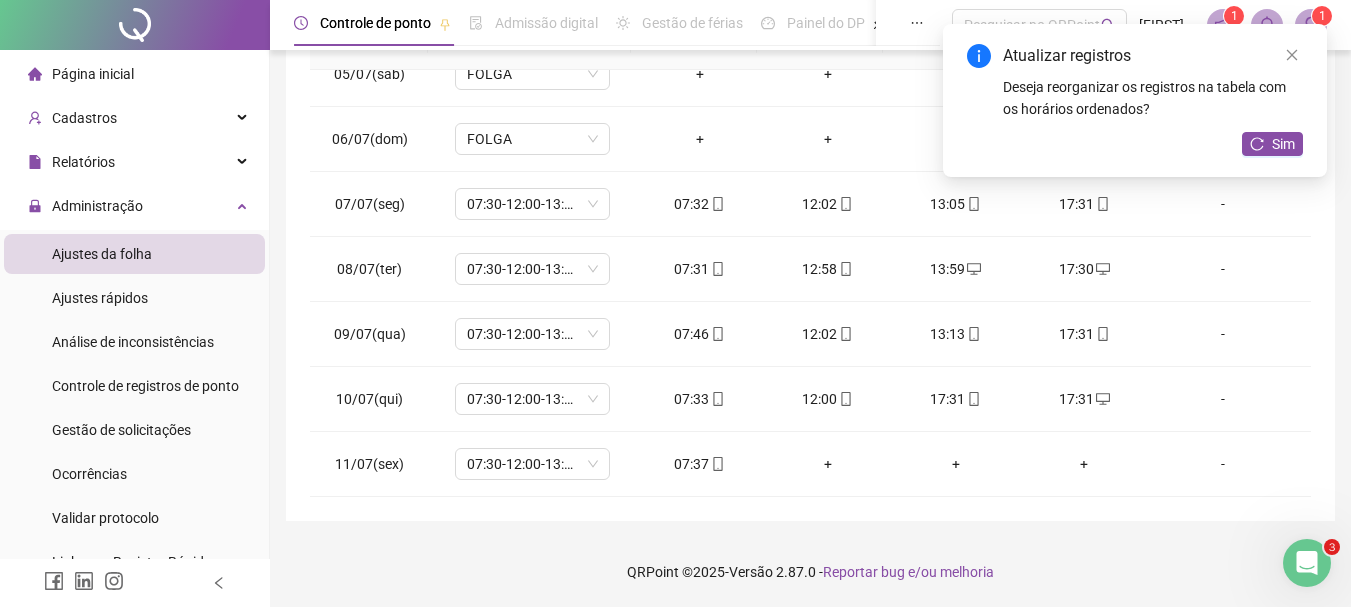 click on "Atualizar registros Deseja reorganizar os registros na tabela com os horários ordenados? Sim" at bounding box center [1135, 100] 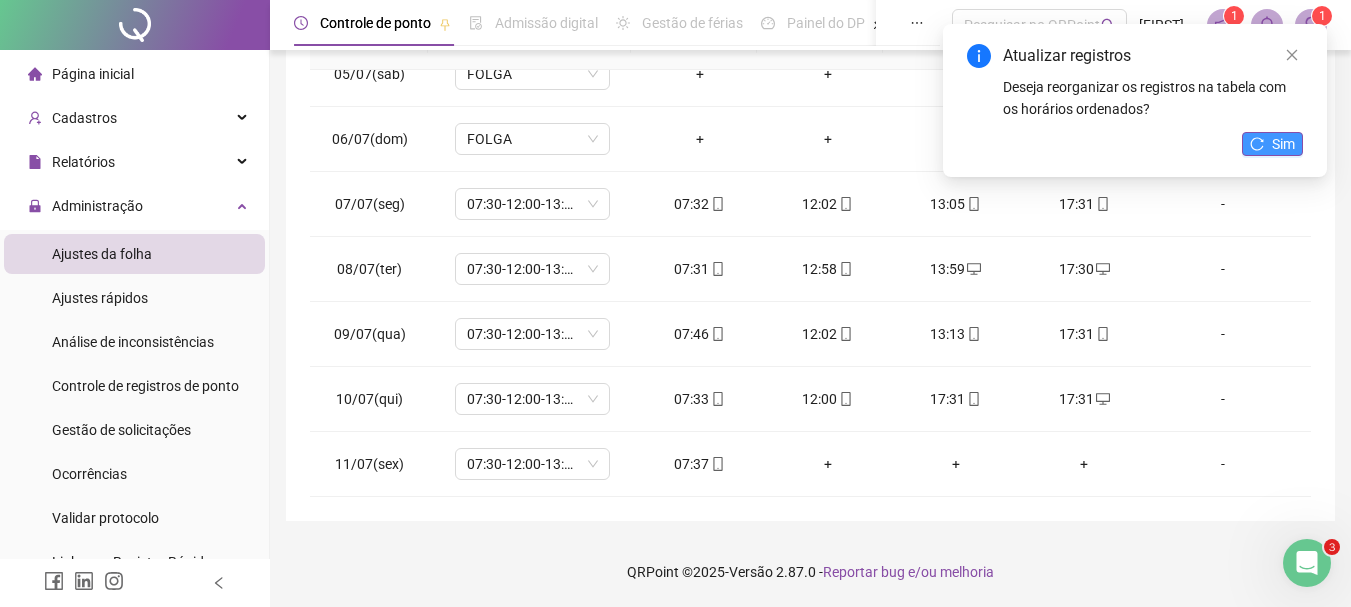click 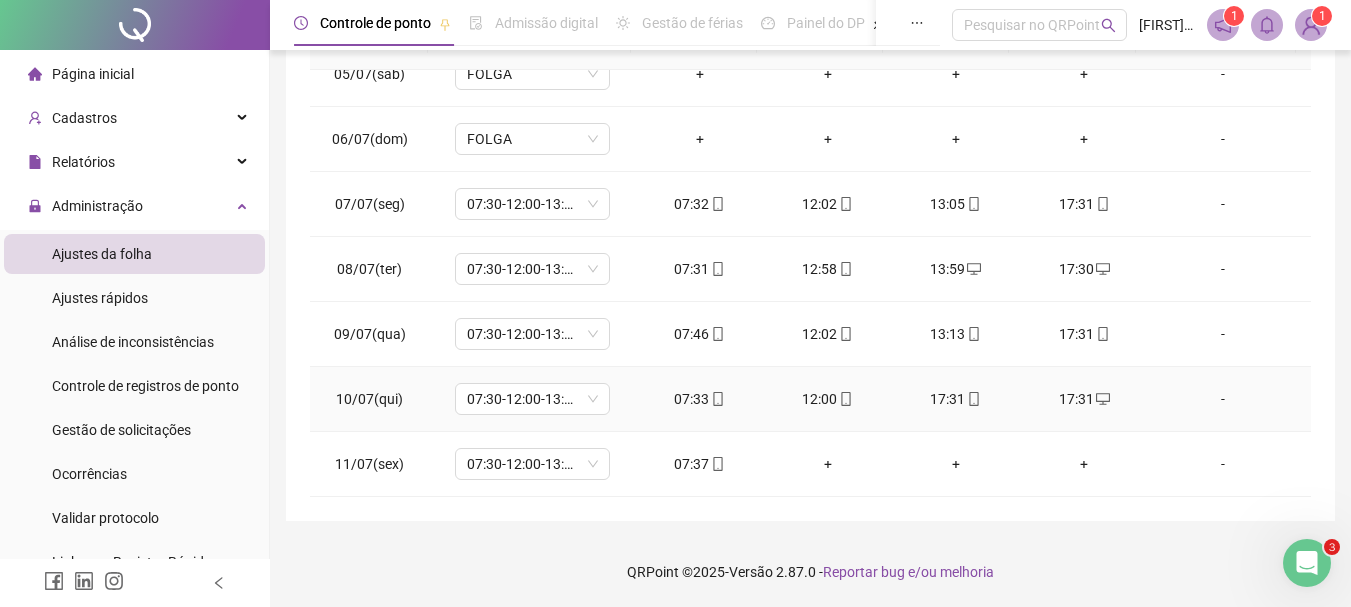 click on "17:31" at bounding box center (956, 399) 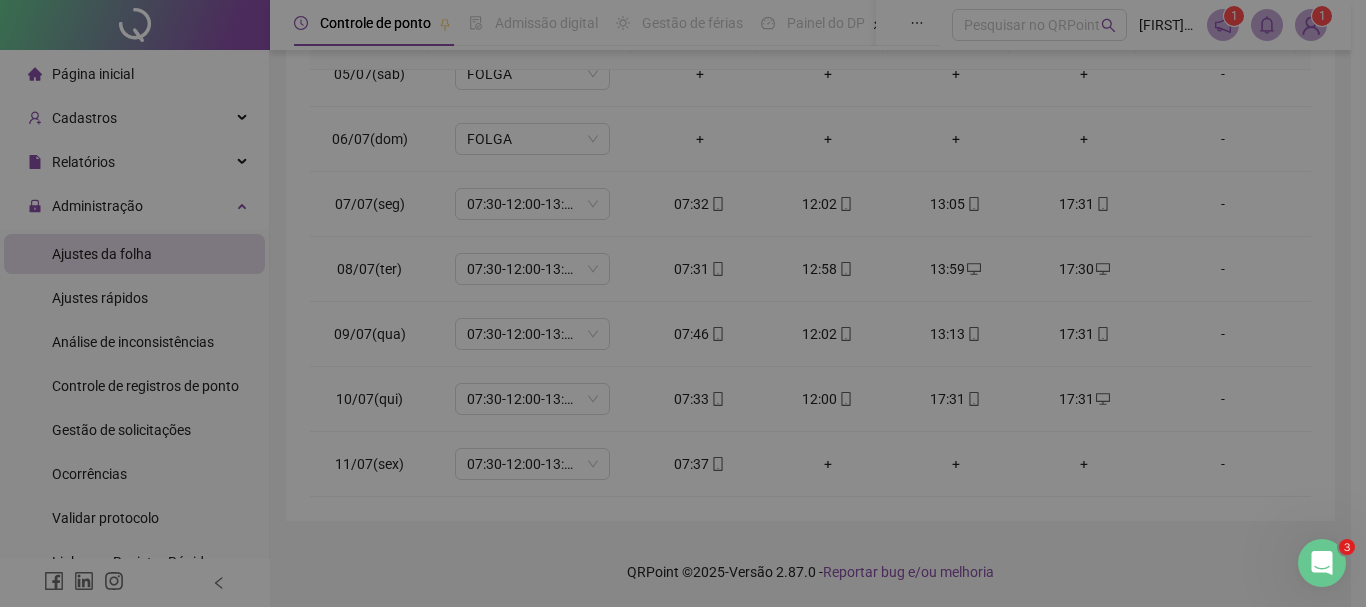 type on "**********" 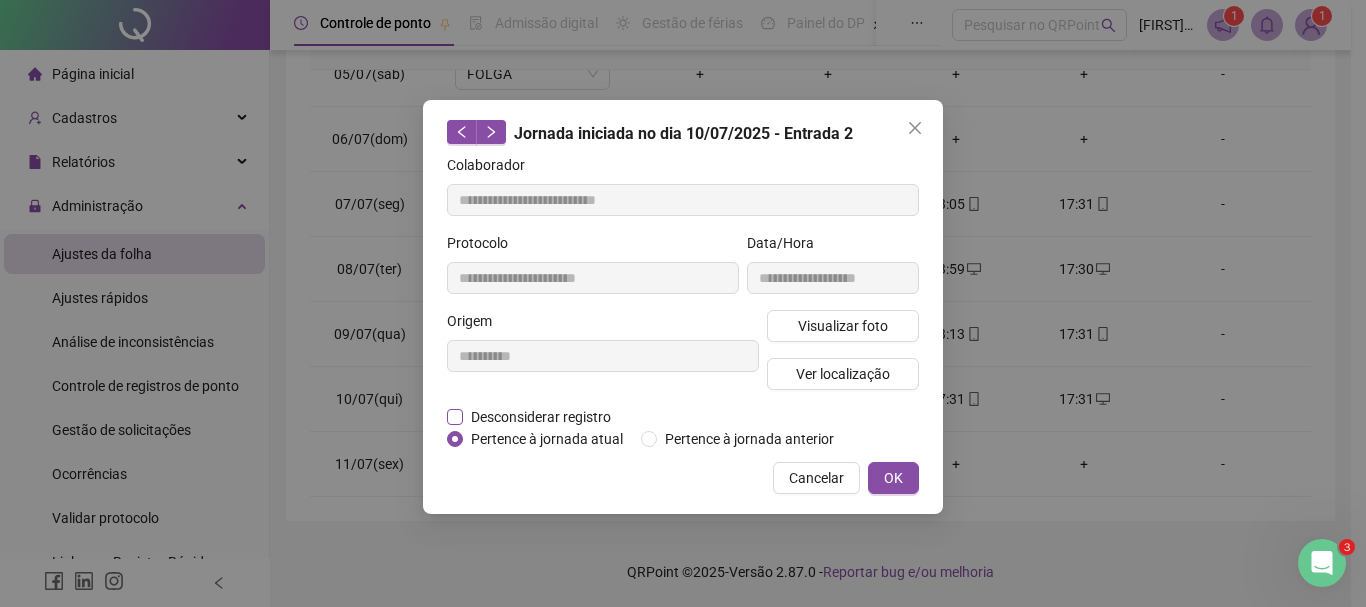 click on "Desconsiderar registro" at bounding box center (541, 417) 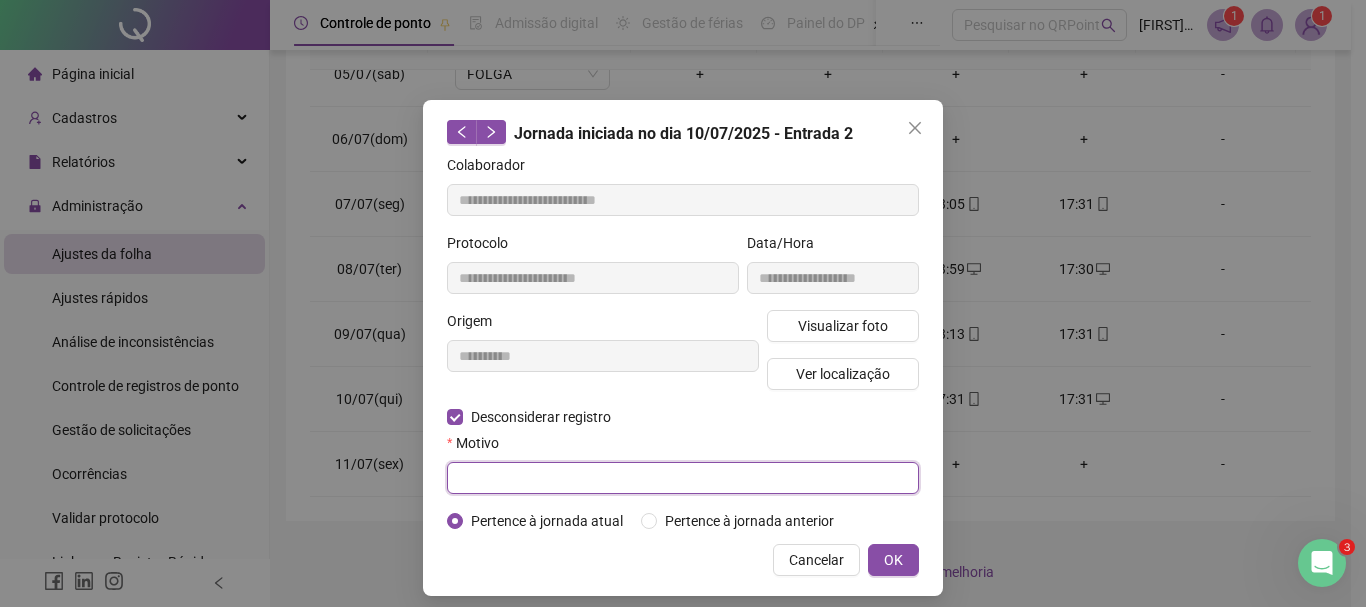 click at bounding box center (683, 478) 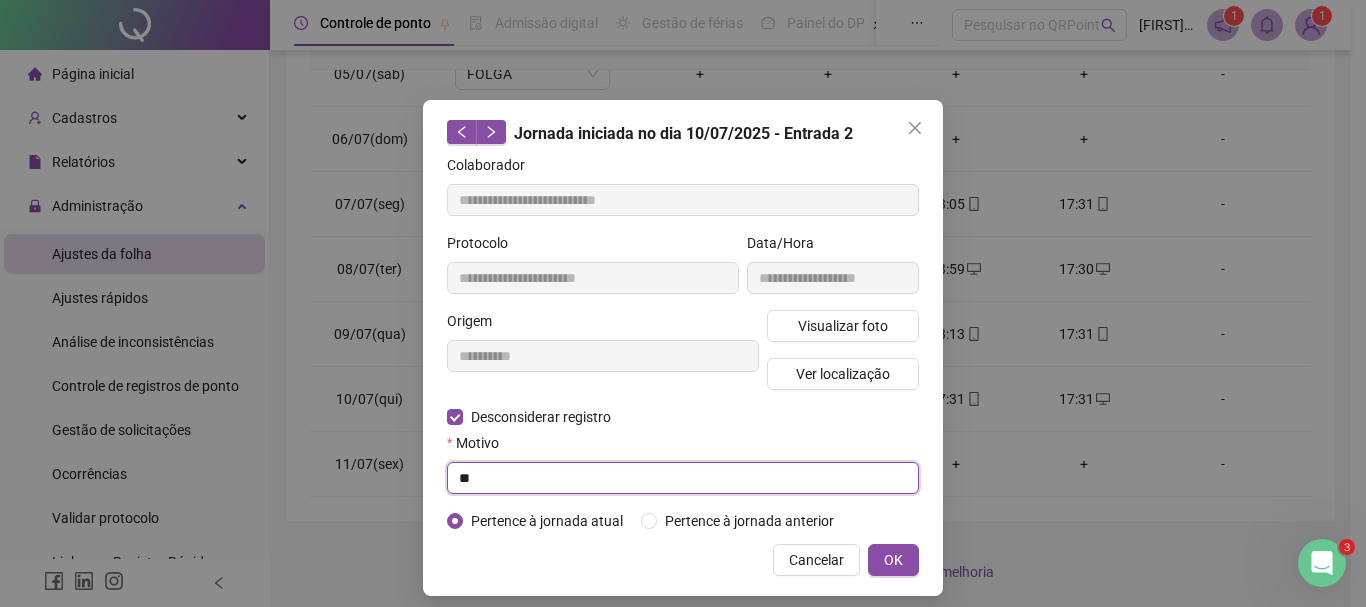 type on "*" 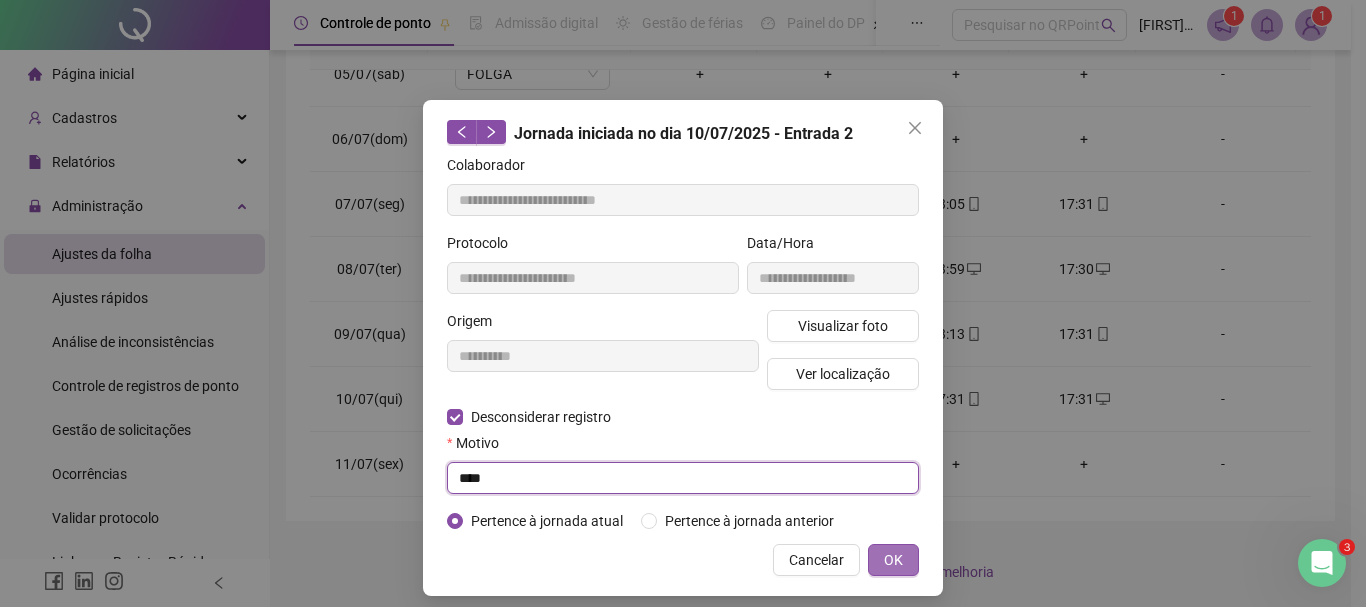 type on "****" 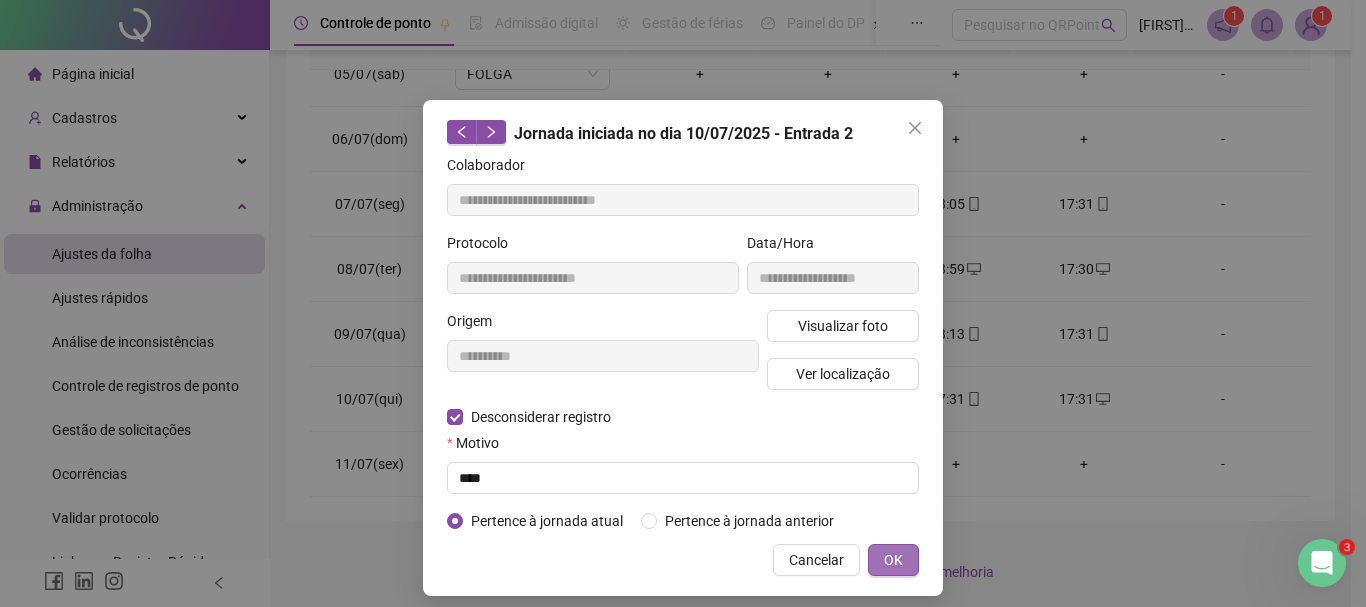 click on "OK" at bounding box center (893, 560) 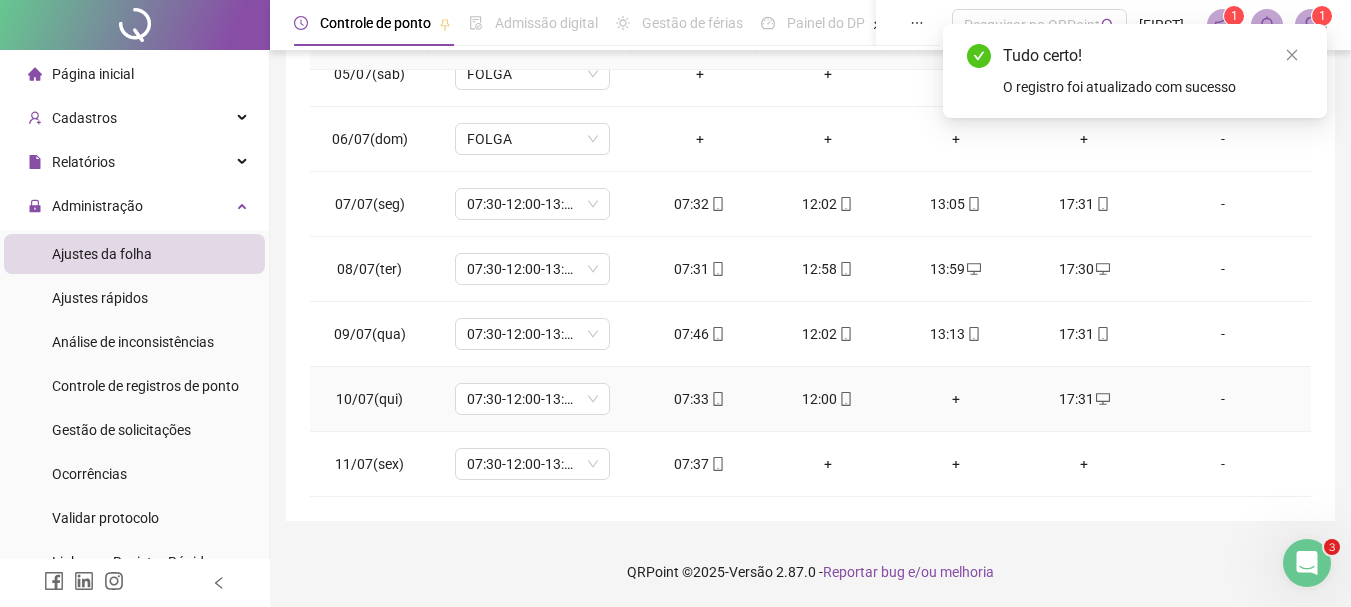 click on "+" at bounding box center (956, 399) 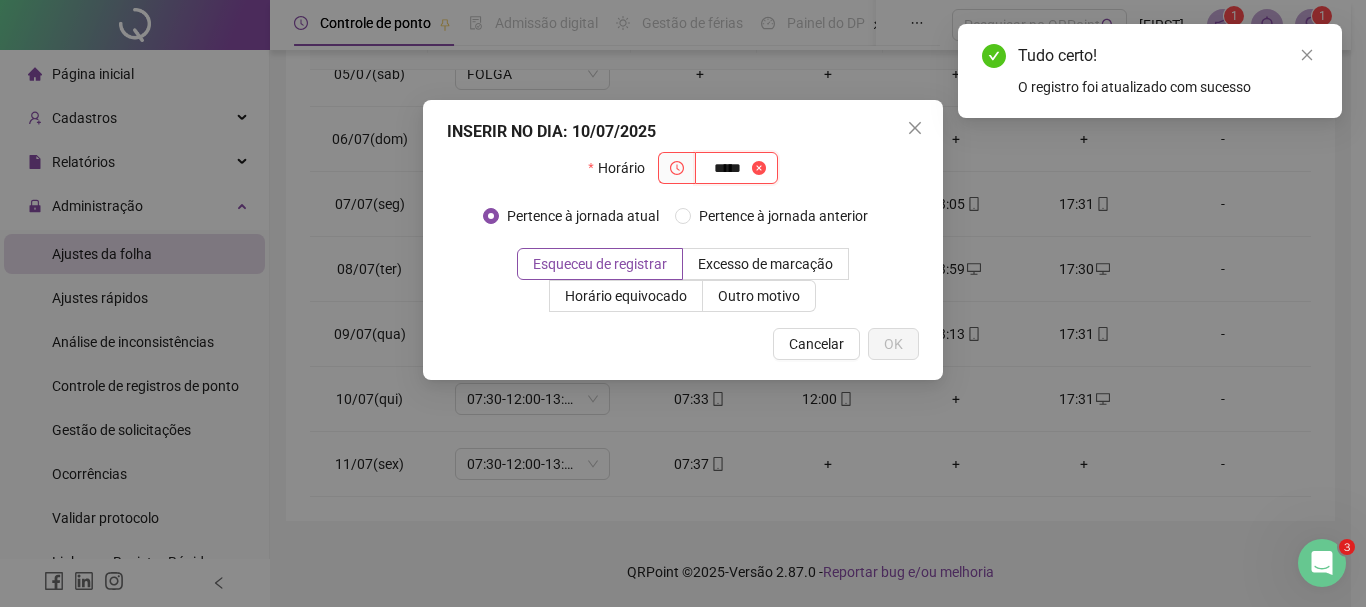 type on "*****" 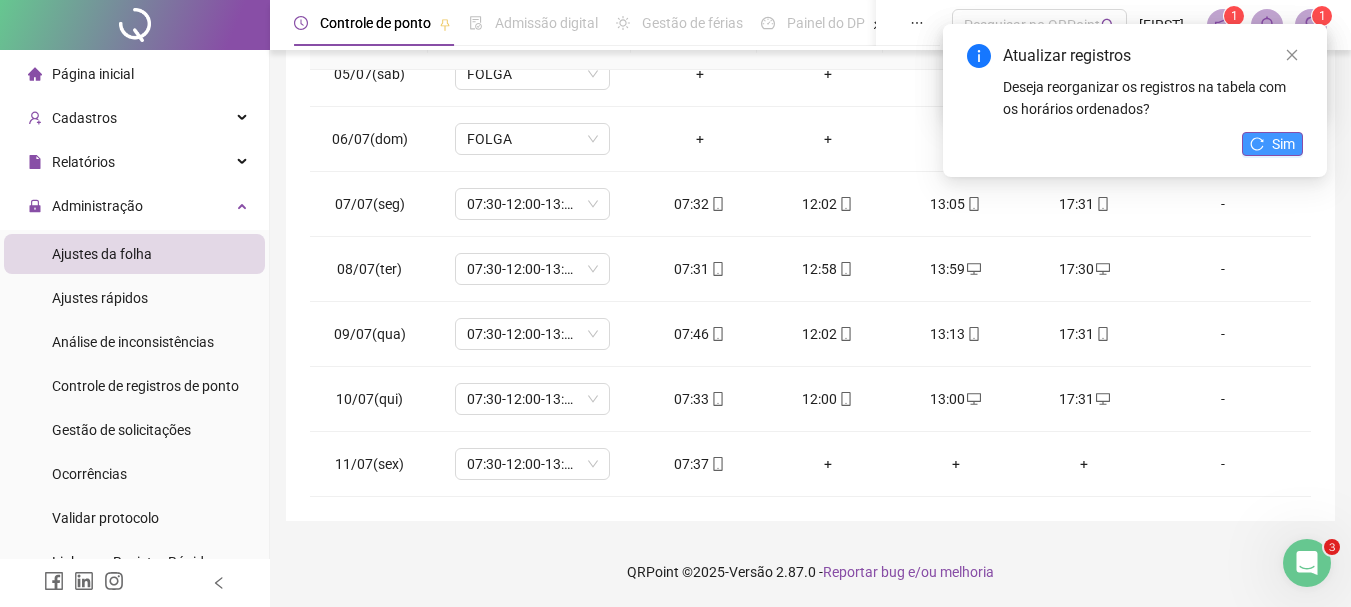 click on "Sim" at bounding box center [1283, 144] 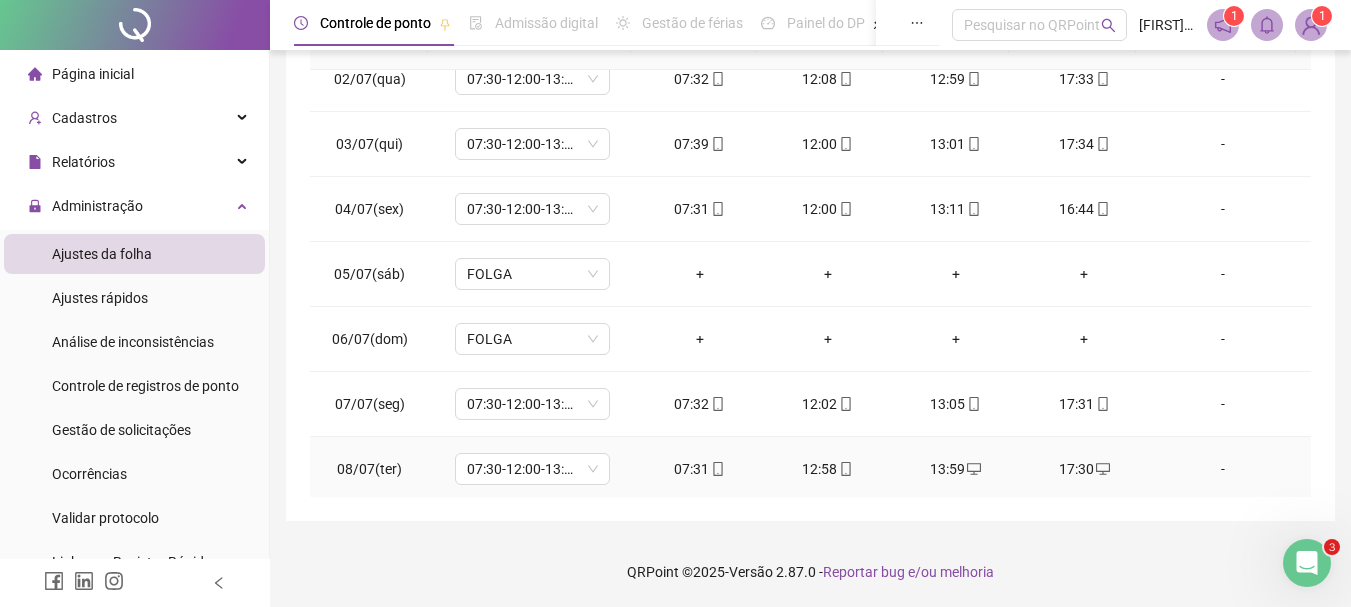 scroll, scrollTop: 0, scrollLeft: 0, axis: both 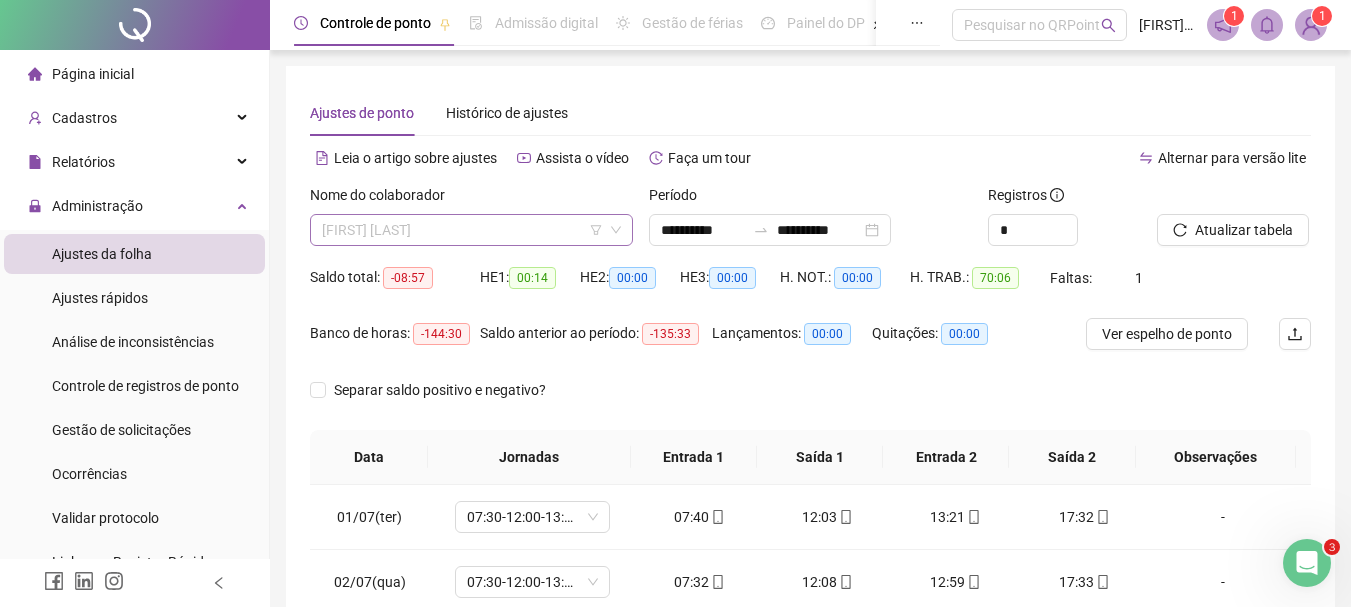 click on "[FIRST] [LAST]" at bounding box center [471, 230] 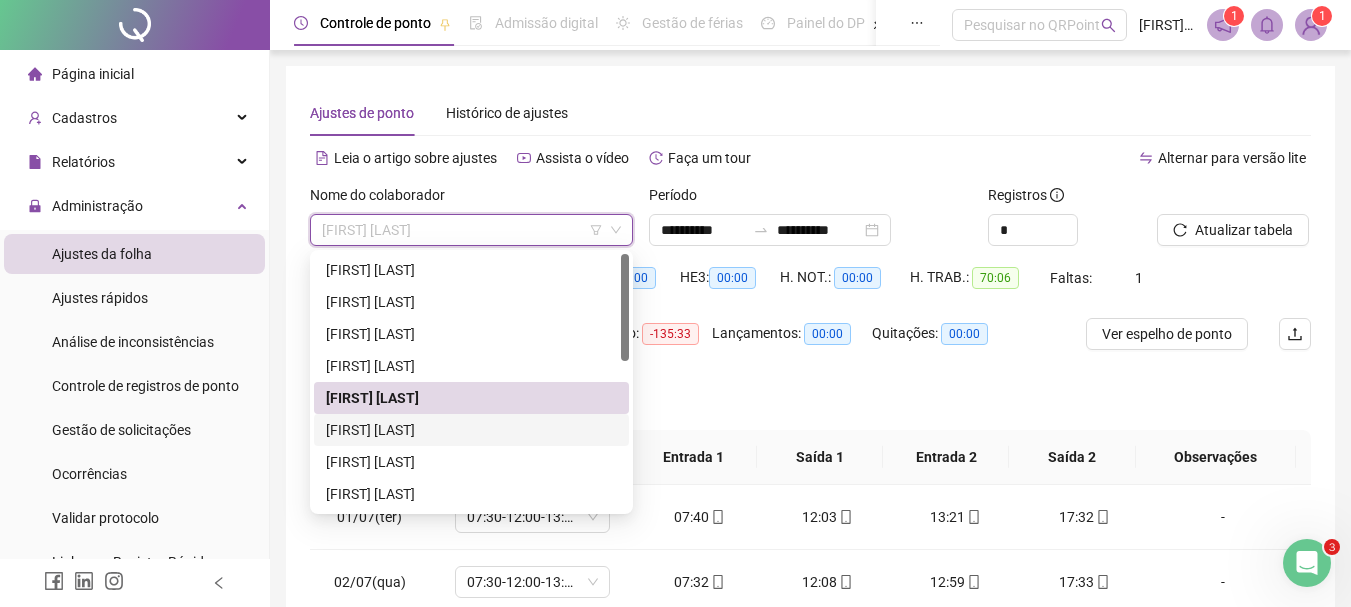 click on "[FIRST] [LAST]" at bounding box center (471, 430) 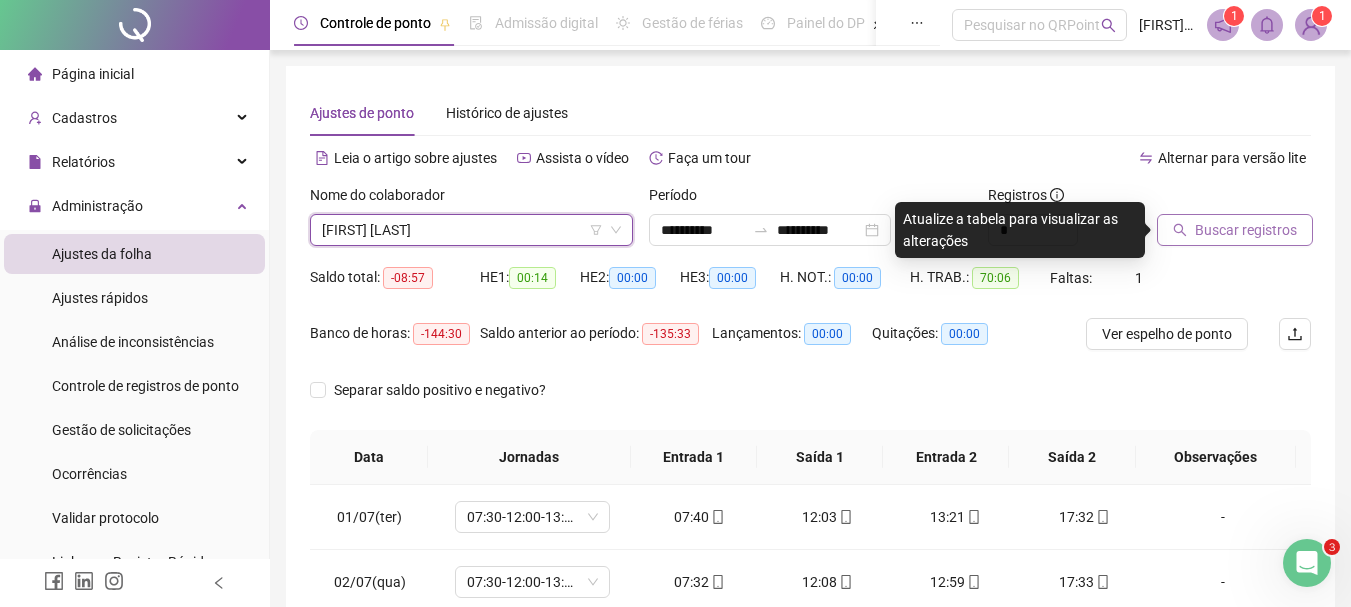 click on "Buscar registros" at bounding box center [1246, 230] 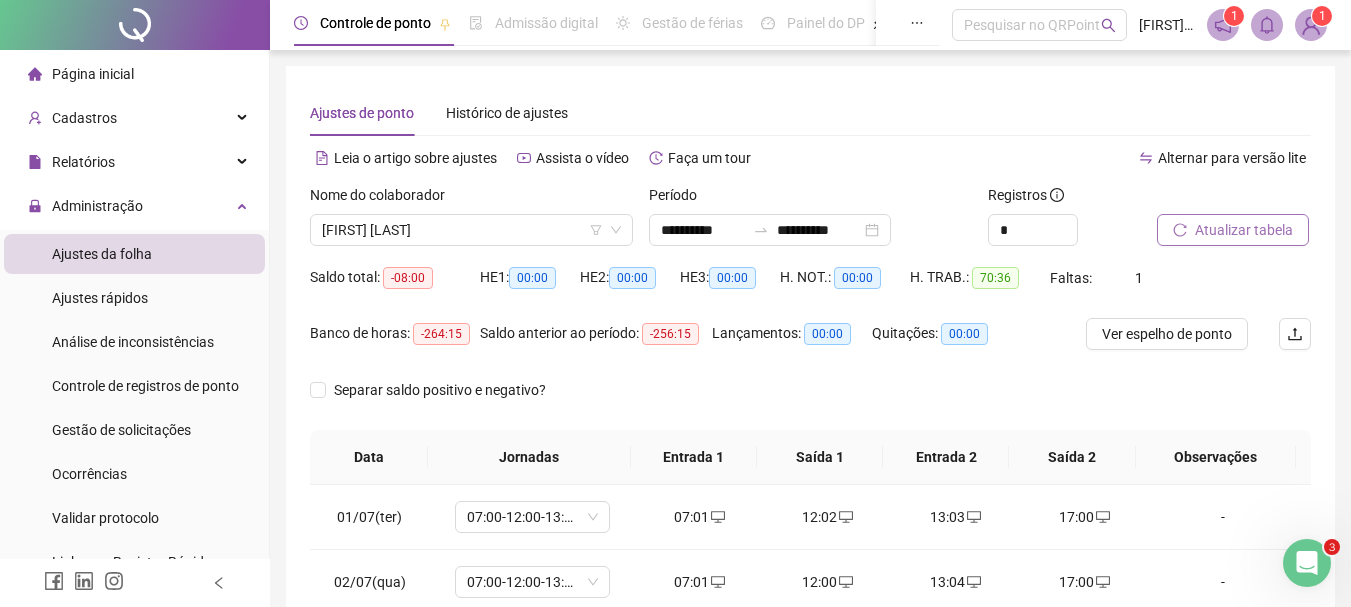 scroll, scrollTop: 200, scrollLeft: 0, axis: vertical 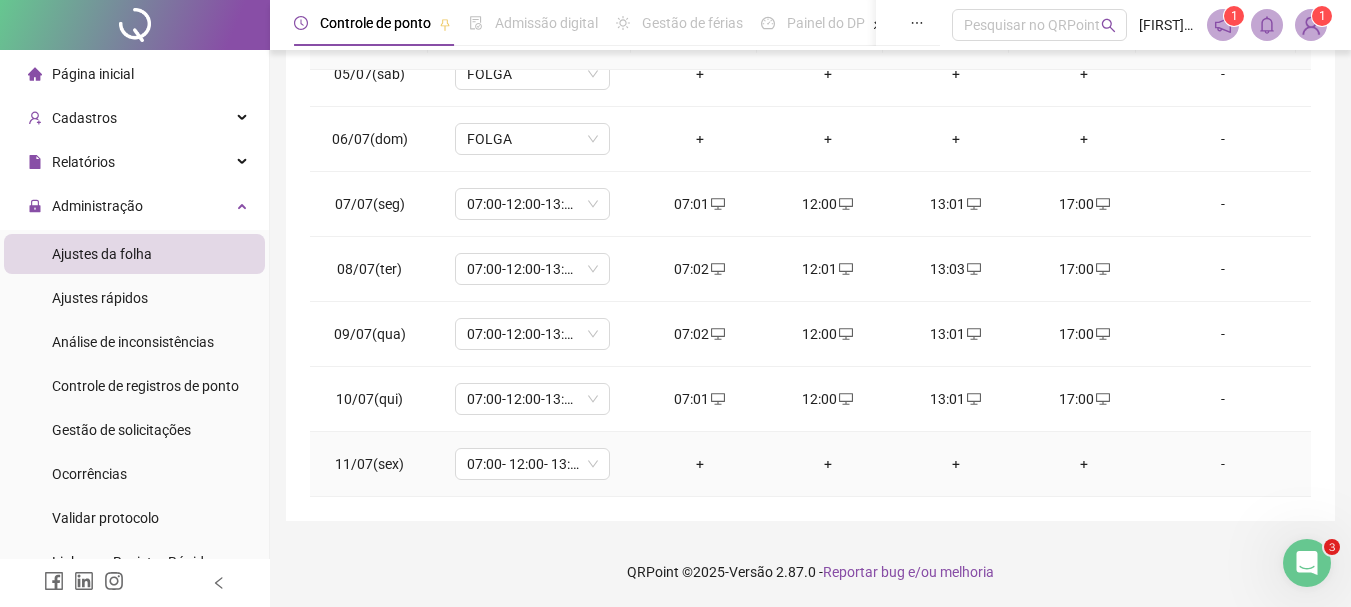 click on "+" at bounding box center [700, 464] 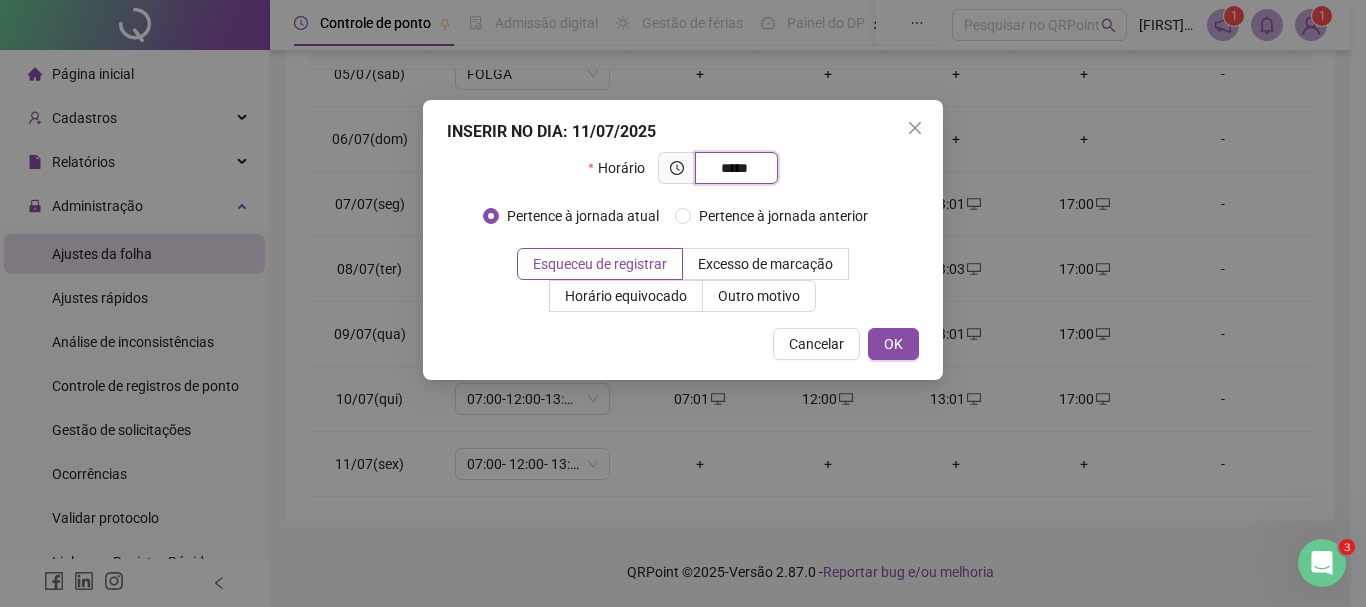 type on "*****" 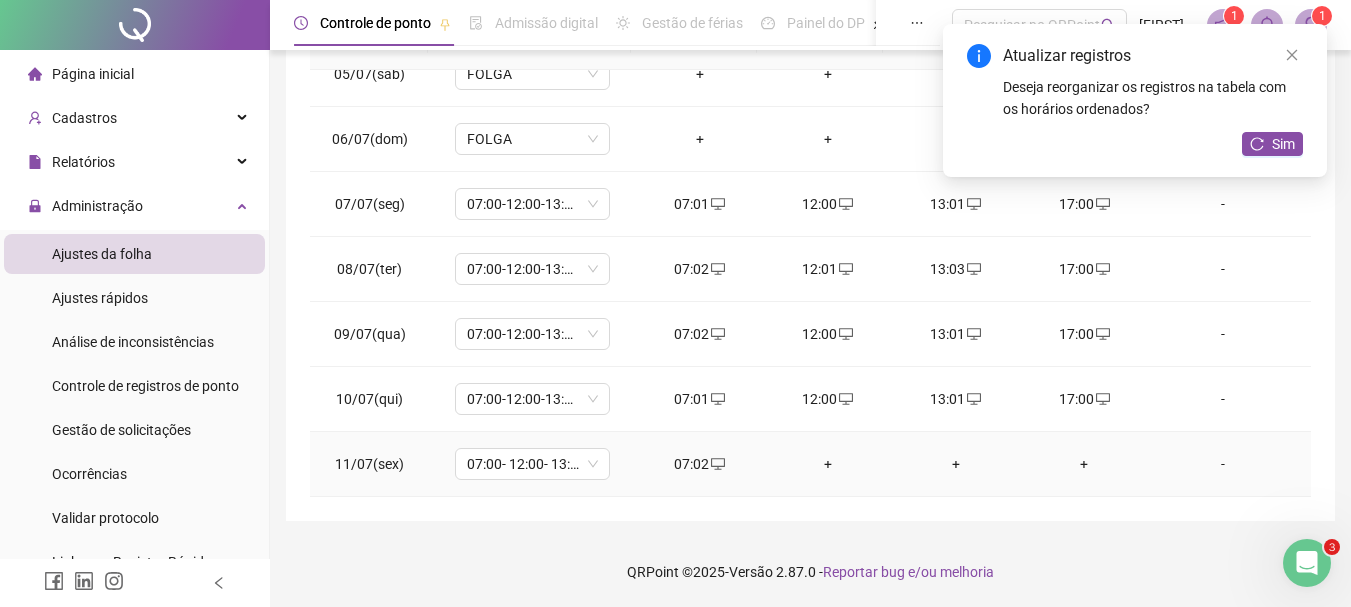 click on "+" at bounding box center [828, 464] 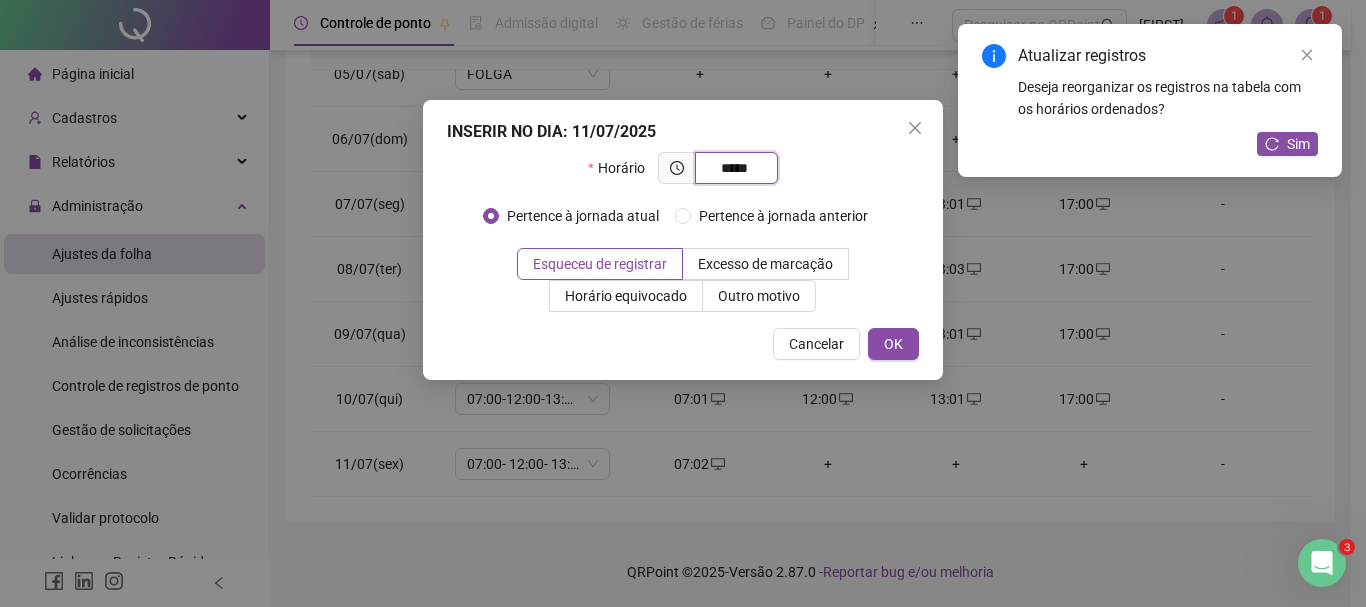 type on "*****" 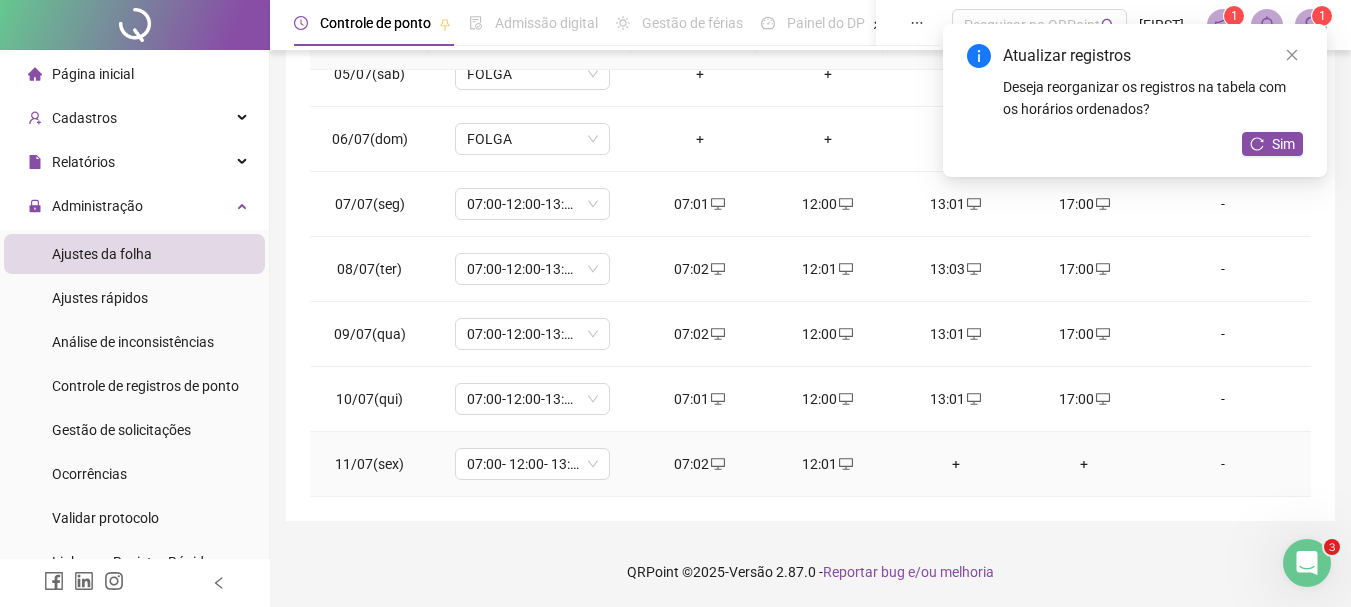 click on "+" at bounding box center [956, 464] 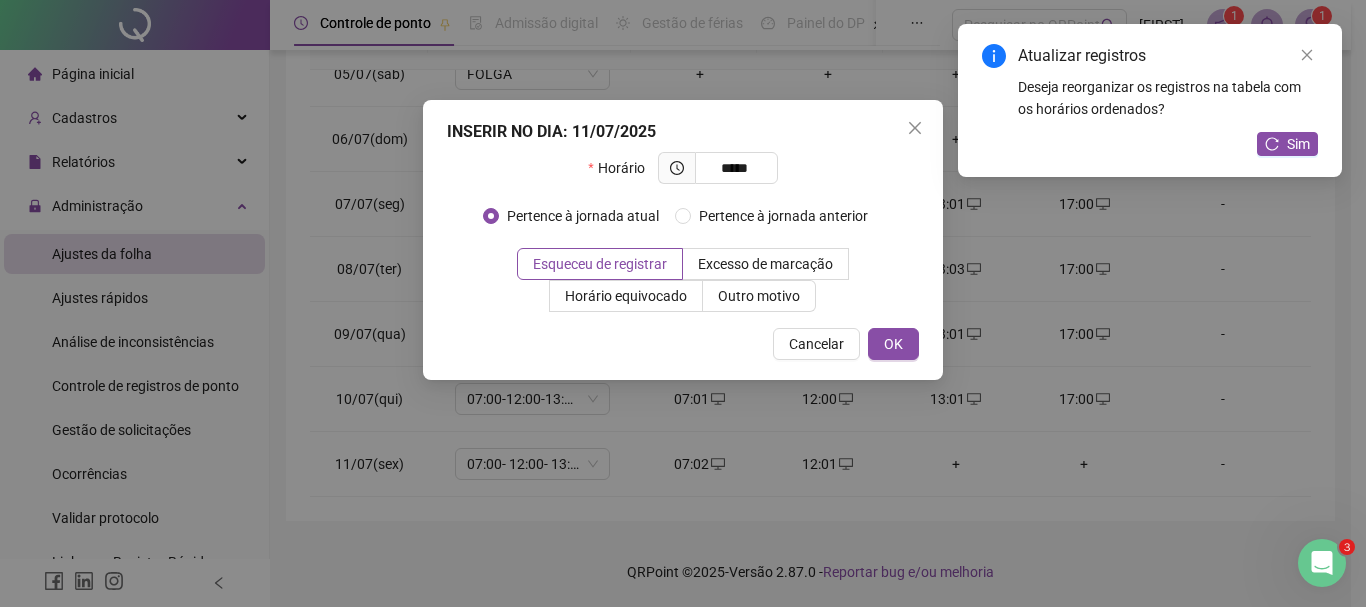 type on "*****" 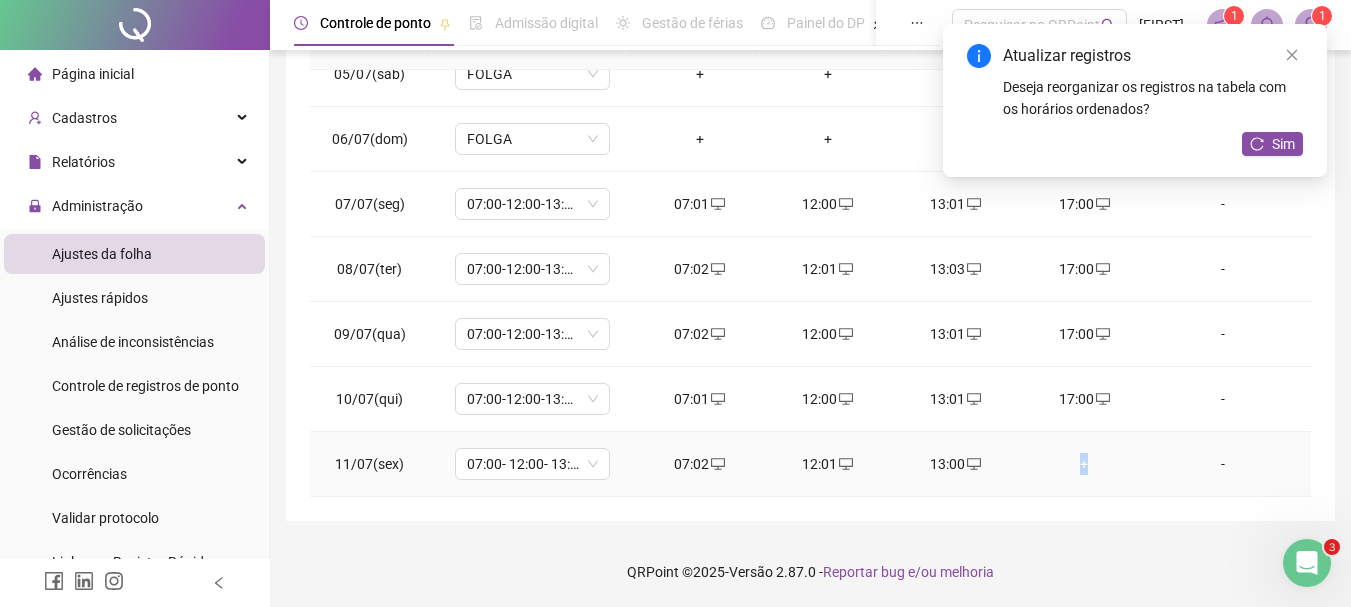 click on "+" at bounding box center (1084, 464) 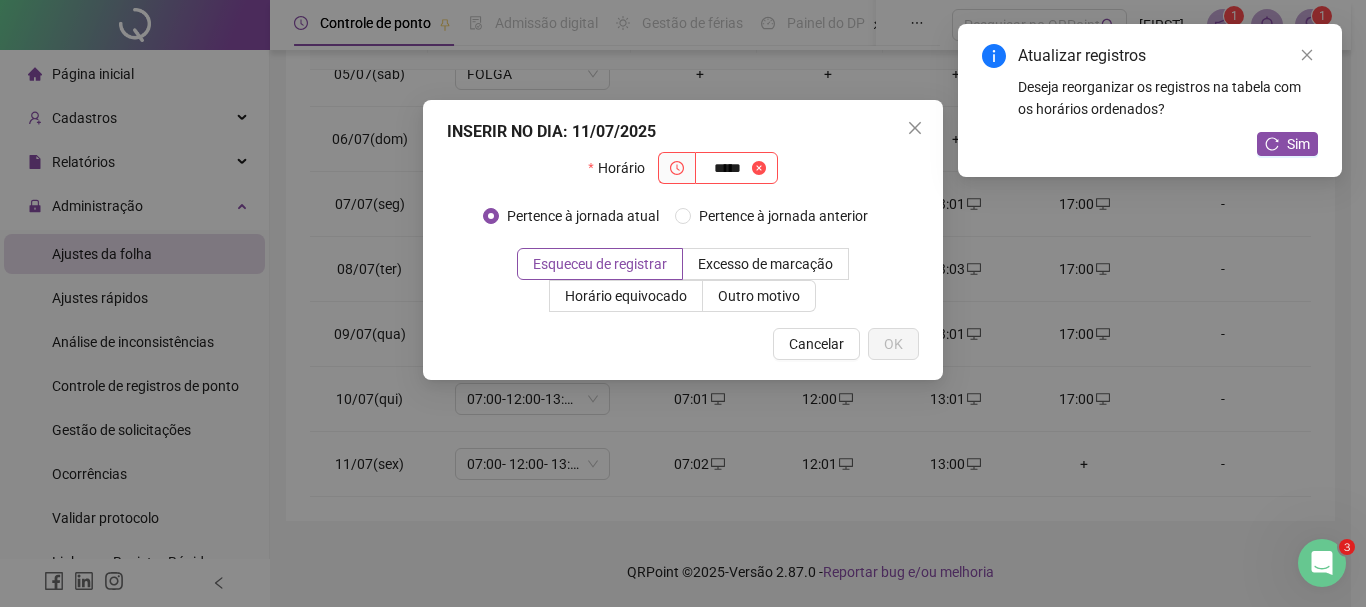 type on "*****" 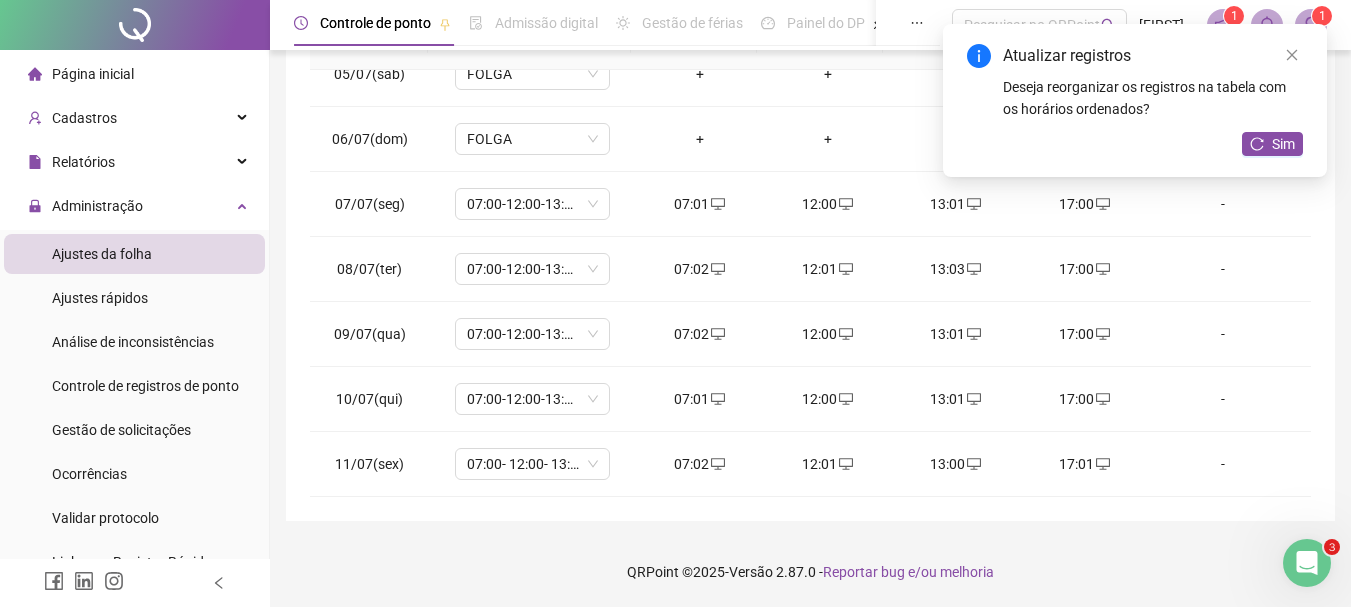 click on "Atualizar registros Deseja reorganizar os registros na tabela com os horários ordenados? Sim" at bounding box center [1135, 100] 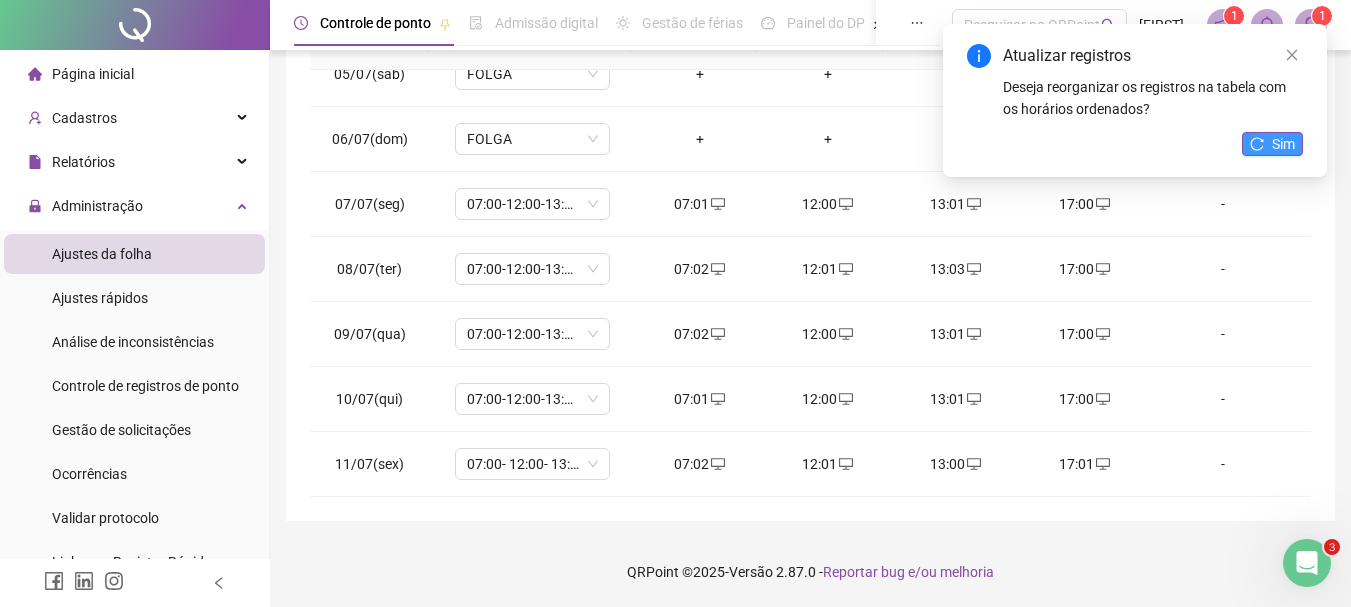 click on "Sim" at bounding box center (1283, 144) 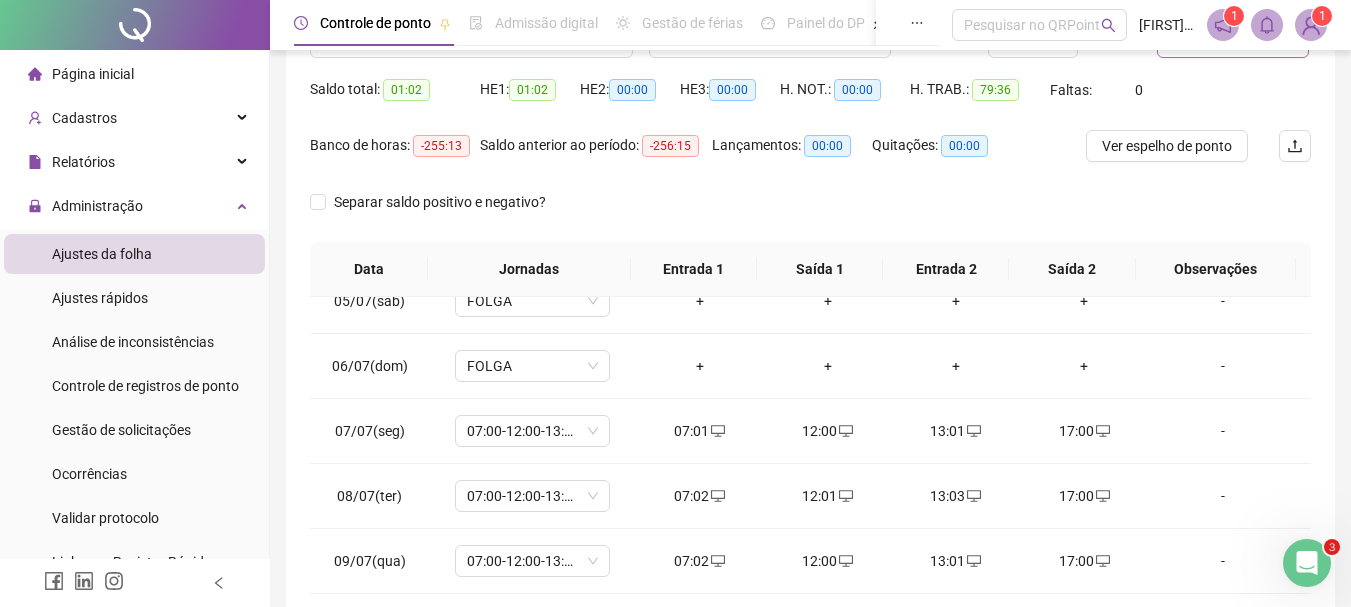scroll, scrollTop: 70, scrollLeft: 0, axis: vertical 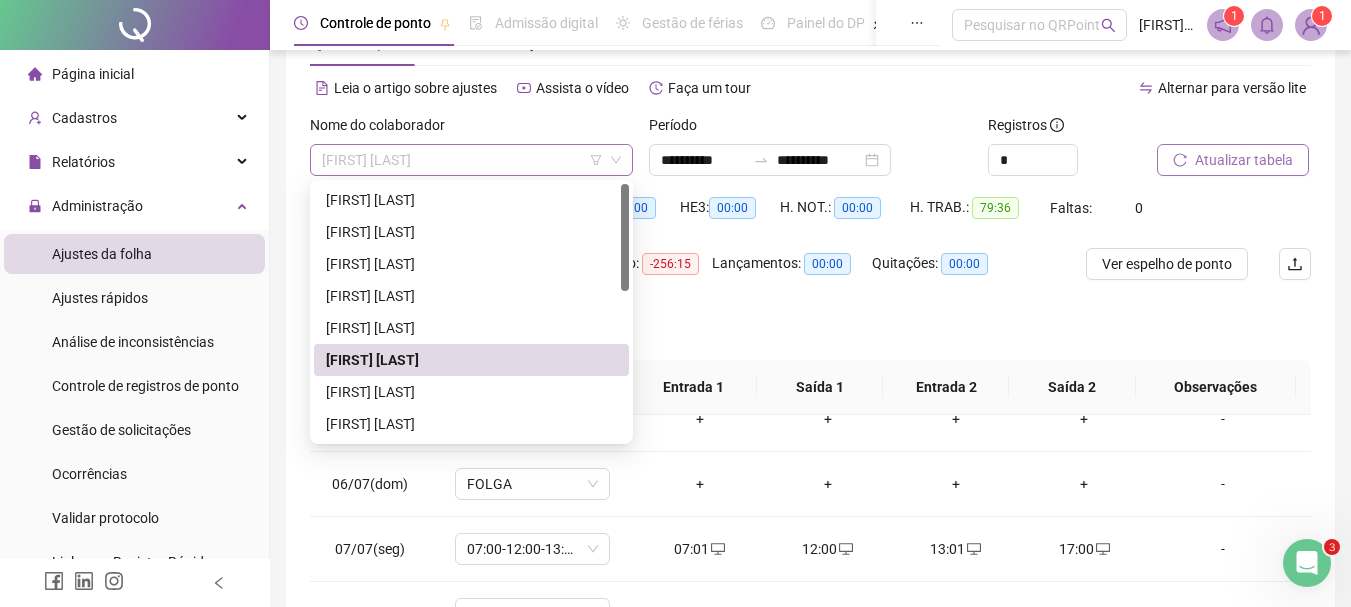click on "[FIRST] [LAST]" at bounding box center [471, 160] 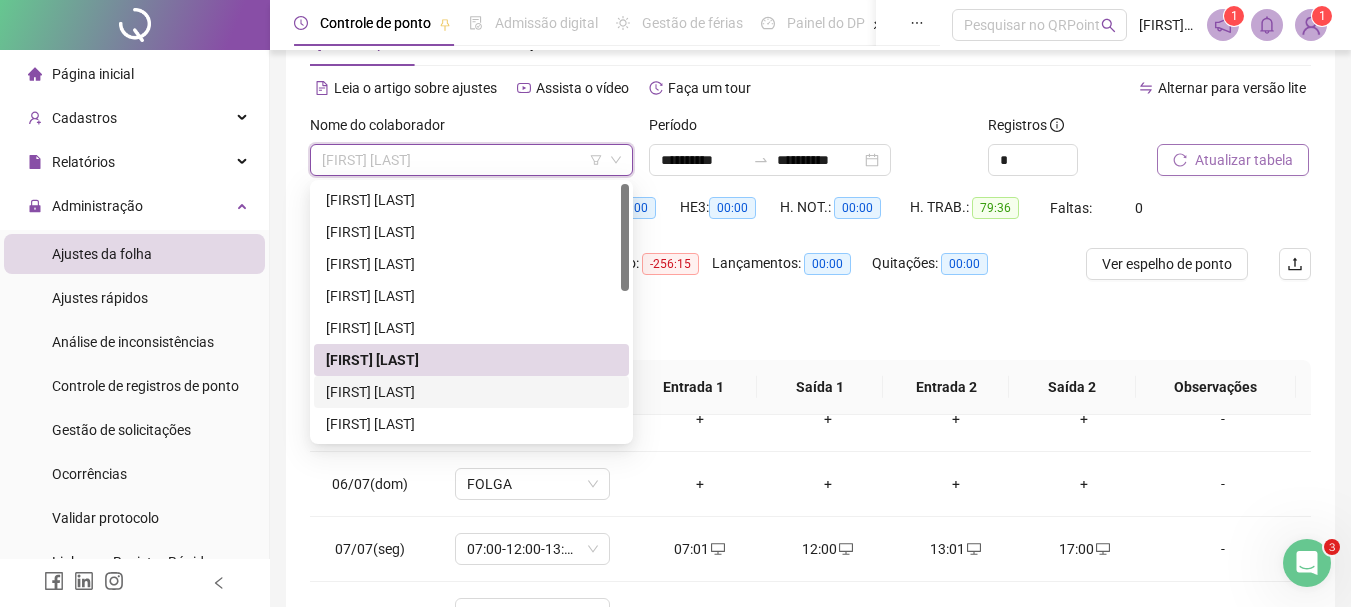 click on "[FIRST] [LAST]" at bounding box center (471, 392) 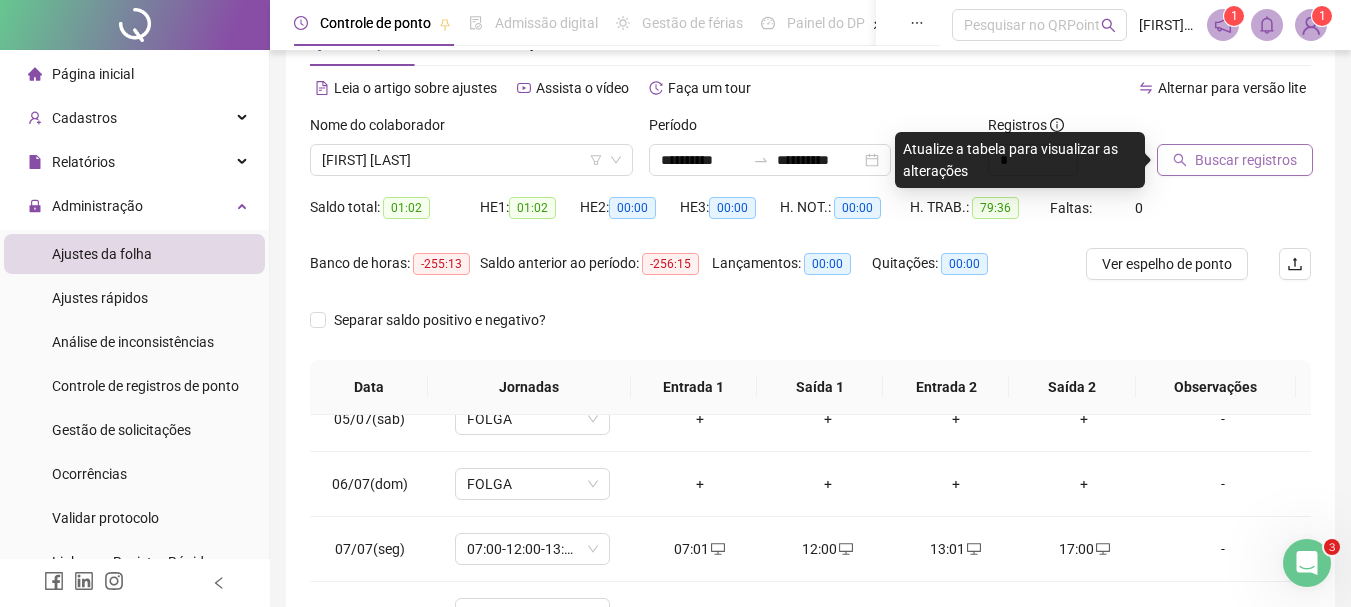 click on "Buscar registros" at bounding box center [1246, 160] 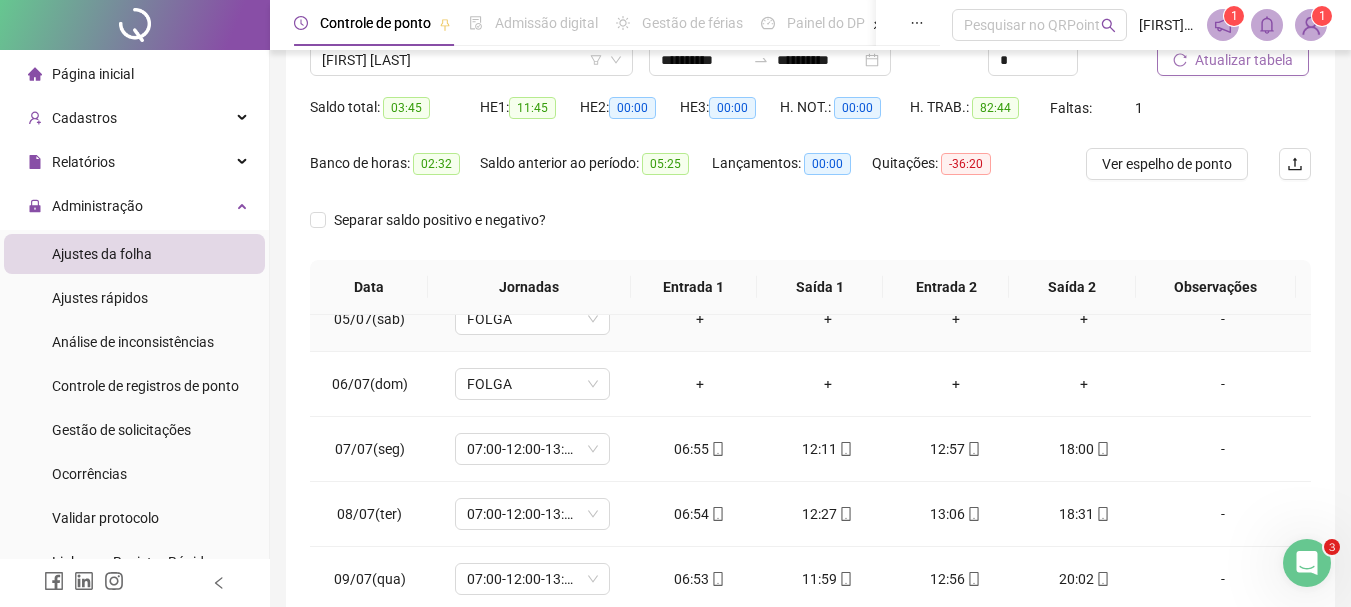 scroll, scrollTop: 415, scrollLeft: 0, axis: vertical 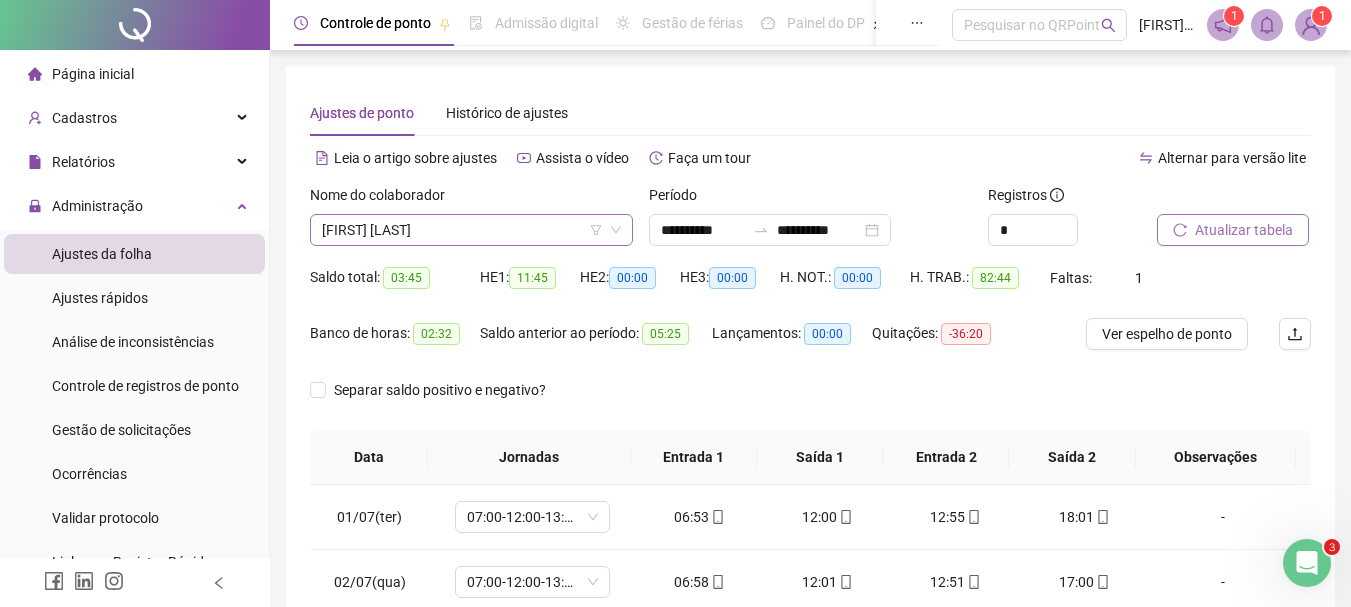 click on "[FIRST] [LAST]" at bounding box center [471, 230] 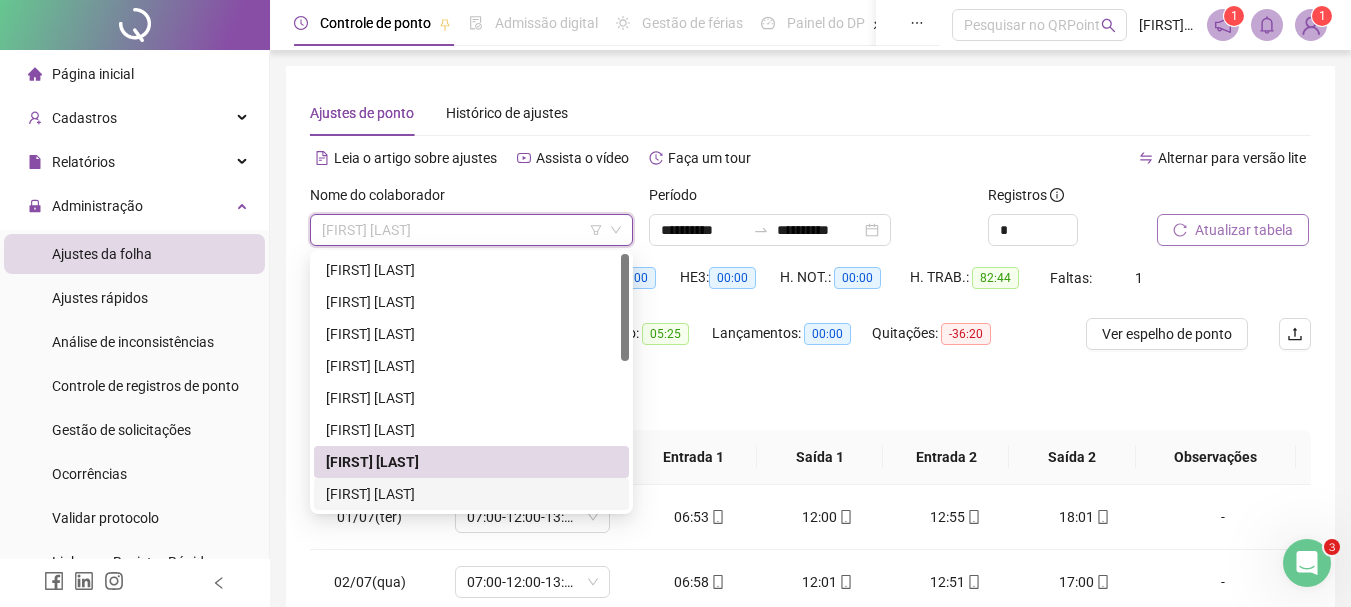click on "[FIRST] [LAST]" at bounding box center (471, 494) 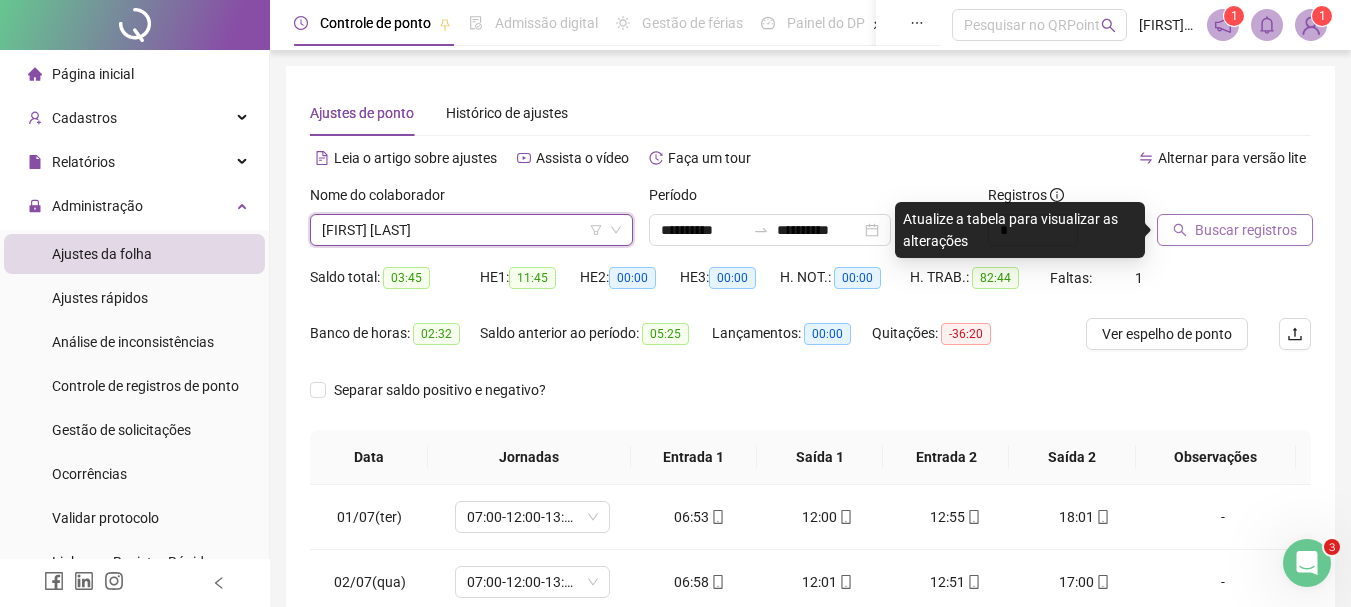 drag, startPoint x: 1246, startPoint y: 211, endPoint x: 1235, endPoint y: 224, distance: 17.029387 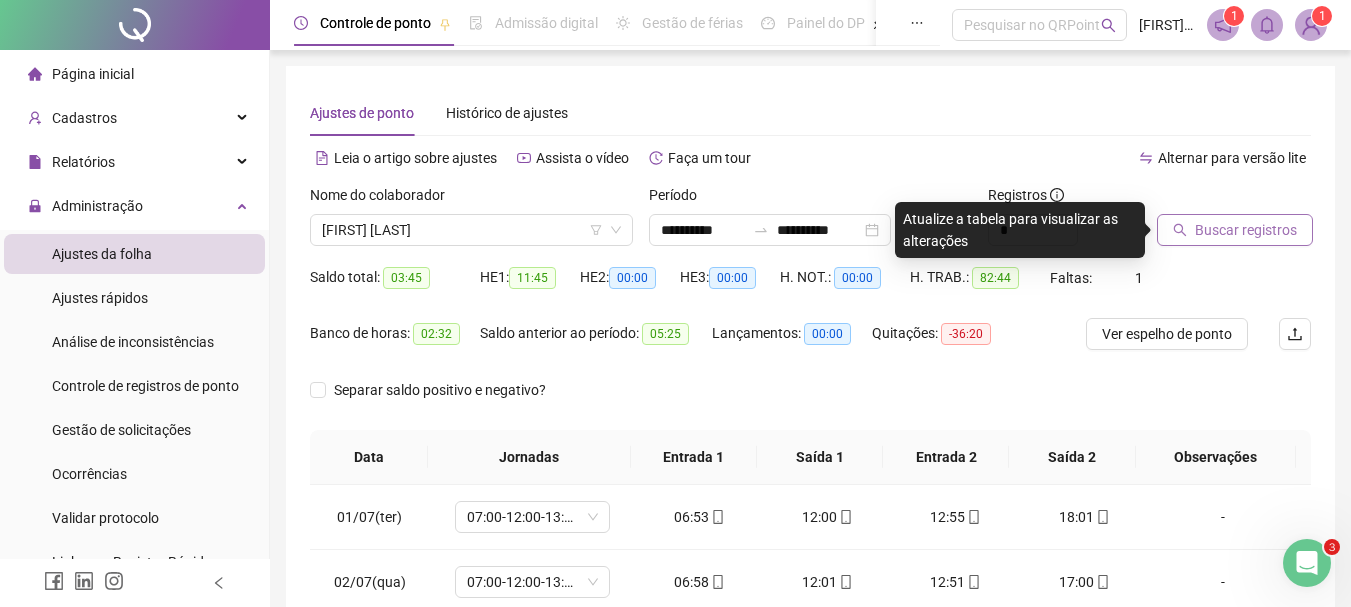 click on "Buscar registros" at bounding box center (1246, 230) 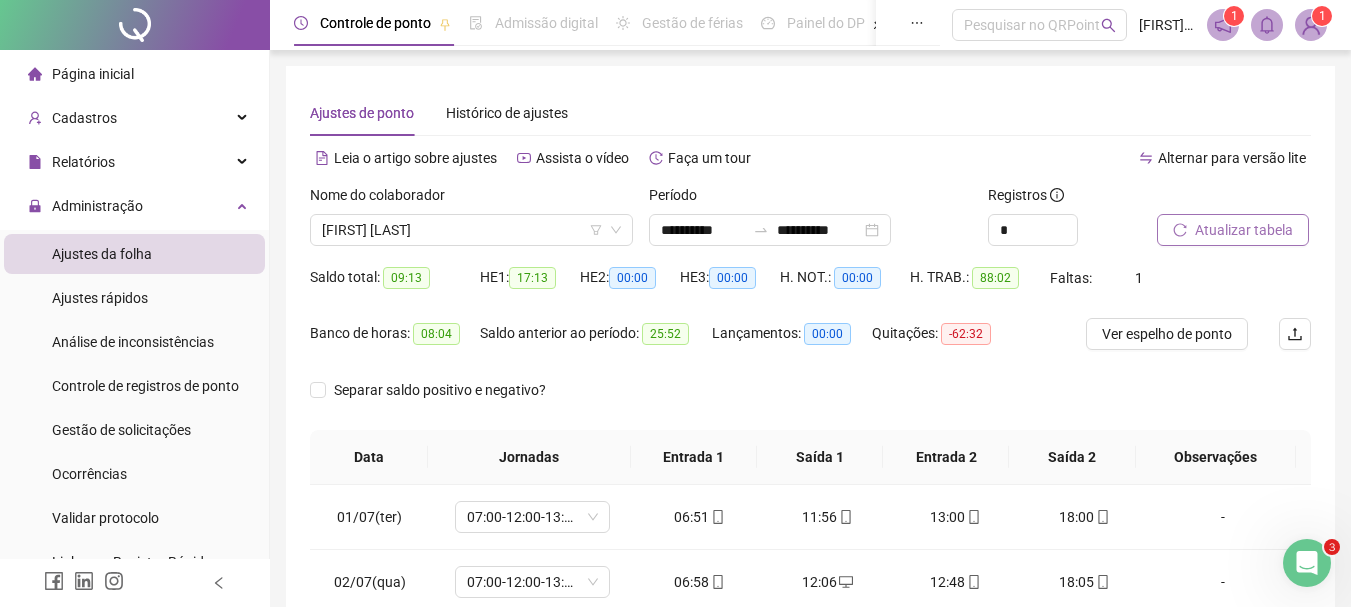 scroll, scrollTop: 415, scrollLeft: 0, axis: vertical 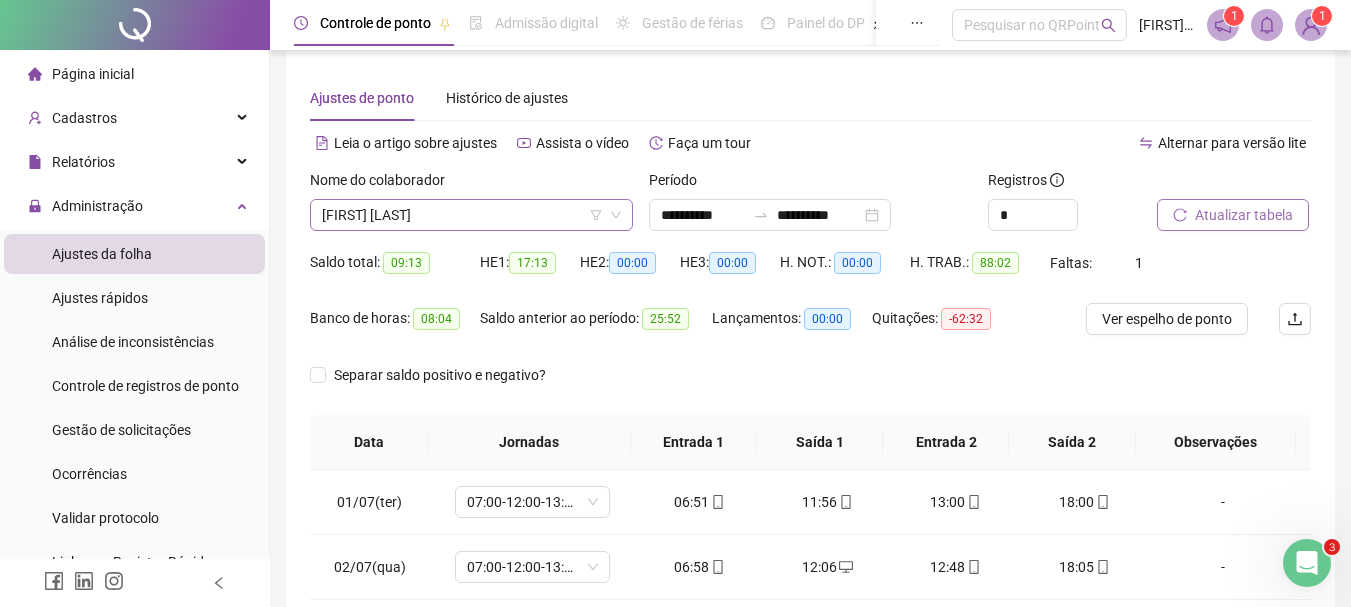click on "[FIRST] [LAST]" at bounding box center (471, 215) 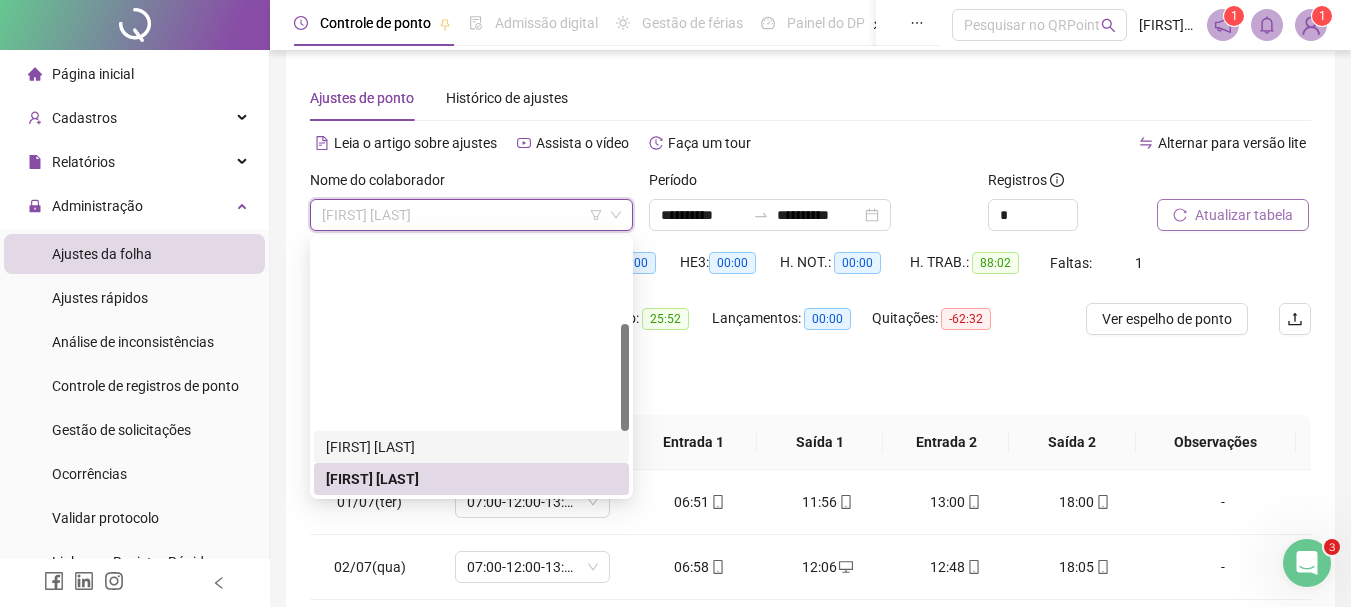 scroll, scrollTop: 200, scrollLeft: 0, axis: vertical 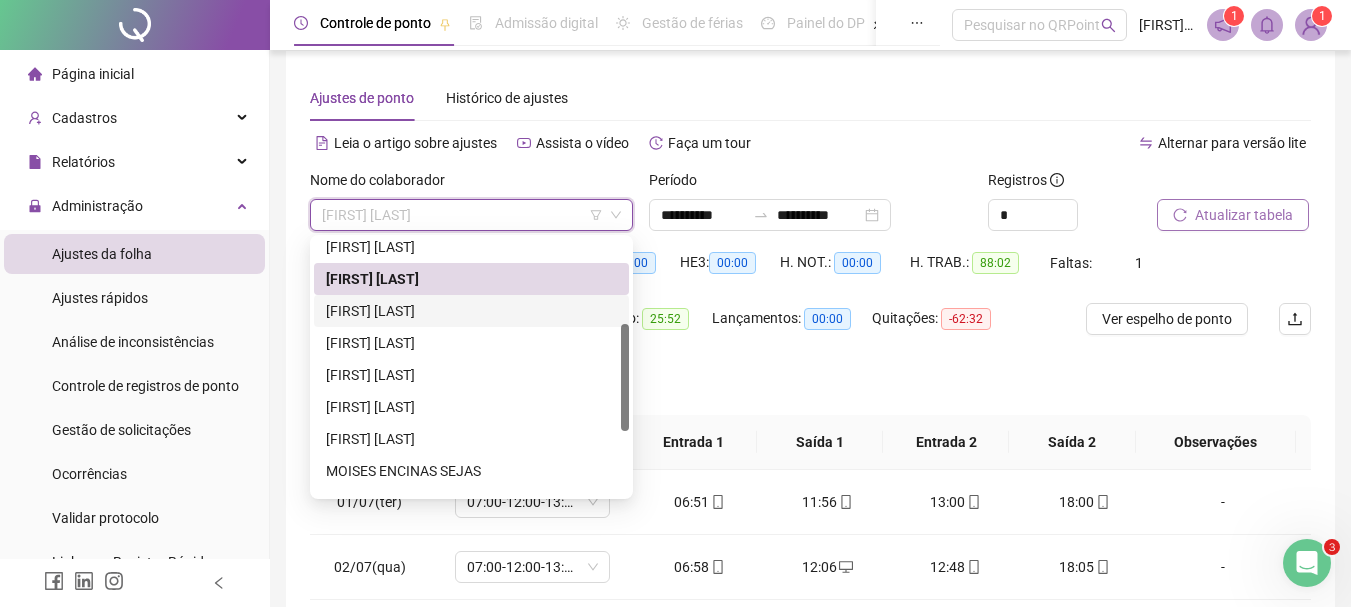 click on "[FIRST] [LAST]" at bounding box center (471, 311) 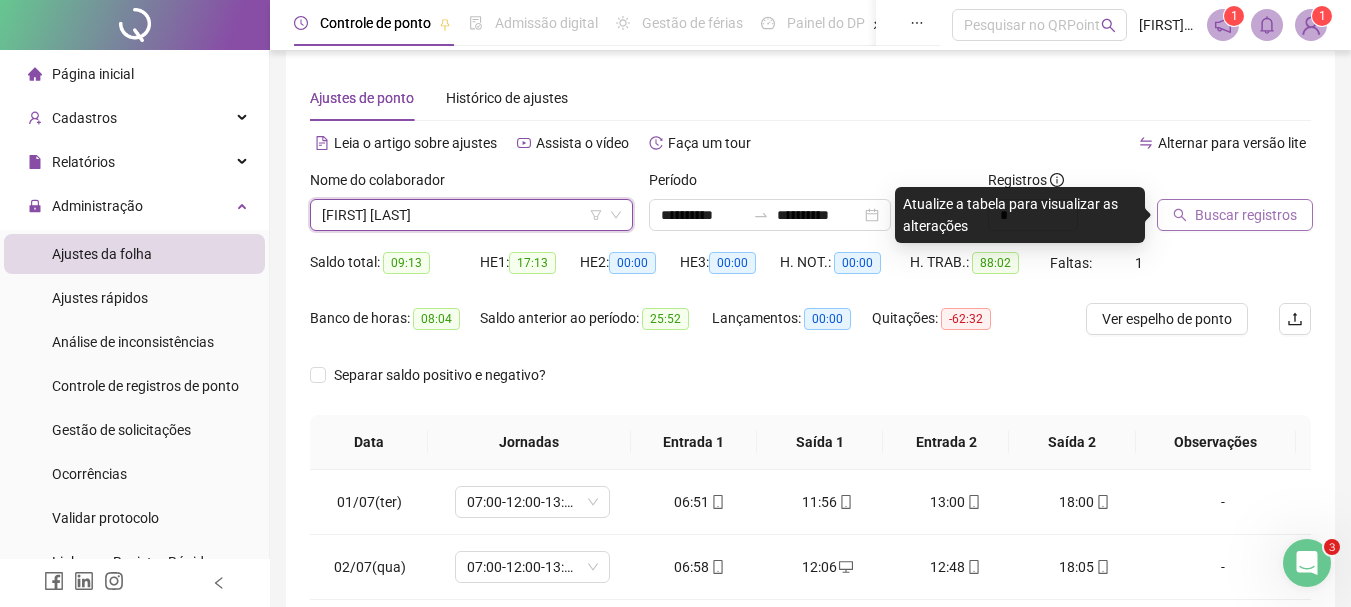 click on "Buscar registros" at bounding box center (1246, 215) 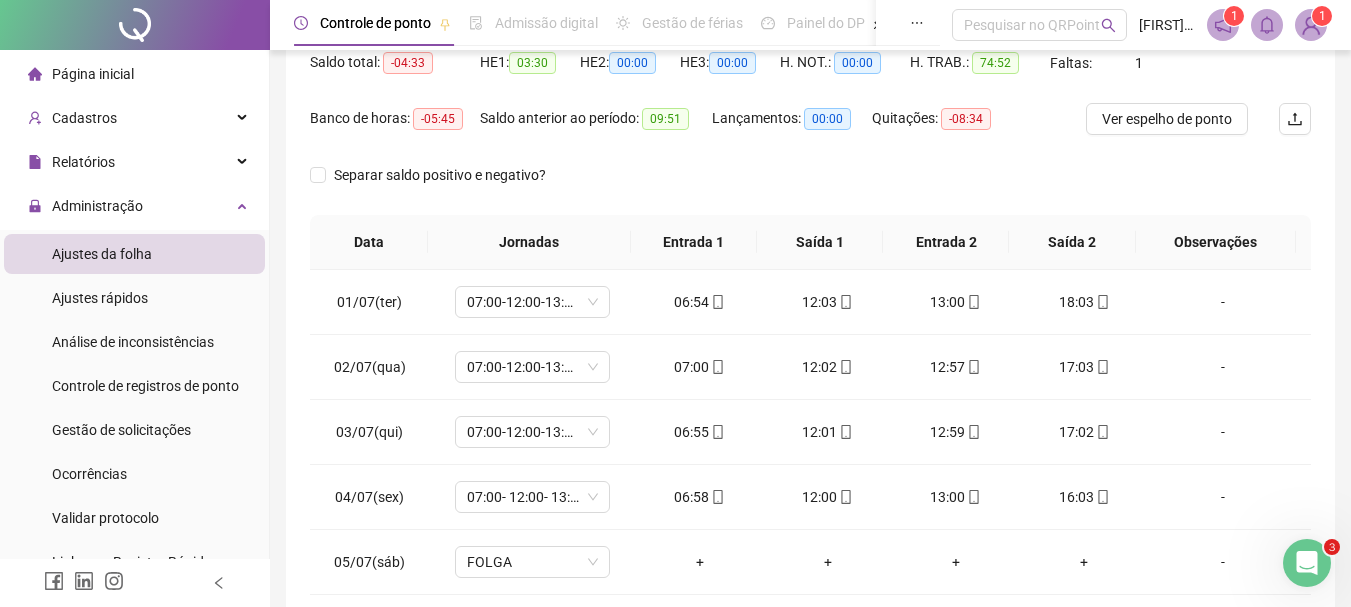 scroll, scrollTop: 415, scrollLeft: 0, axis: vertical 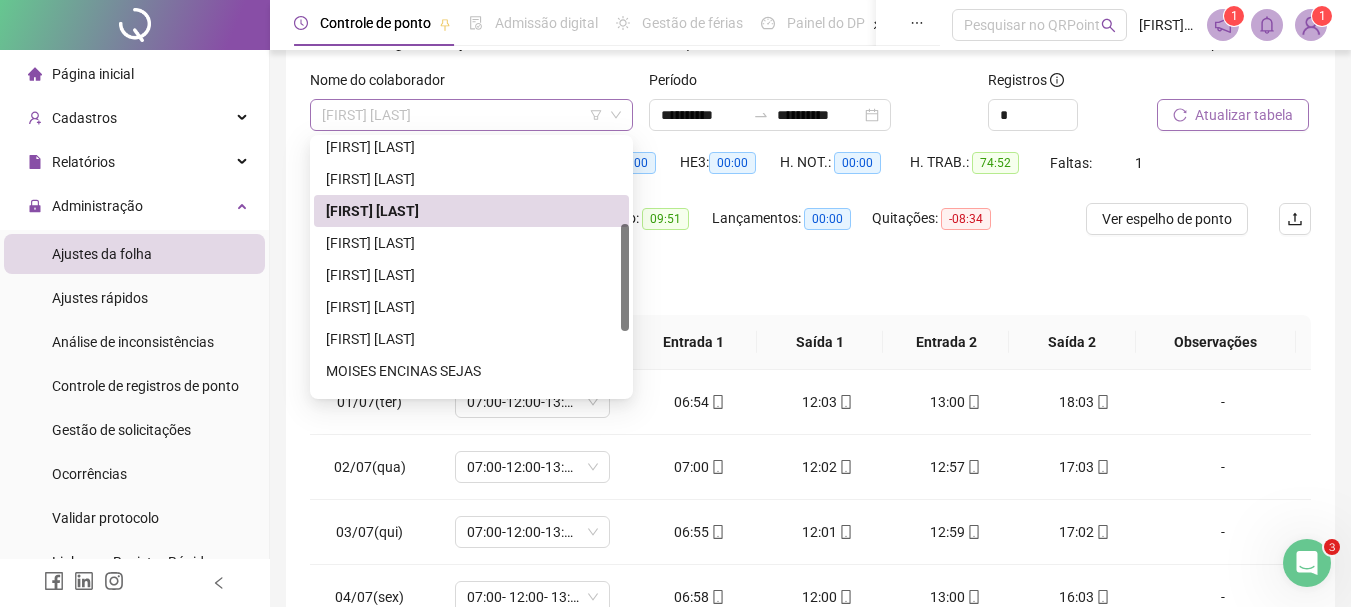 click on "[FIRST] [LAST]" at bounding box center (471, 115) 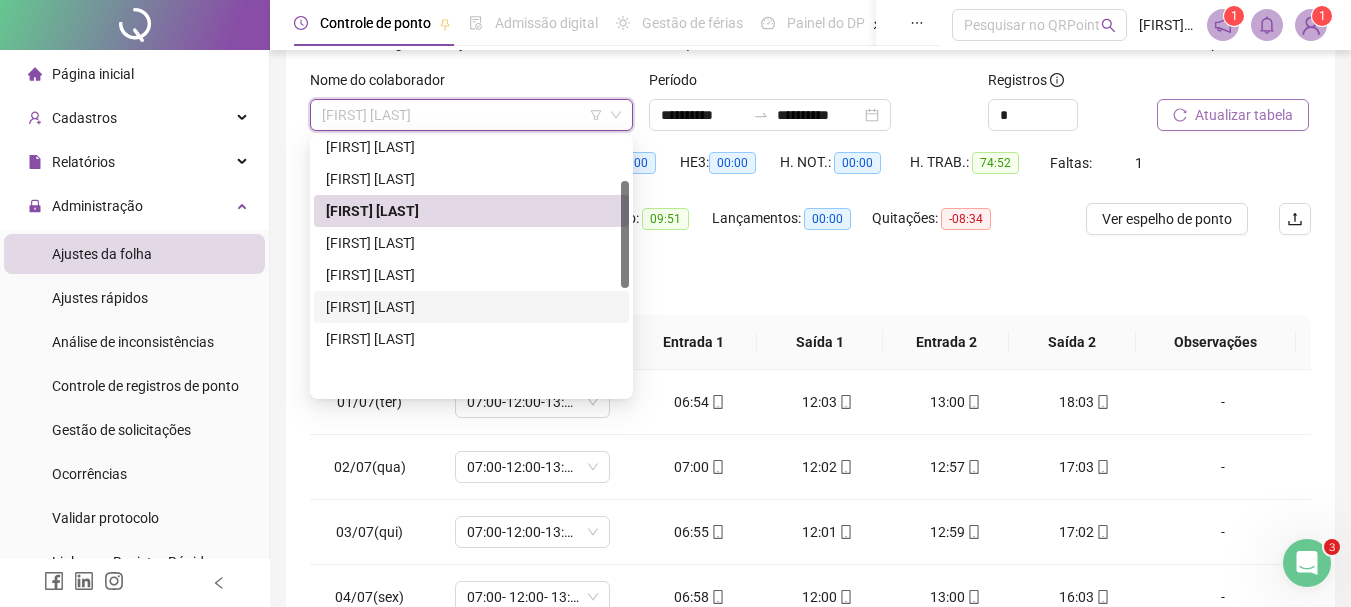 scroll, scrollTop: 0, scrollLeft: 0, axis: both 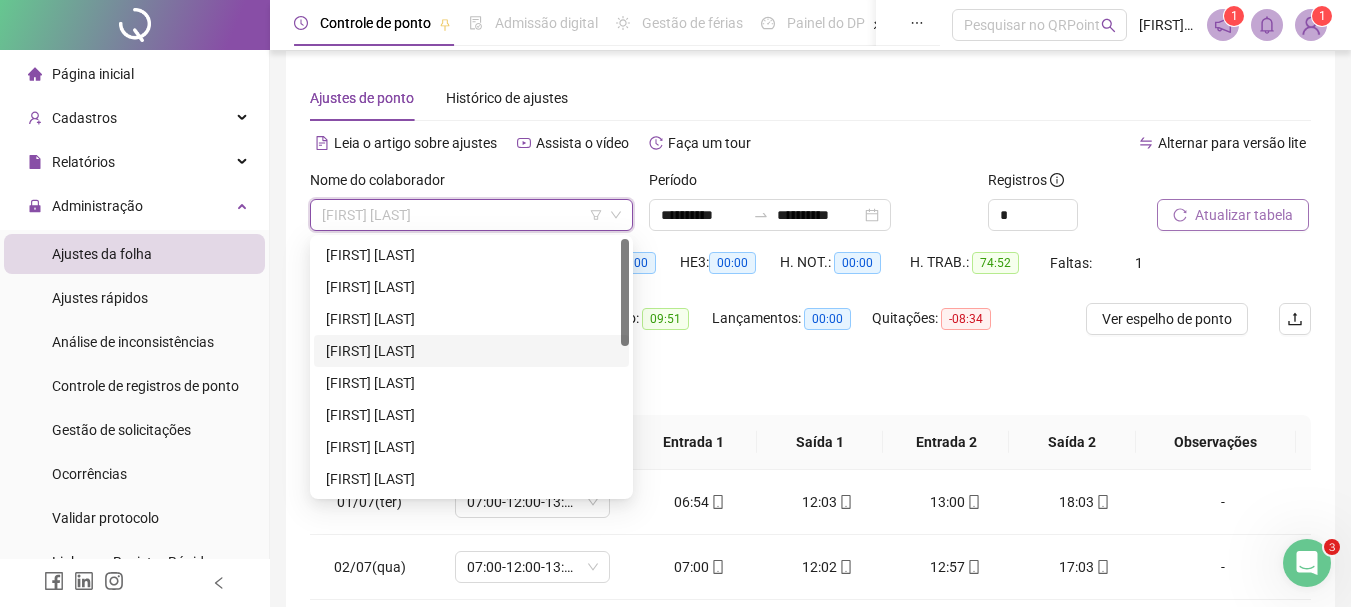 click on "[FIRST] [LAST]" at bounding box center [471, 351] 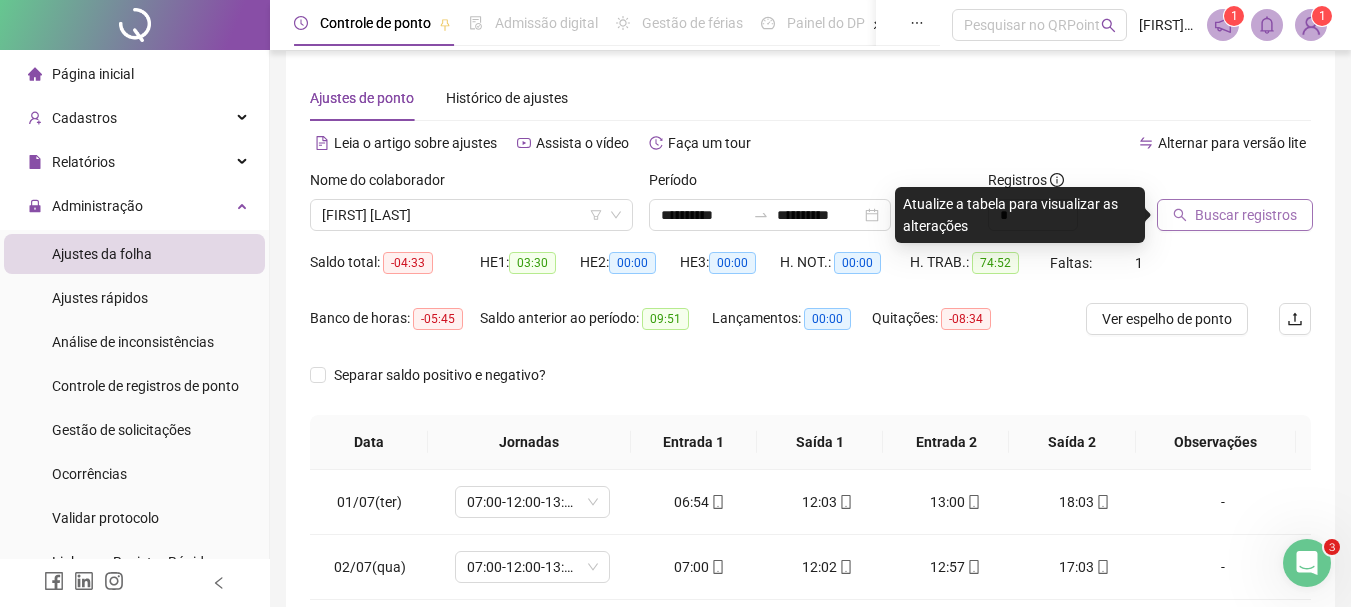 click on "Buscar registros" at bounding box center (1246, 215) 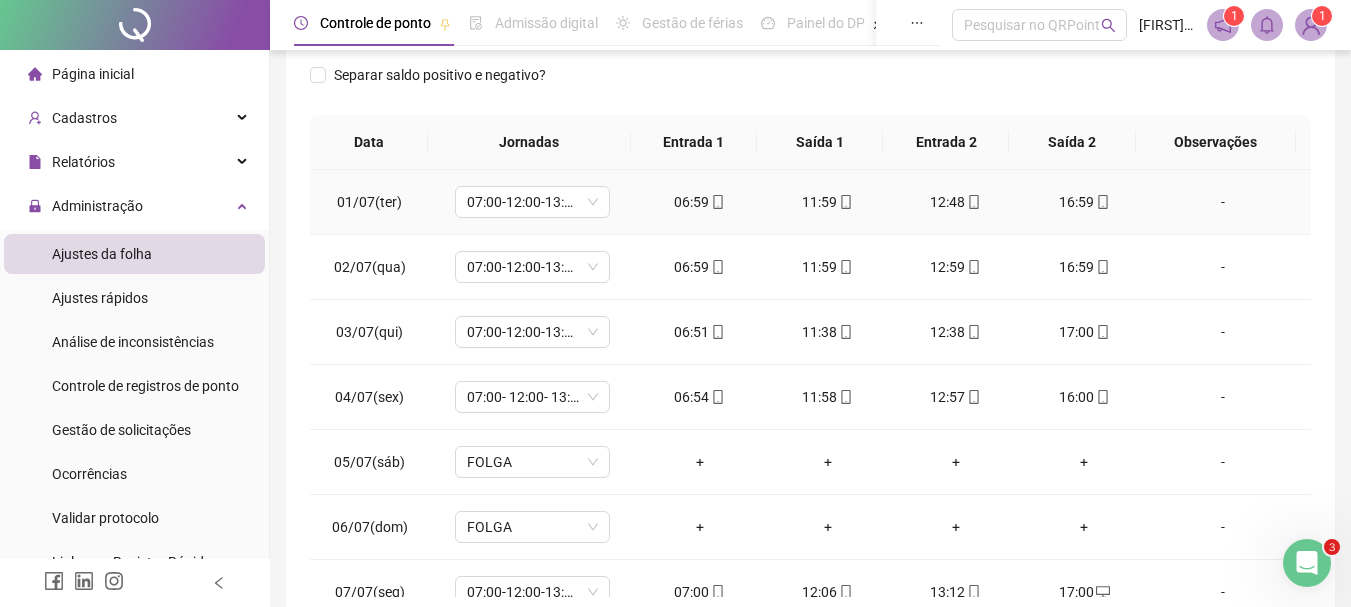 scroll, scrollTop: 415, scrollLeft: 0, axis: vertical 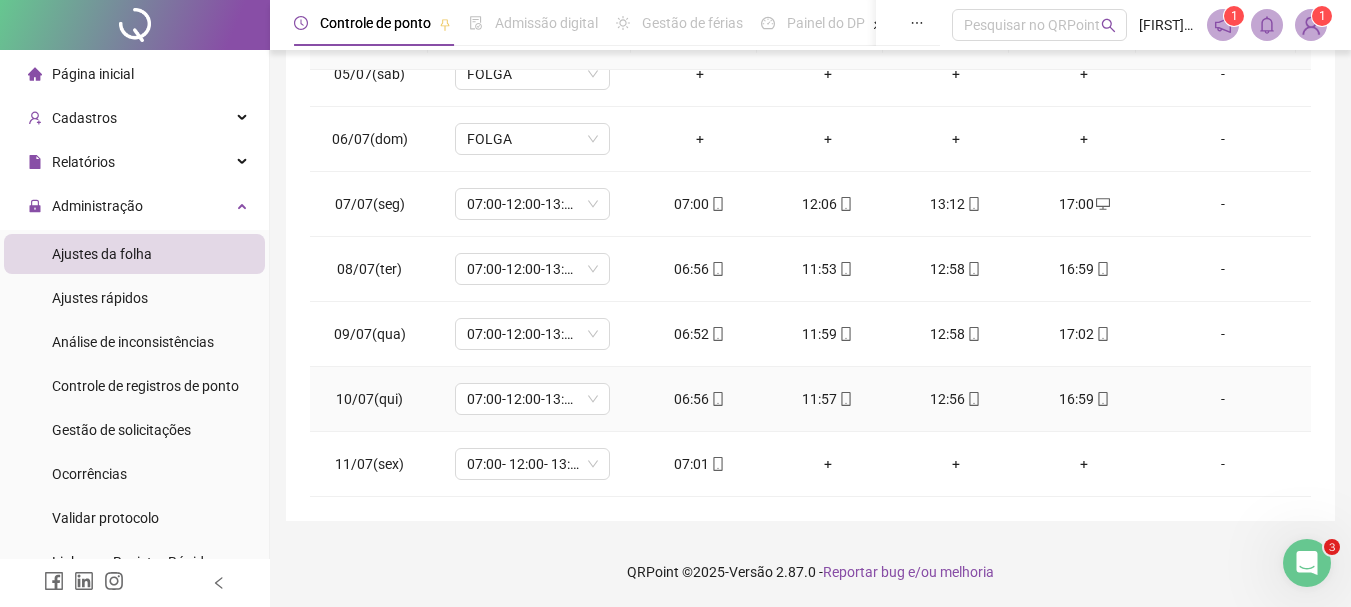 click on "16:59" at bounding box center [1084, 399] 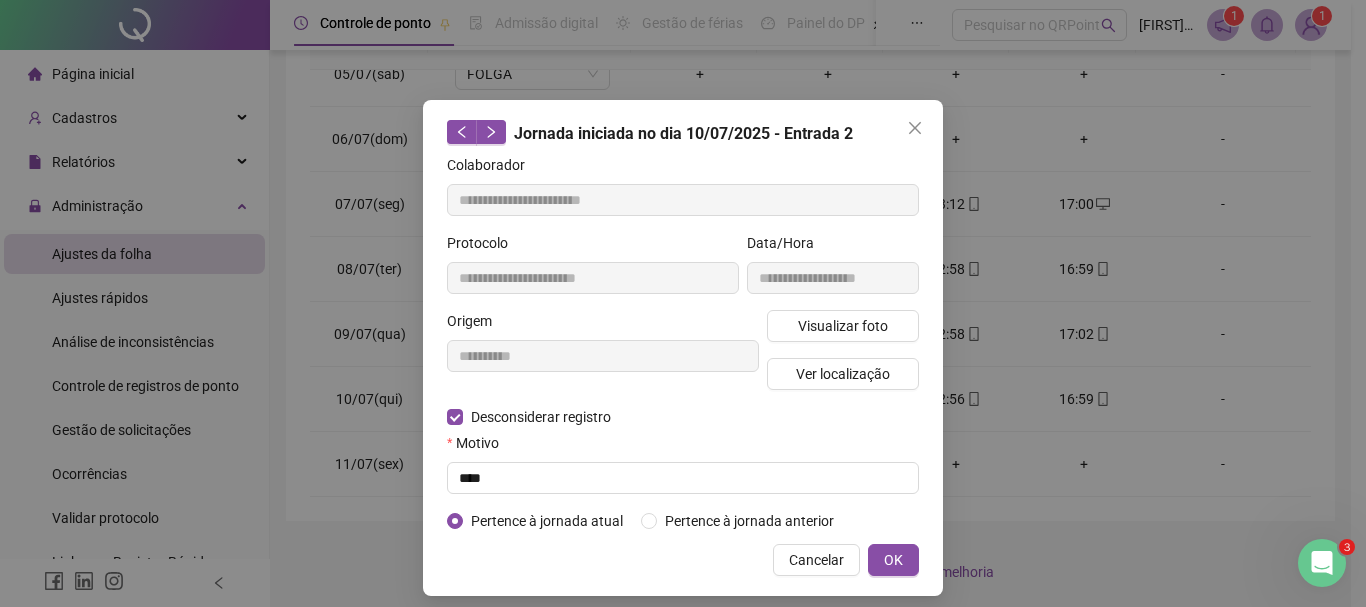 type on "**********" 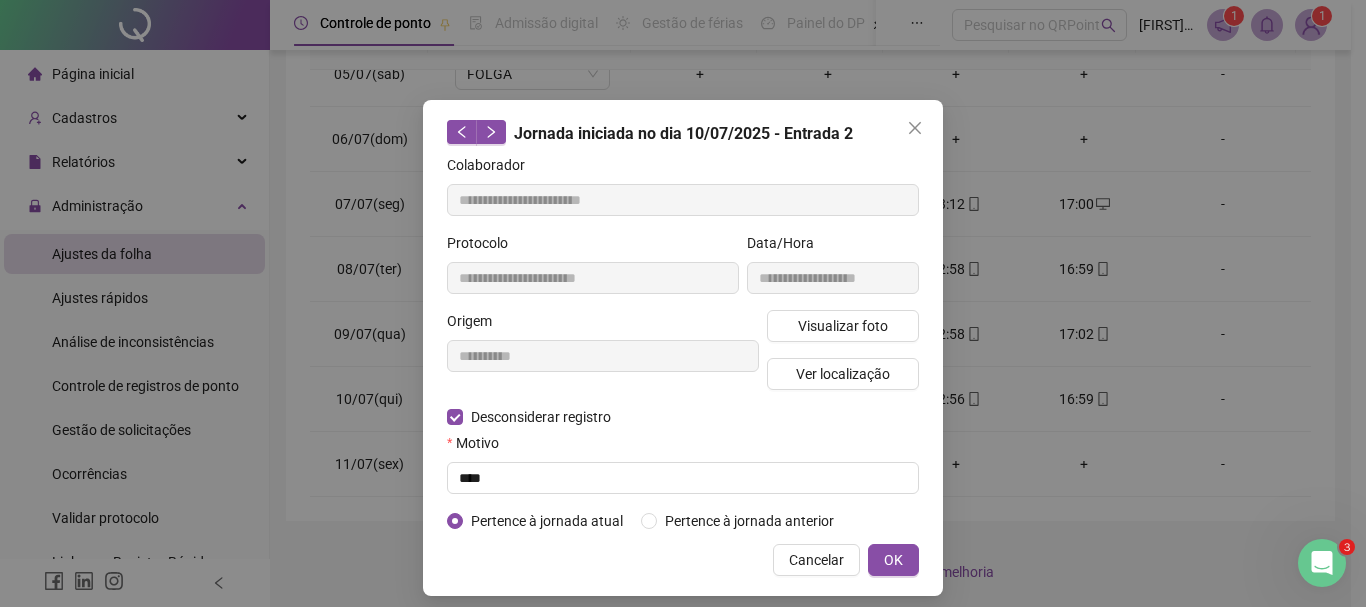 type on "**********" 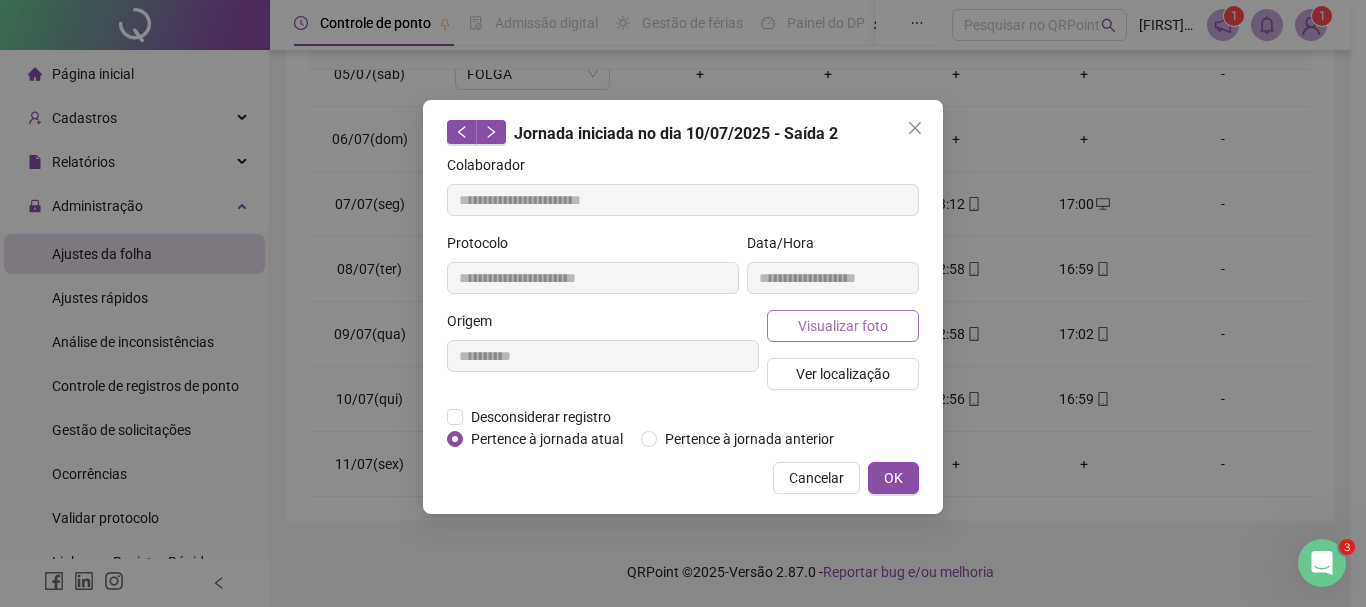 click on "Visualizar foto" at bounding box center [843, 326] 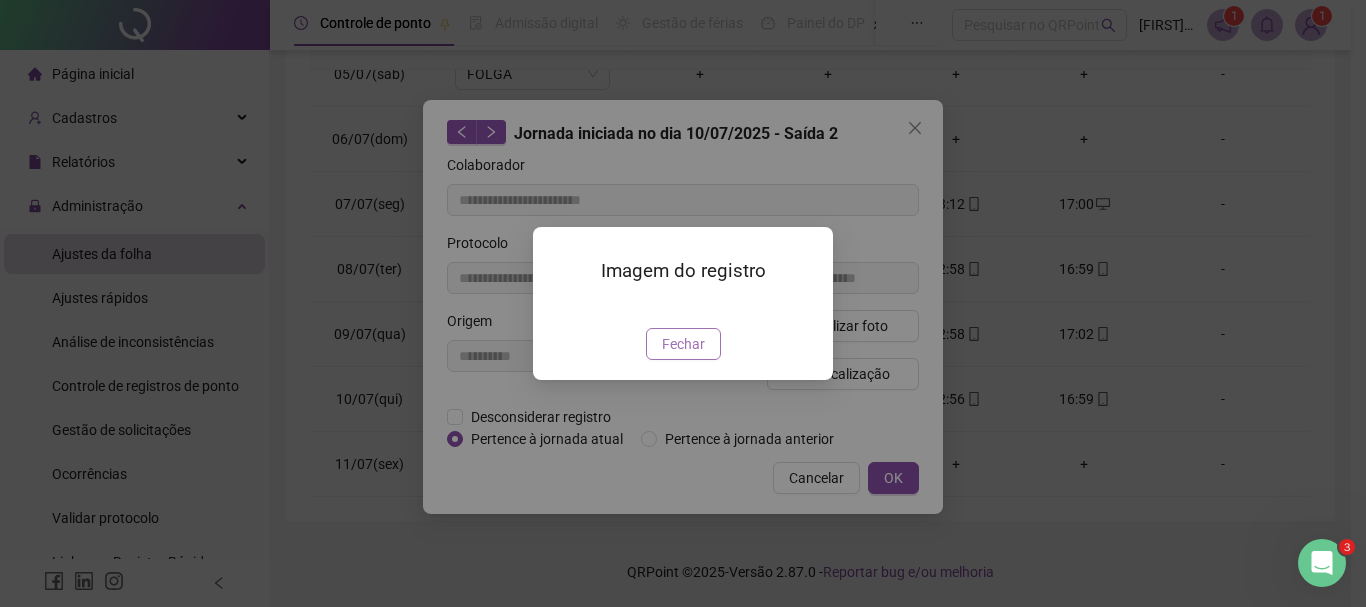 click on "Fechar" at bounding box center [683, 344] 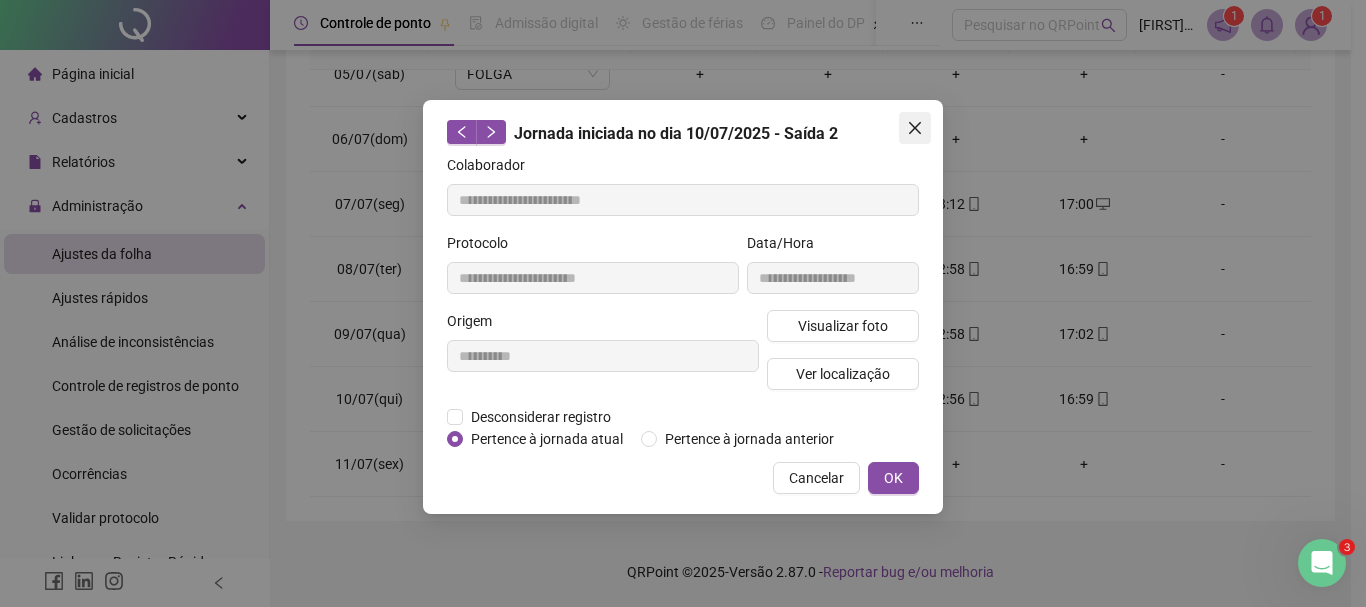 click at bounding box center (915, 128) 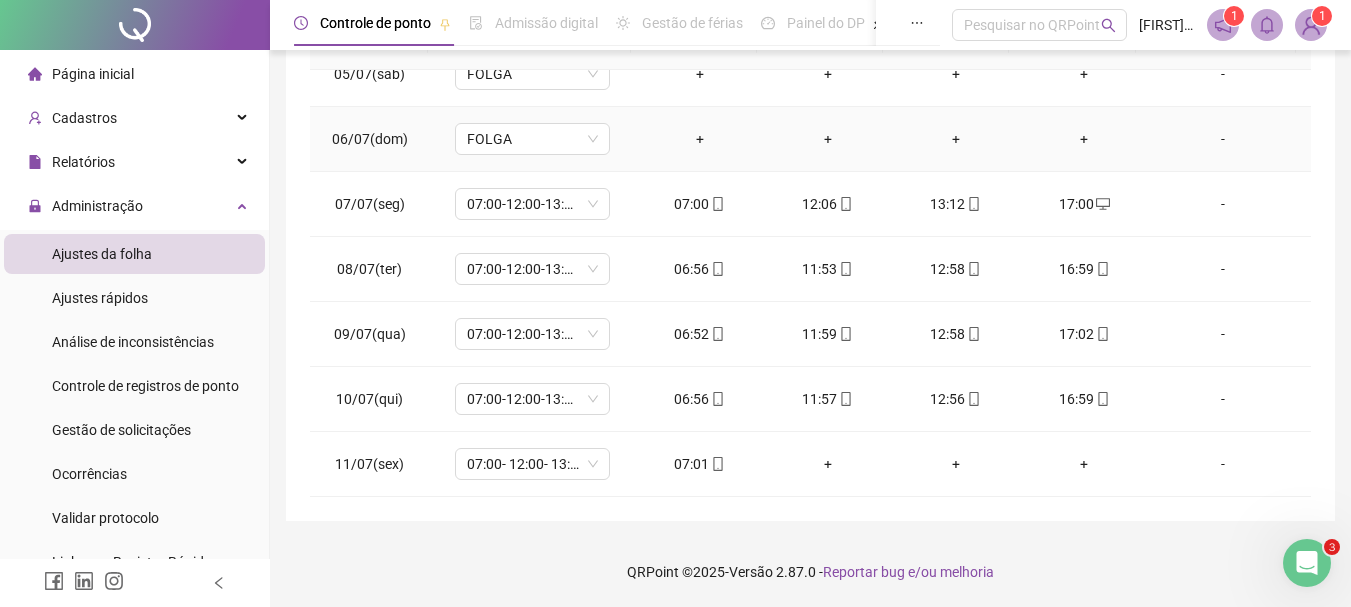 scroll, scrollTop: 0, scrollLeft: 0, axis: both 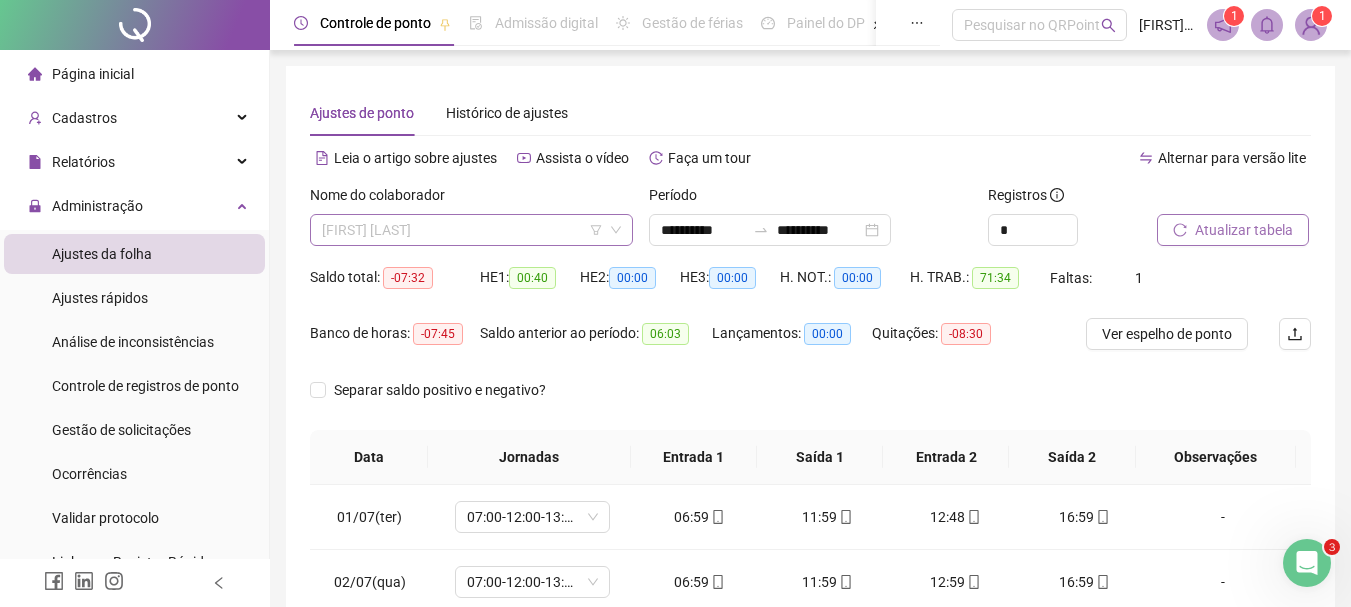 click on "[FIRST] [LAST]" at bounding box center (471, 230) 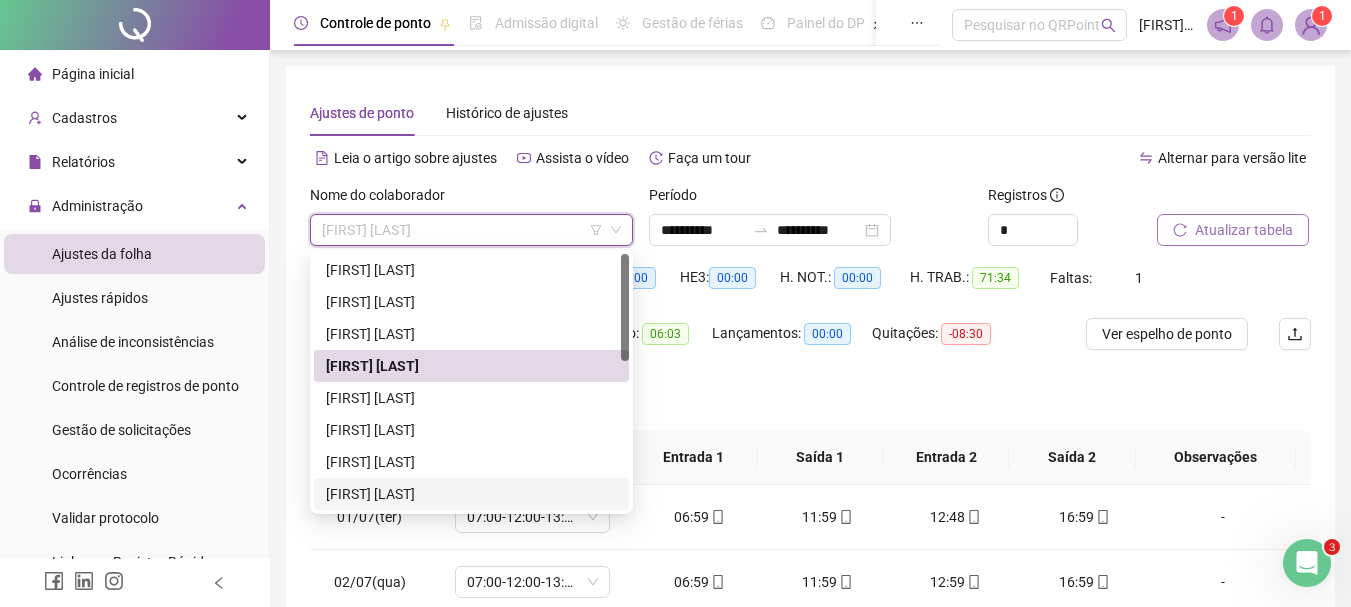 drag, startPoint x: 405, startPoint y: 483, endPoint x: 647, endPoint y: 447, distance: 244.66304 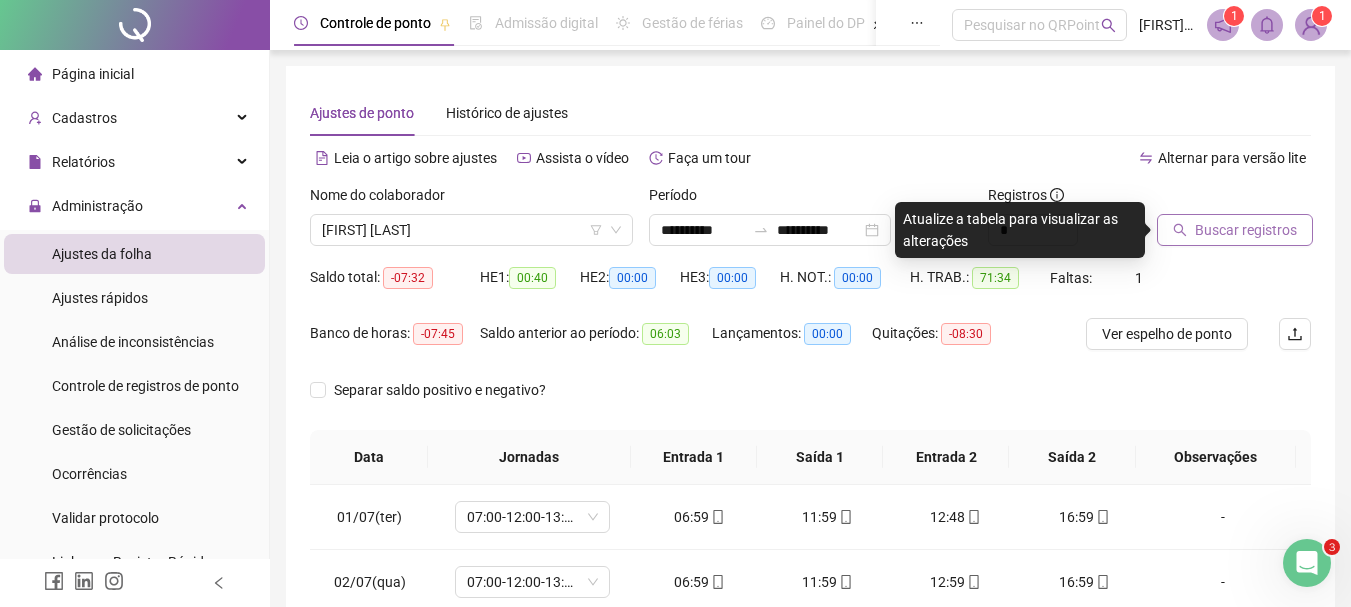 click on "Buscar registros" at bounding box center [1246, 230] 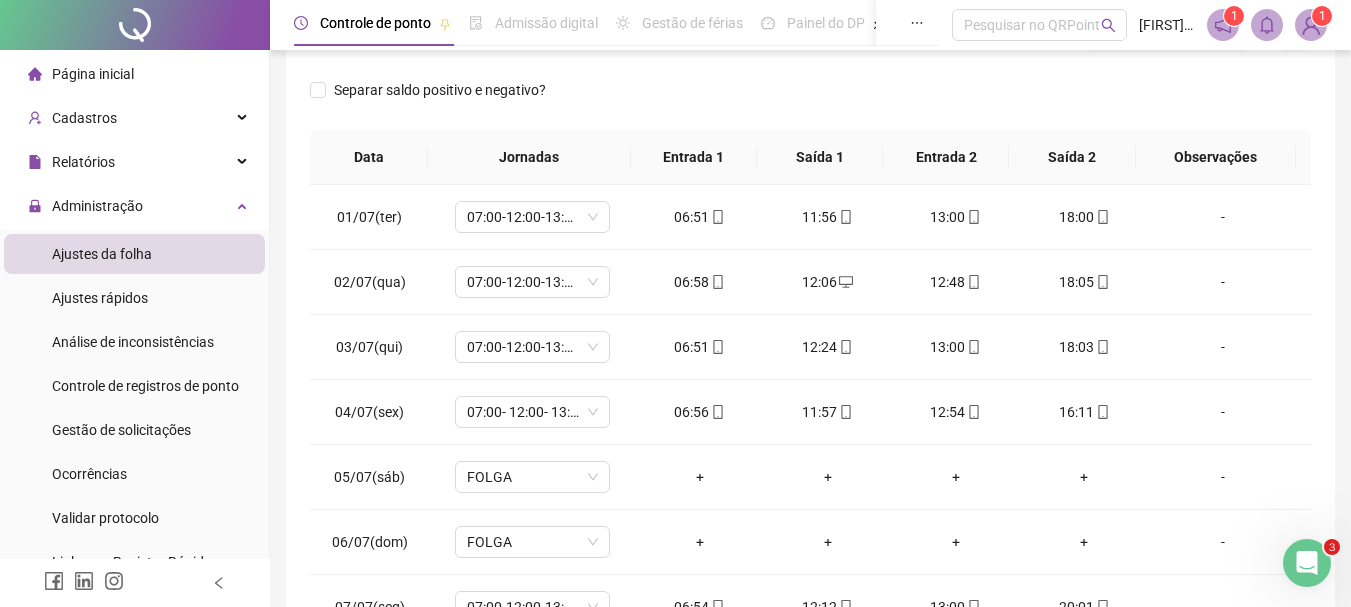 scroll, scrollTop: 415, scrollLeft: 0, axis: vertical 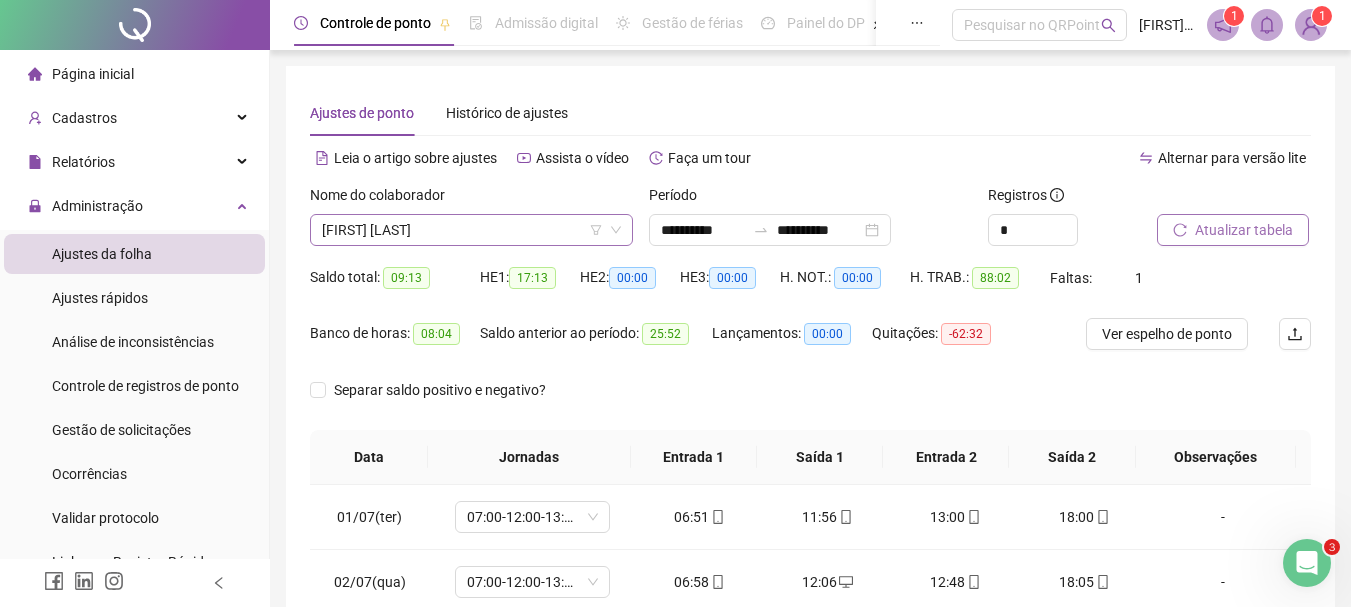 click on "[FIRST] [LAST]" at bounding box center (471, 230) 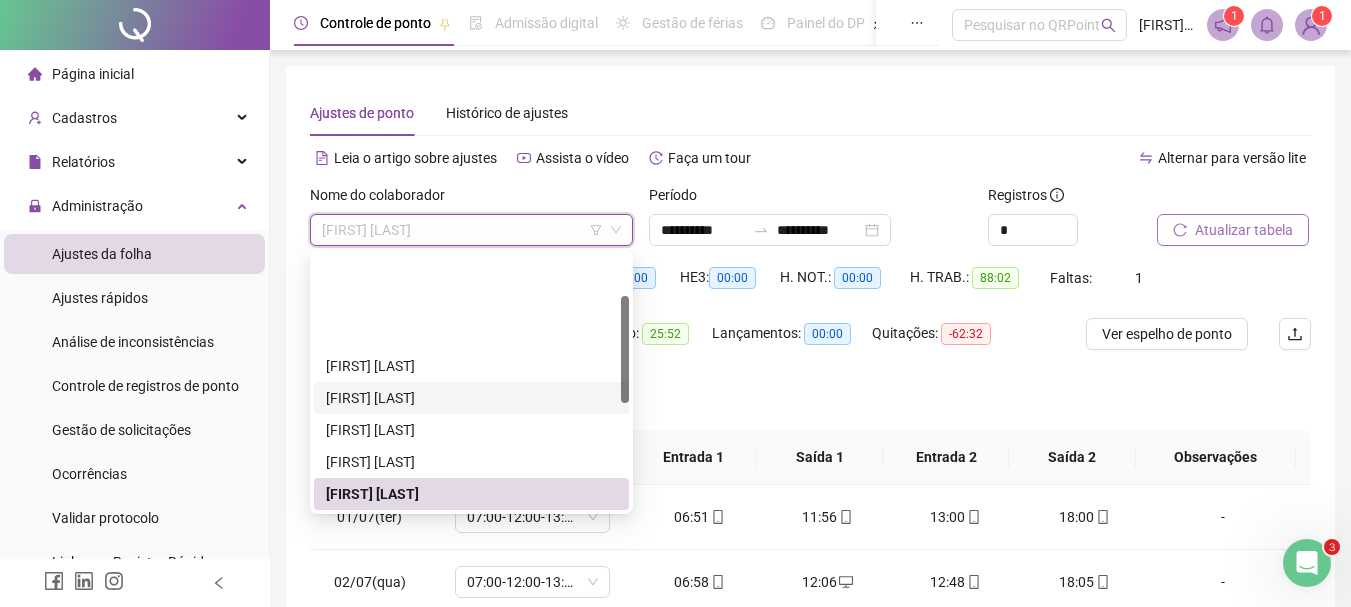 scroll, scrollTop: 100, scrollLeft: 0, axis: vertical 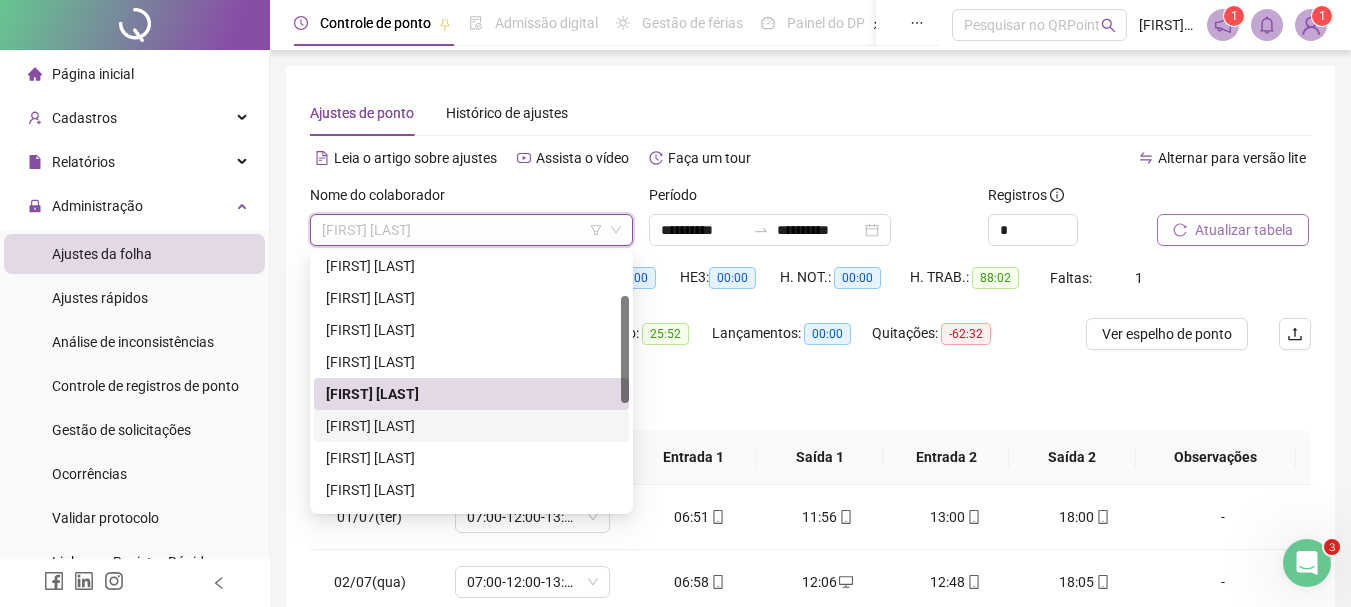 click on "[FIRST] [LAST]" at bounding box center [471, 426] 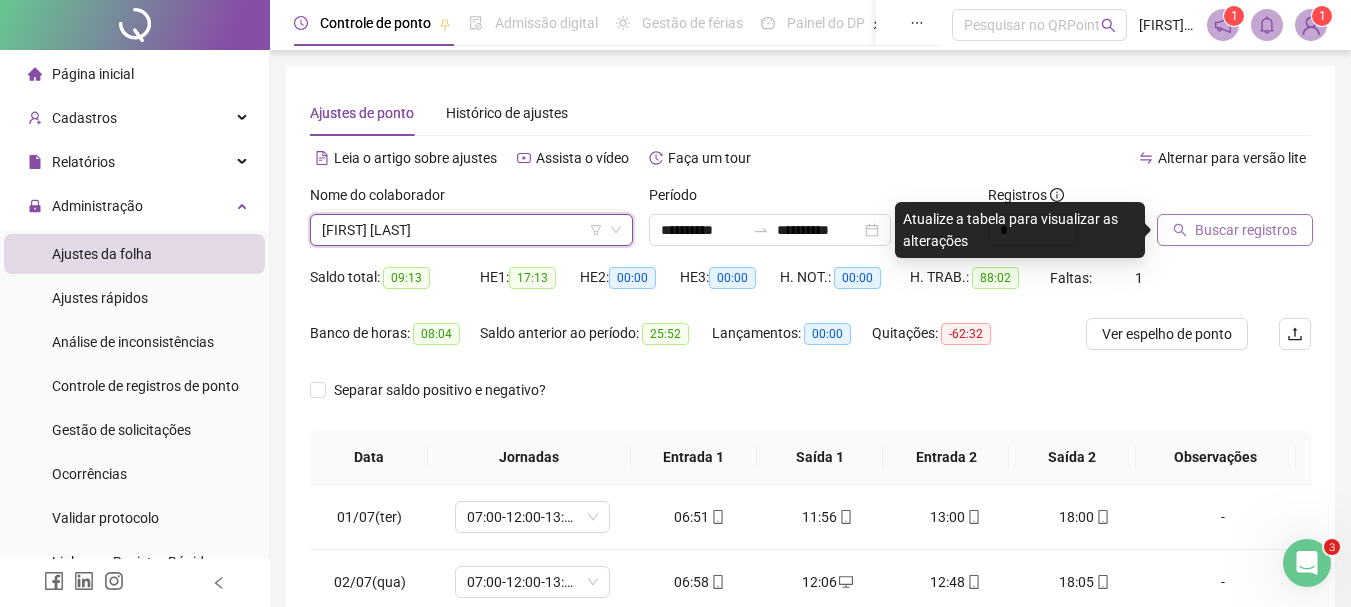 click on "Buscar registros" at bounding box center [1235, 230] 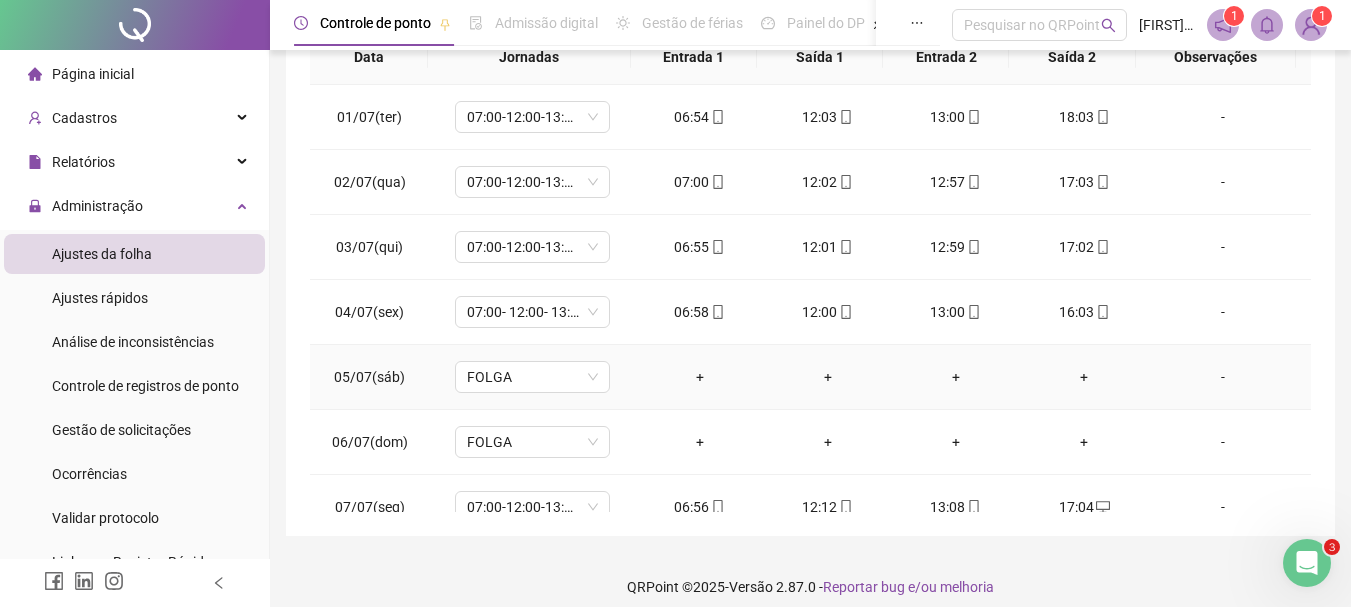 scroll, scrollTop: 415, scrollLeft: 0, axis: vertical 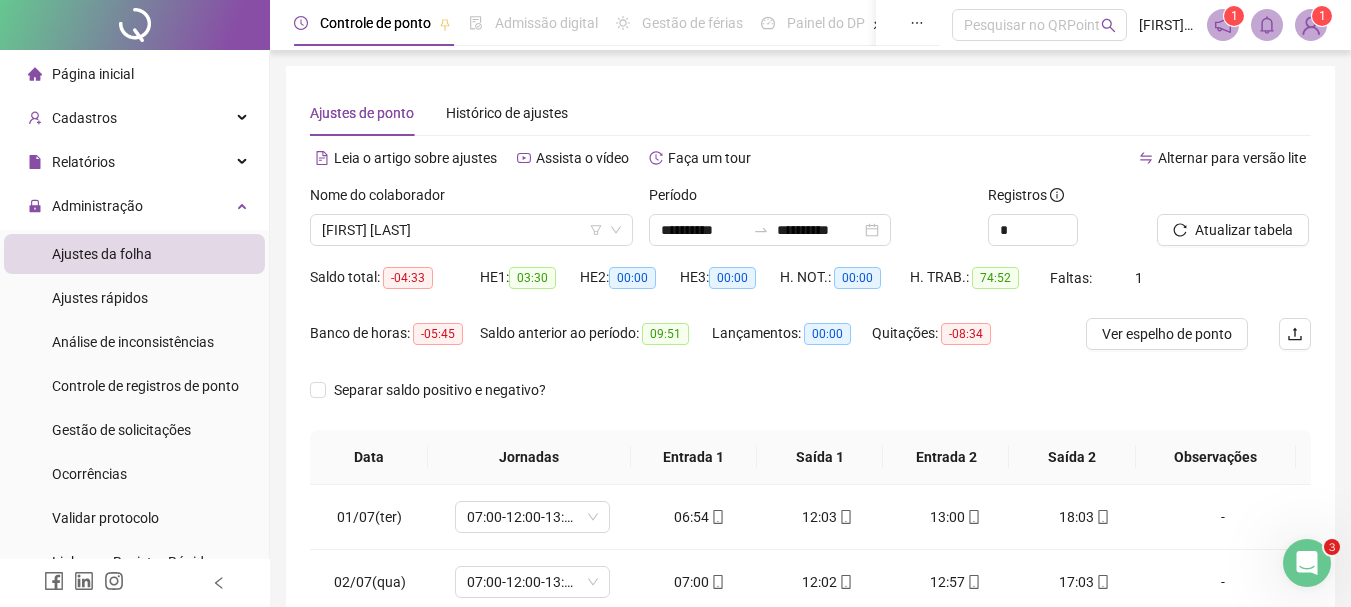 click on "Nome do colaborador" at bounding box center (471, 199) 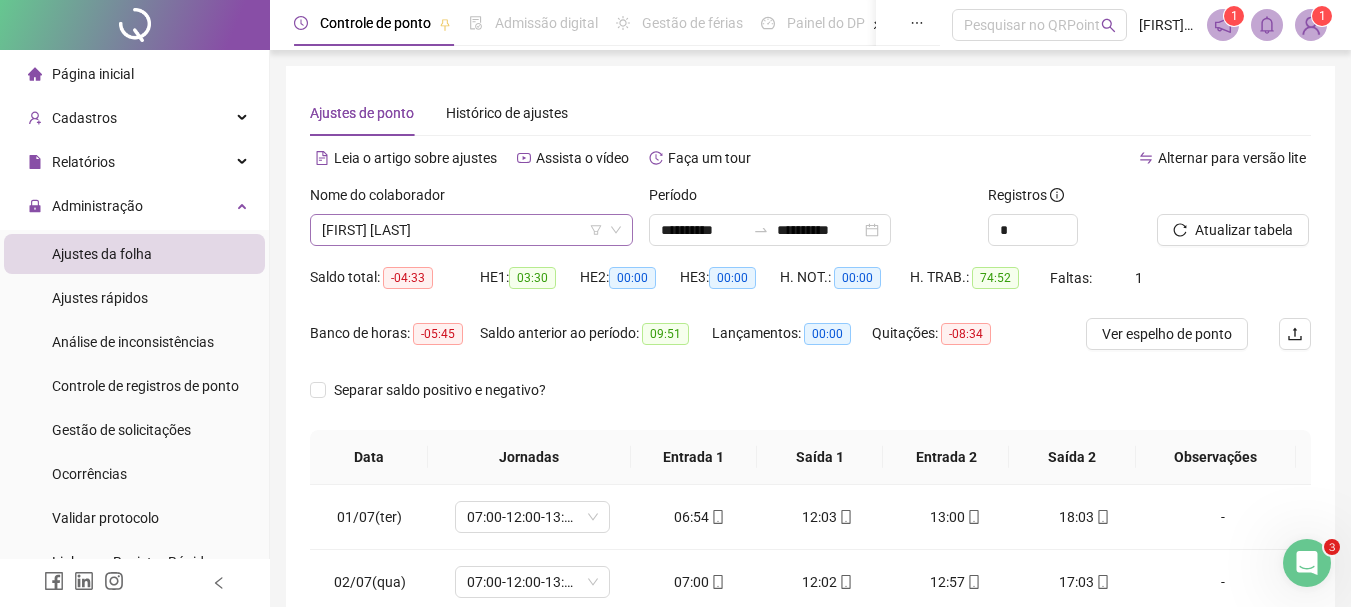 click on "[FIRST] [LAST]" at bounding box center [471, 230] 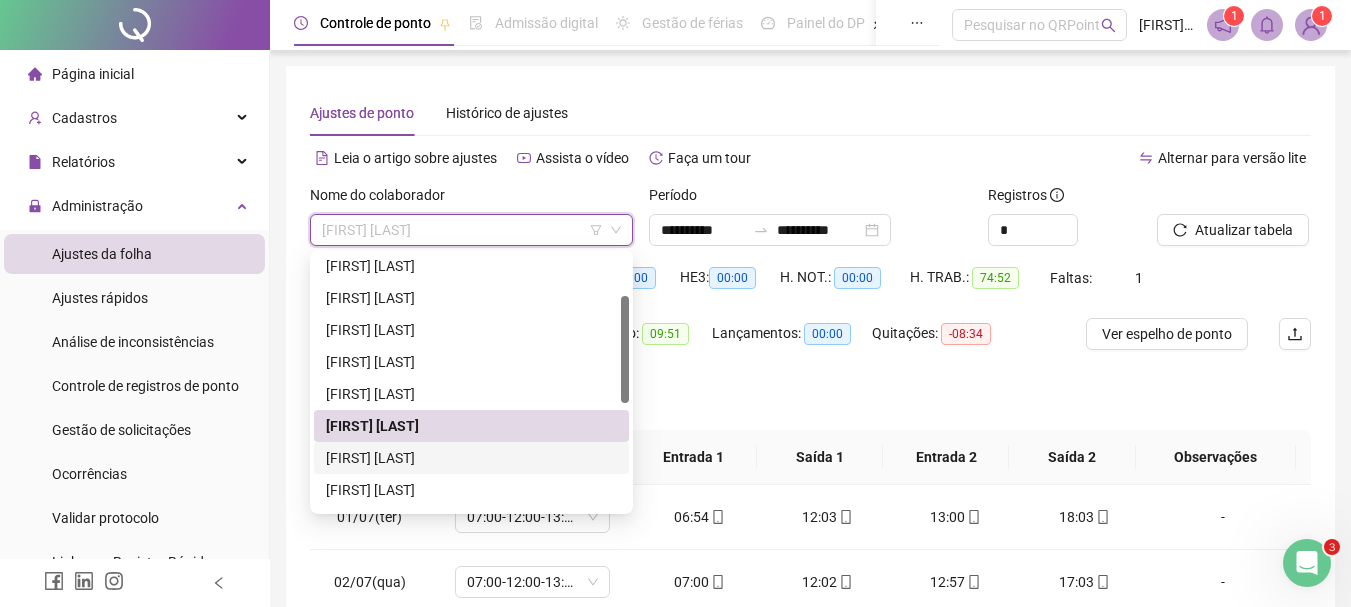 click on "[FIRST] [LAST]" at bounding box center [471, 458] 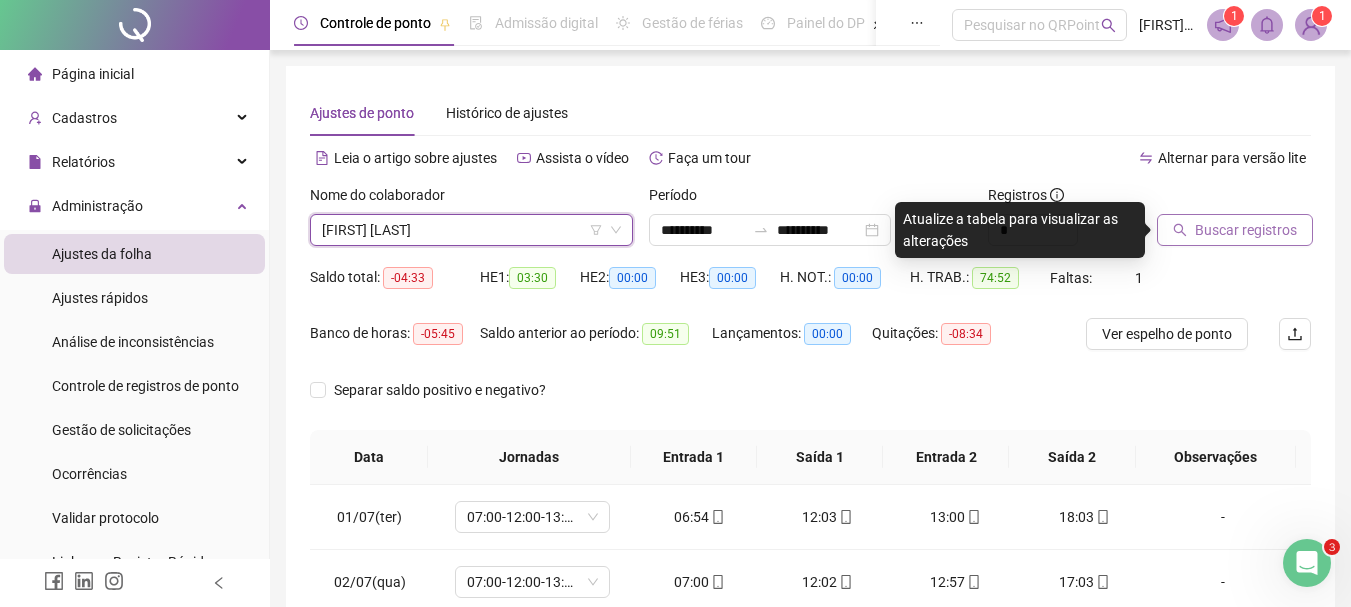 click on "Buscar registros" at bounding box center [1246, 230] 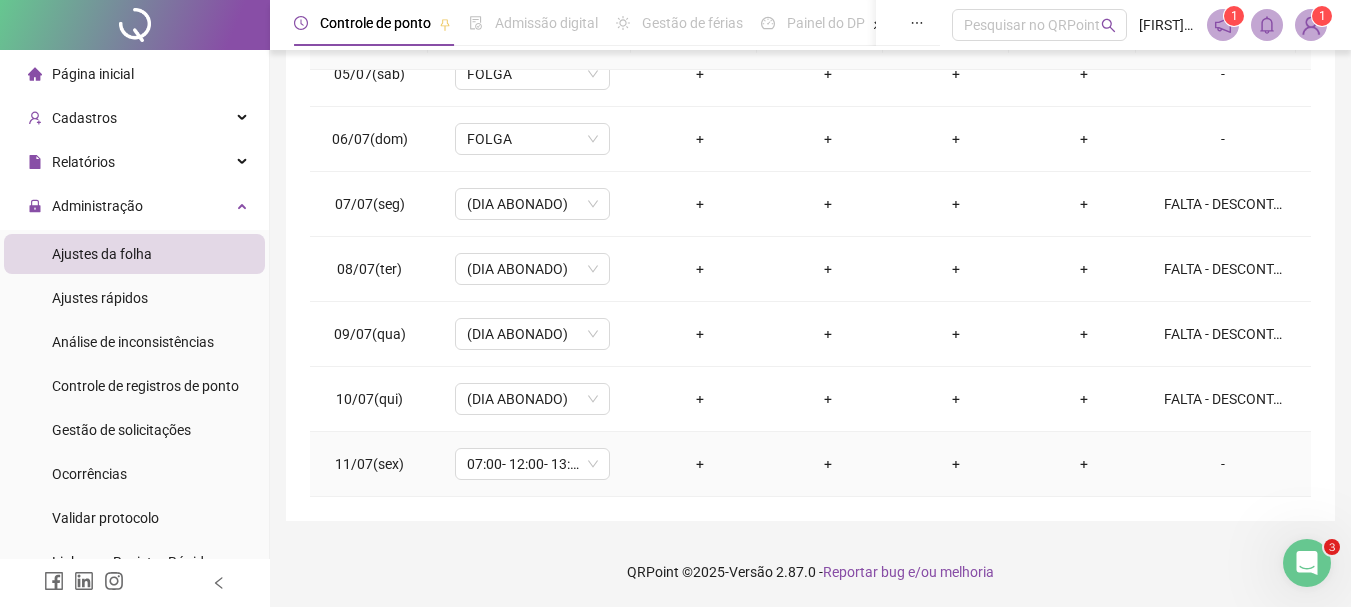 click on "-" at bounding box center [1223, 464] 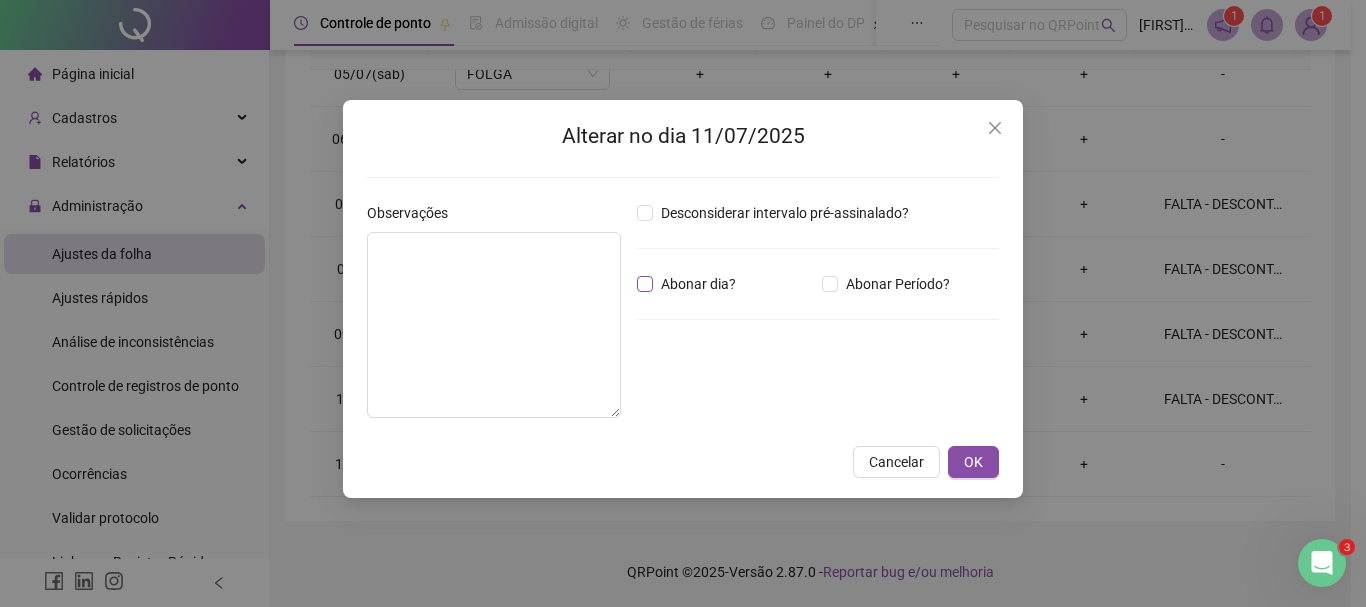 drag, startPoint x: 733, startPoint y: 269, endPoint x: 715, endPoint y: 288, distance: 26.172504 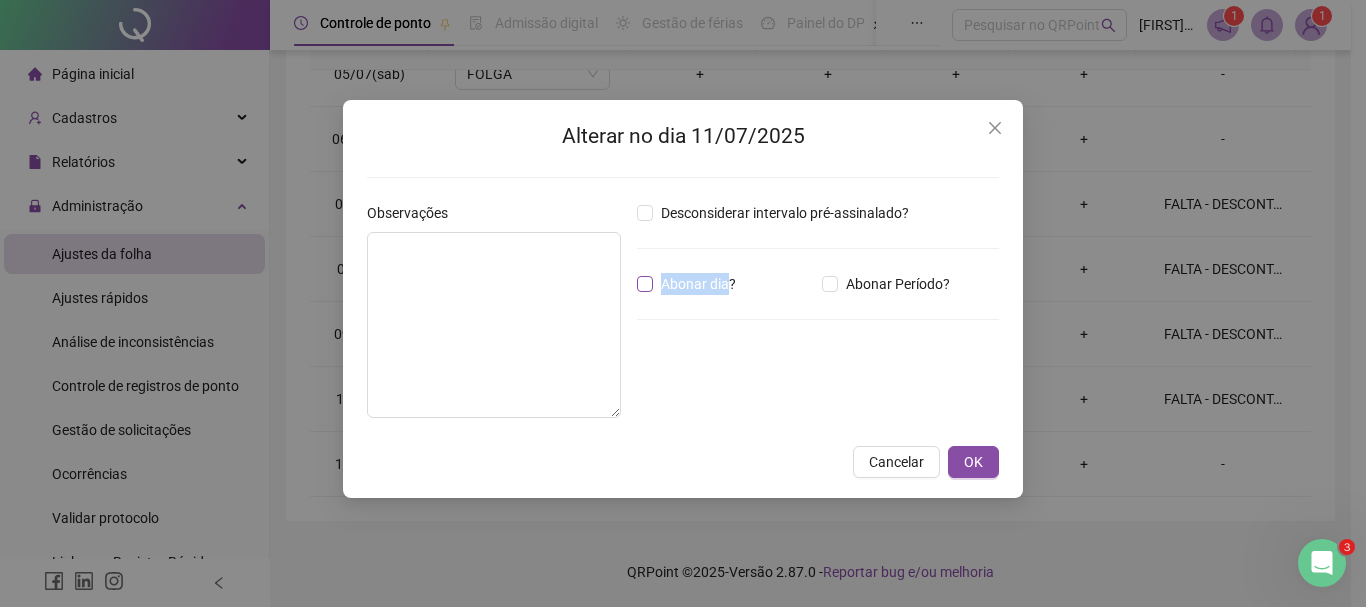 click on "Abonar dia?" at bounding box center [698, 284] 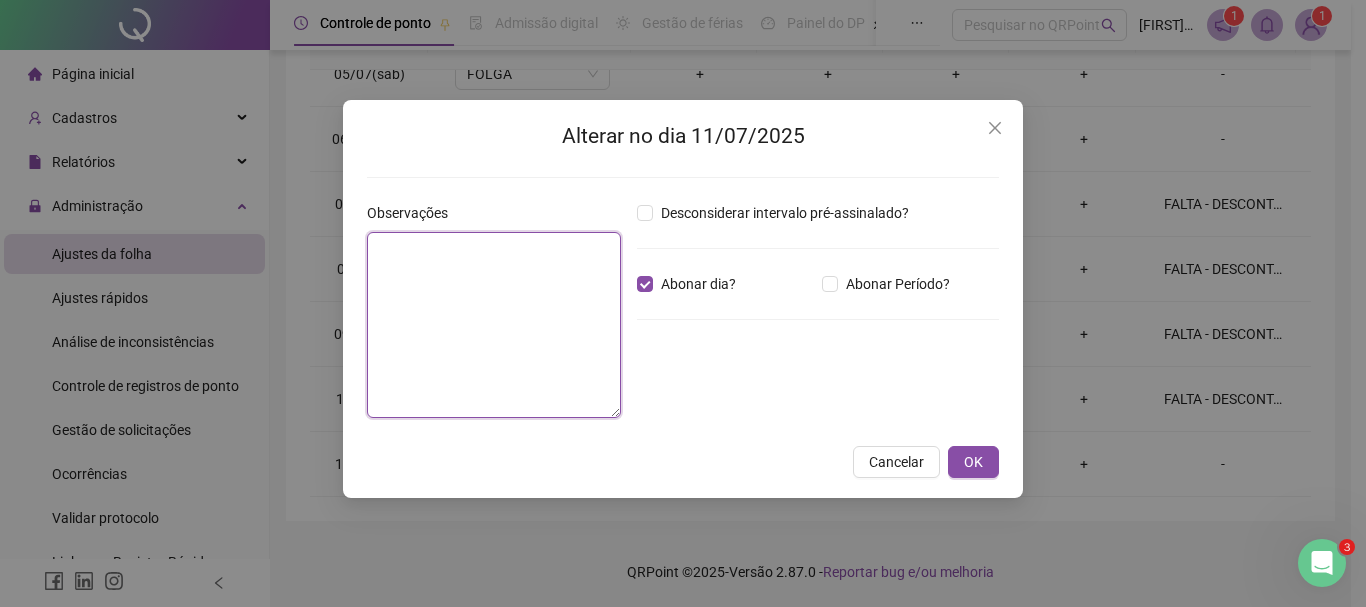 click at bounding box center [494, 325] 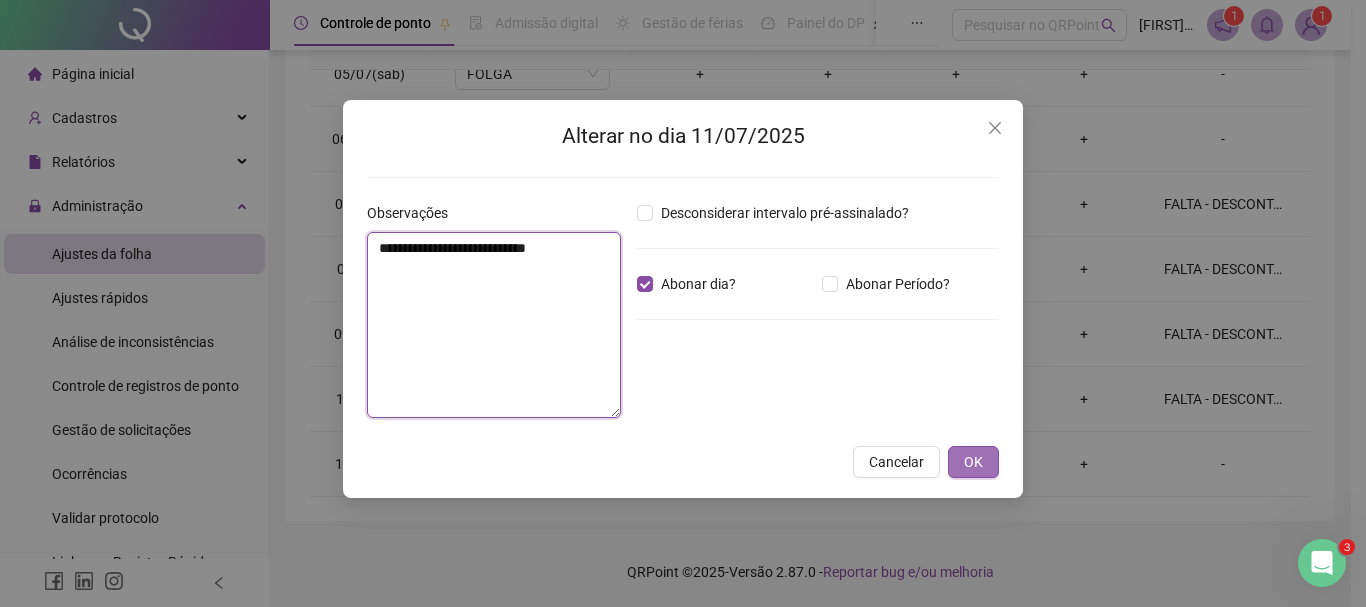 type on "**********" 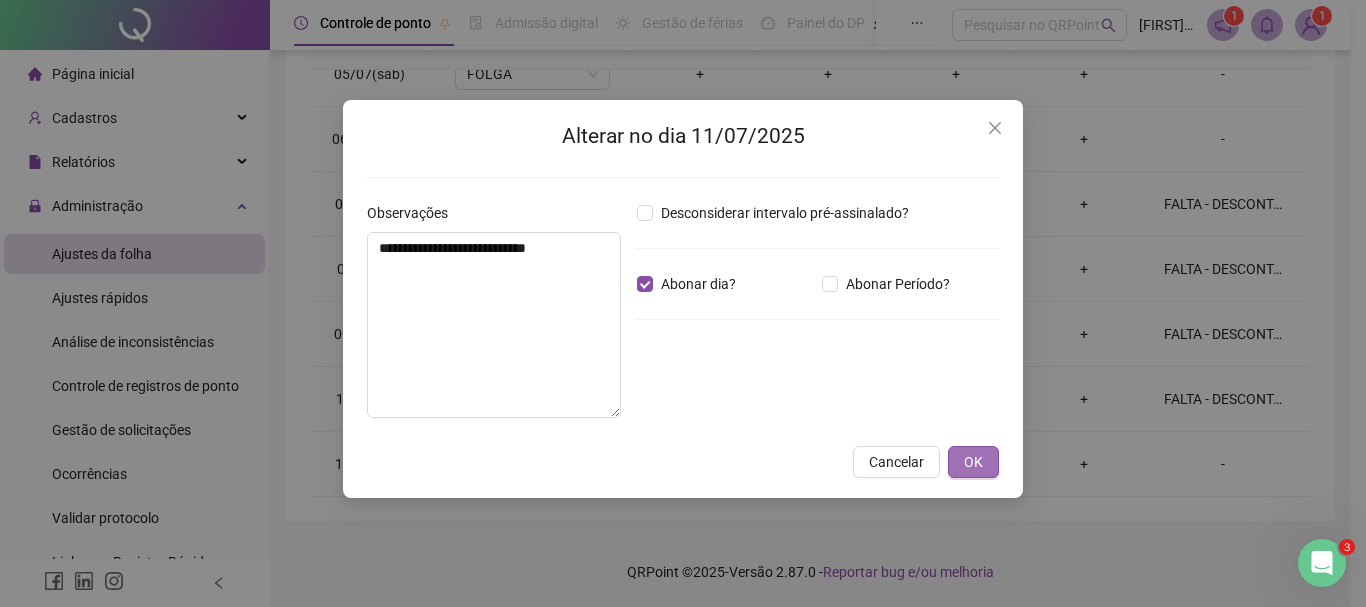 click on "OK" at bounding box center [973, 462] 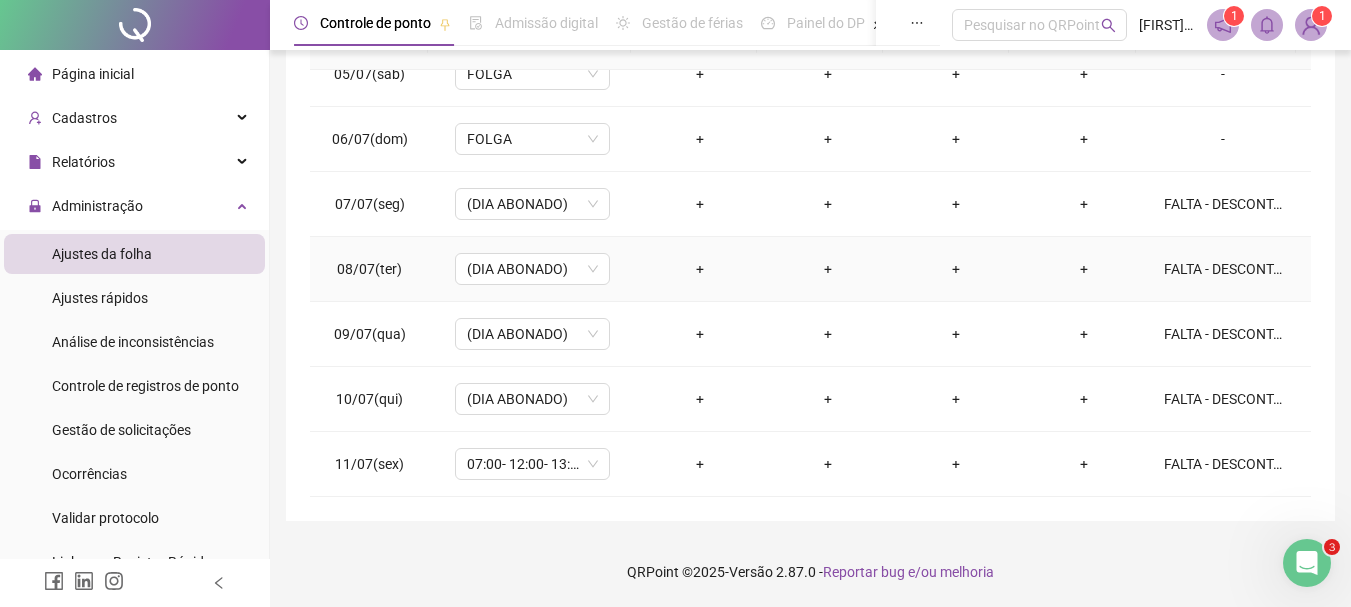 scroll, scrollTop: 0, scrollLeft: 0, axis: both 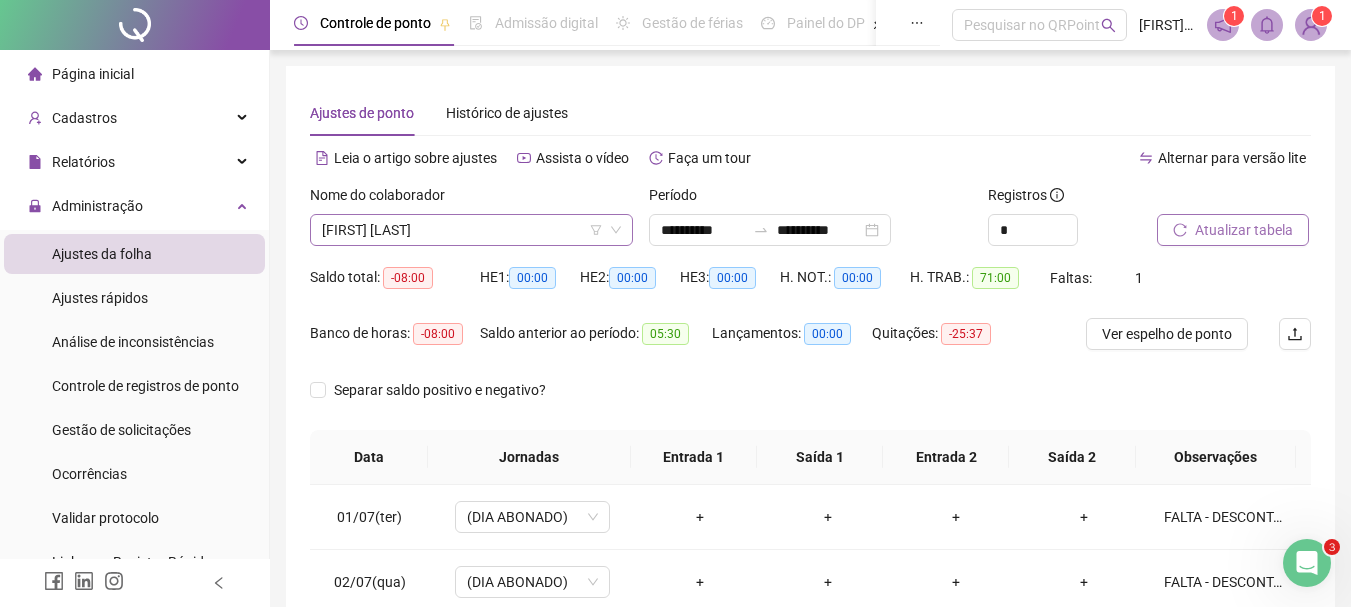 click on "[FIRST] [LAST]" at bounding box center [471, 230] 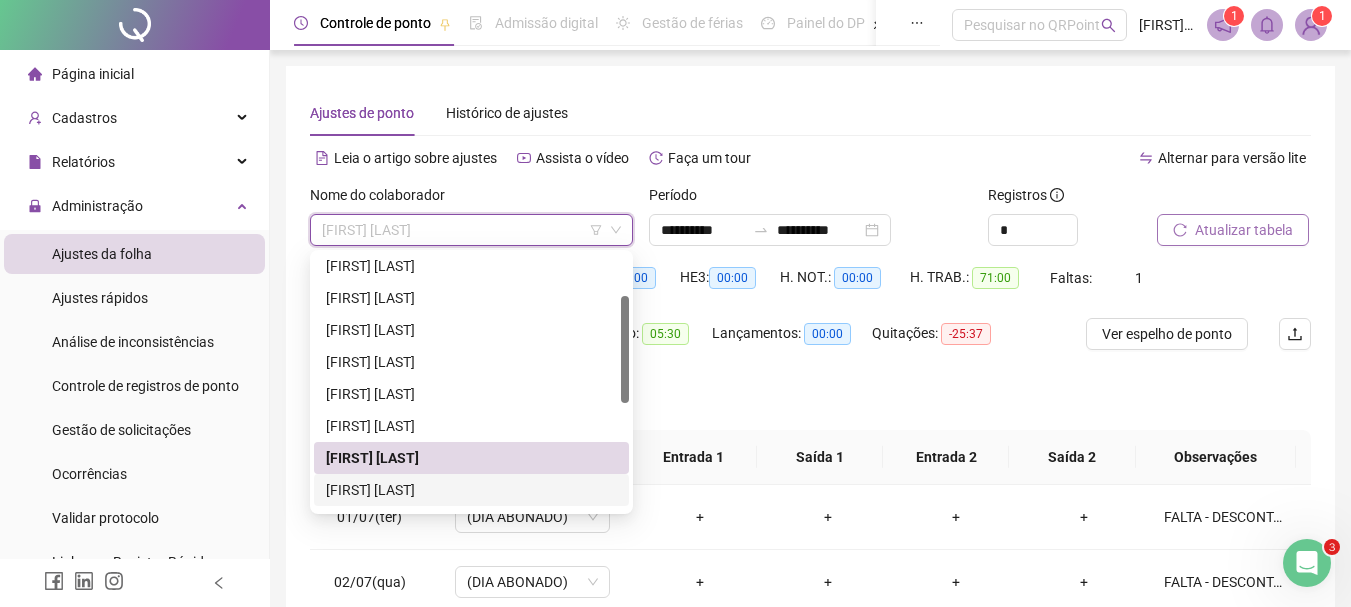 click on "[FIRST] [LAST]" at bounding box center (471, 490) 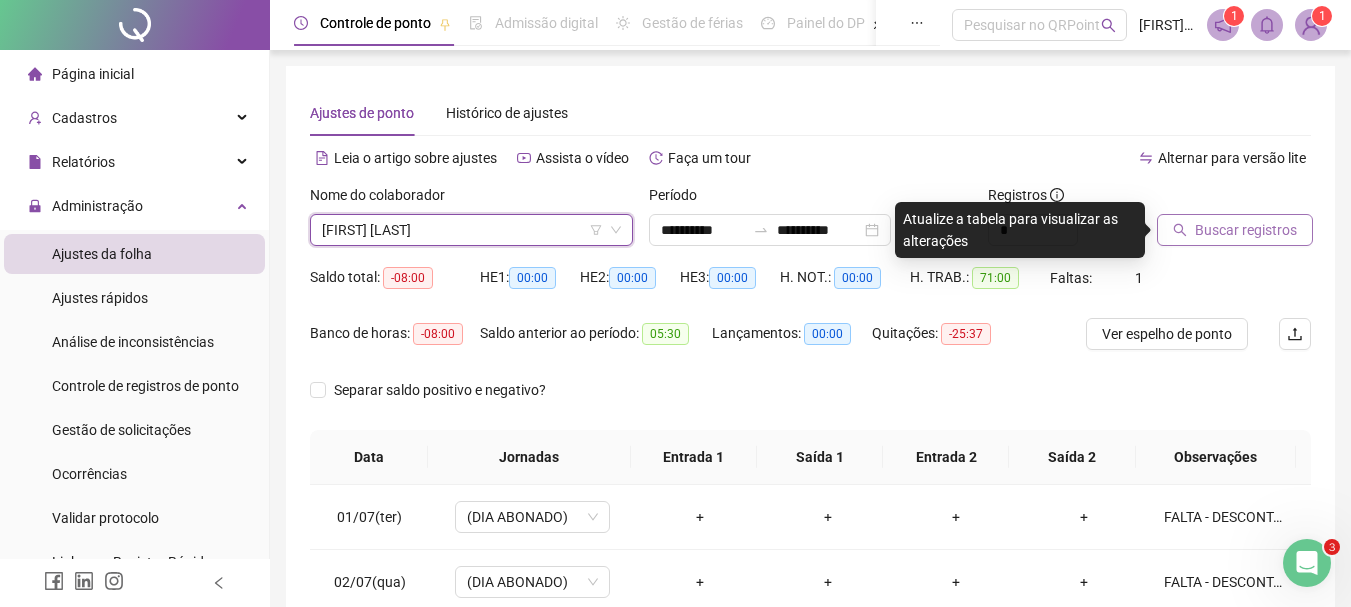 click on "Buscar registros" at bounding box center [1246, 230] 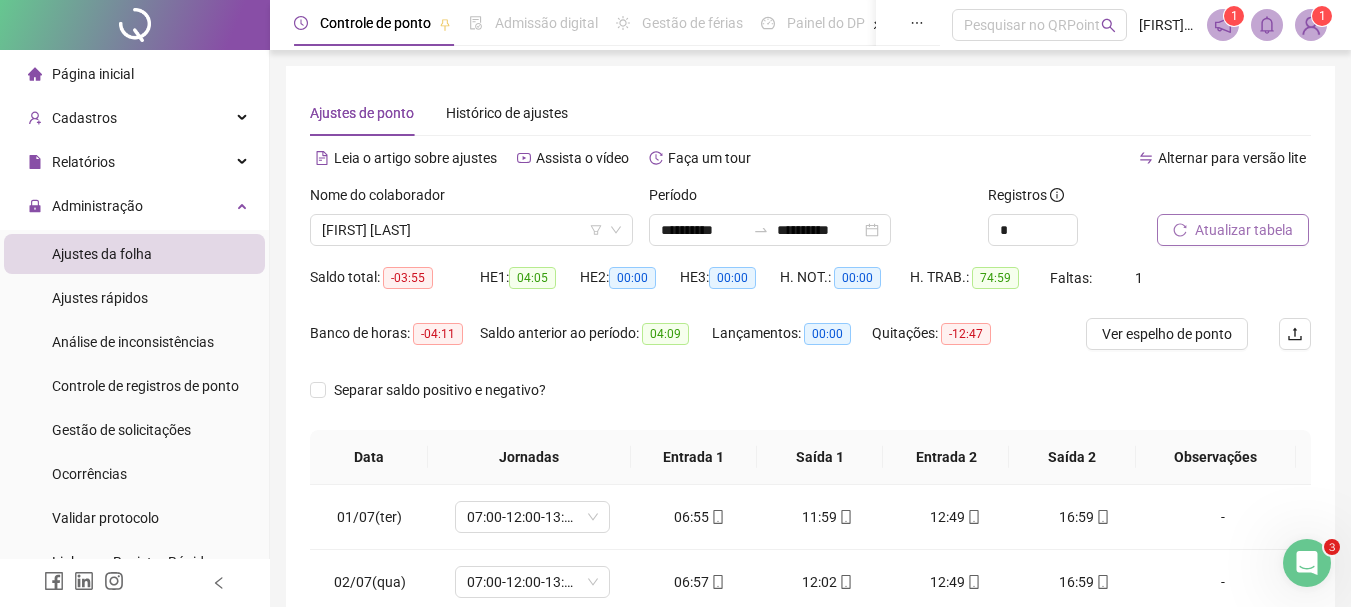 scroll, scrollTop: 400, scrollLeft: 0, axis: vertical 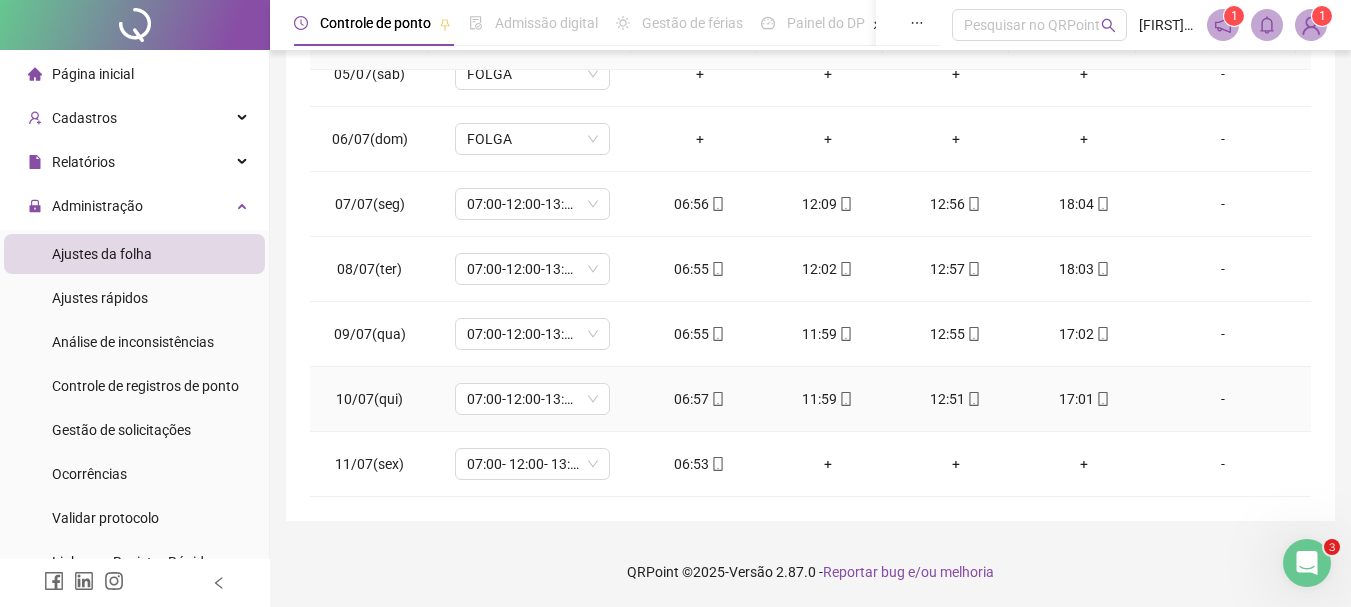 click on "17:01" at bounding box center (1084, 399) 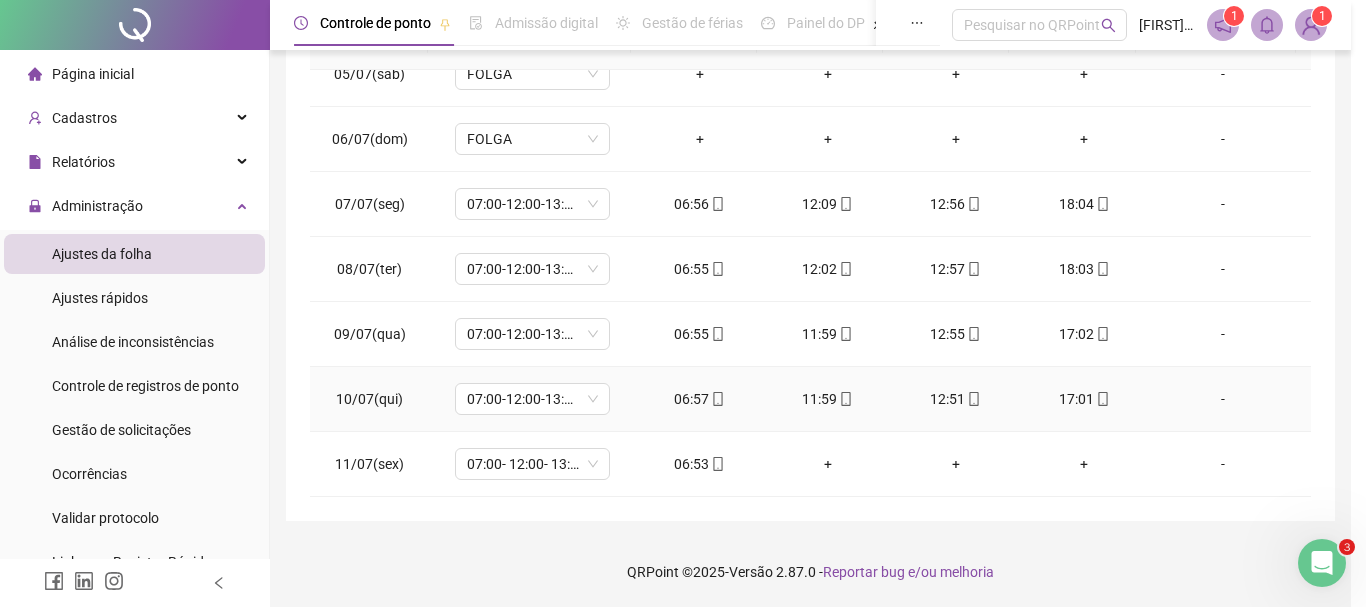 type on "**********" 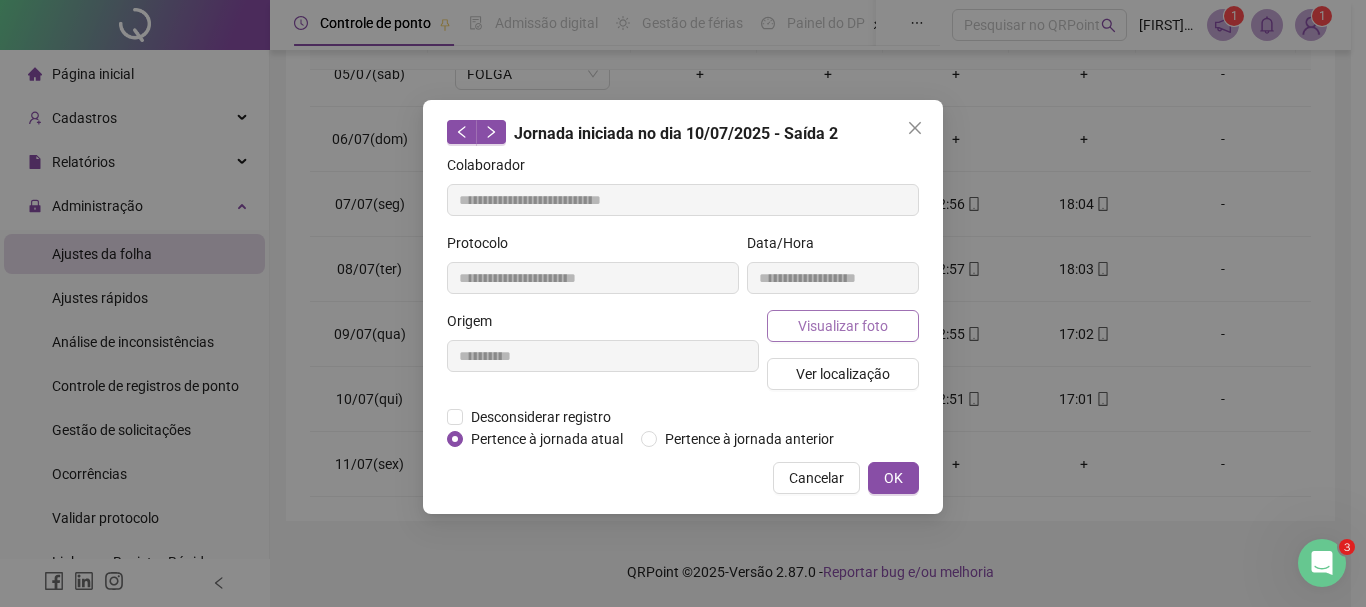 click on "Visualizar foto" at bounding box center [843, 326] 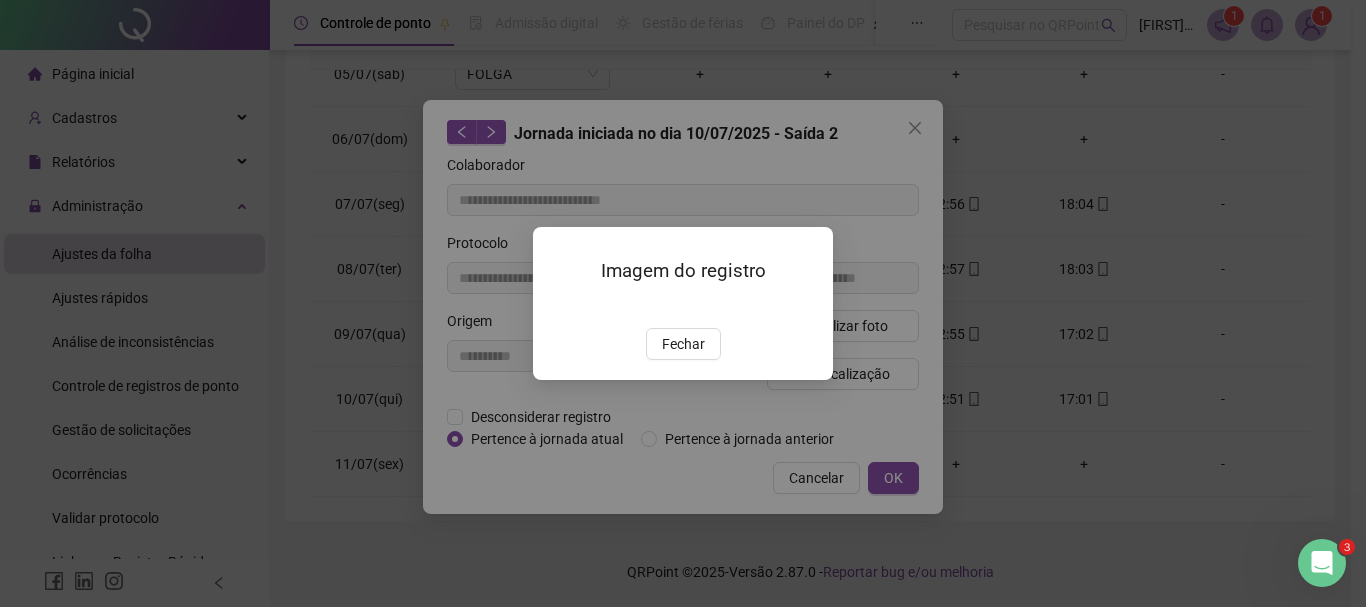 drag, startPoint x: 688, startPoint y: 456, endPoint x: 723, endPoint y: 429, distance: 44.20407 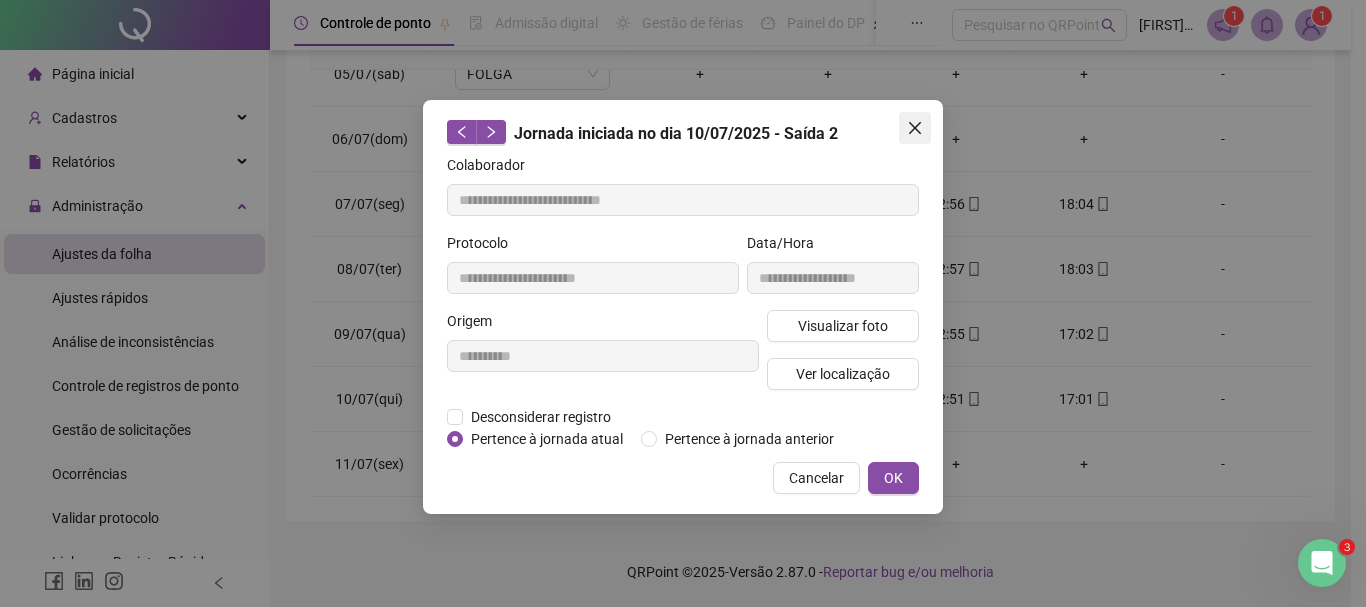 click 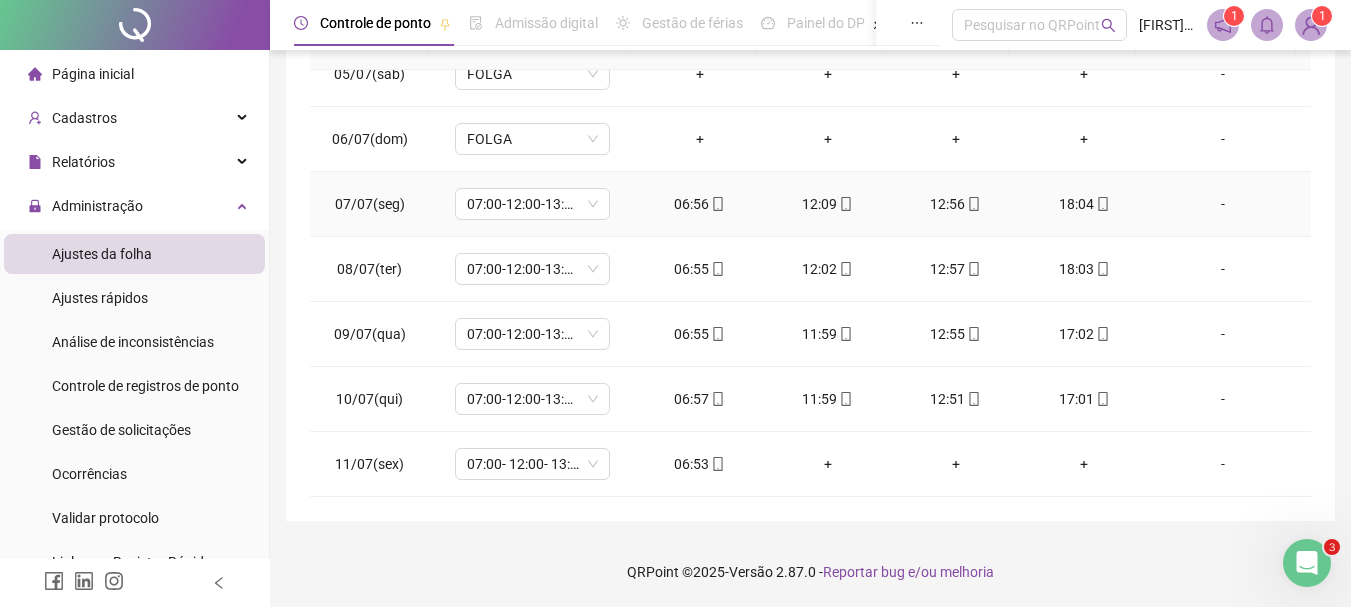 scroll, scrollTop: 0, scrollLeft: 0, axis: both 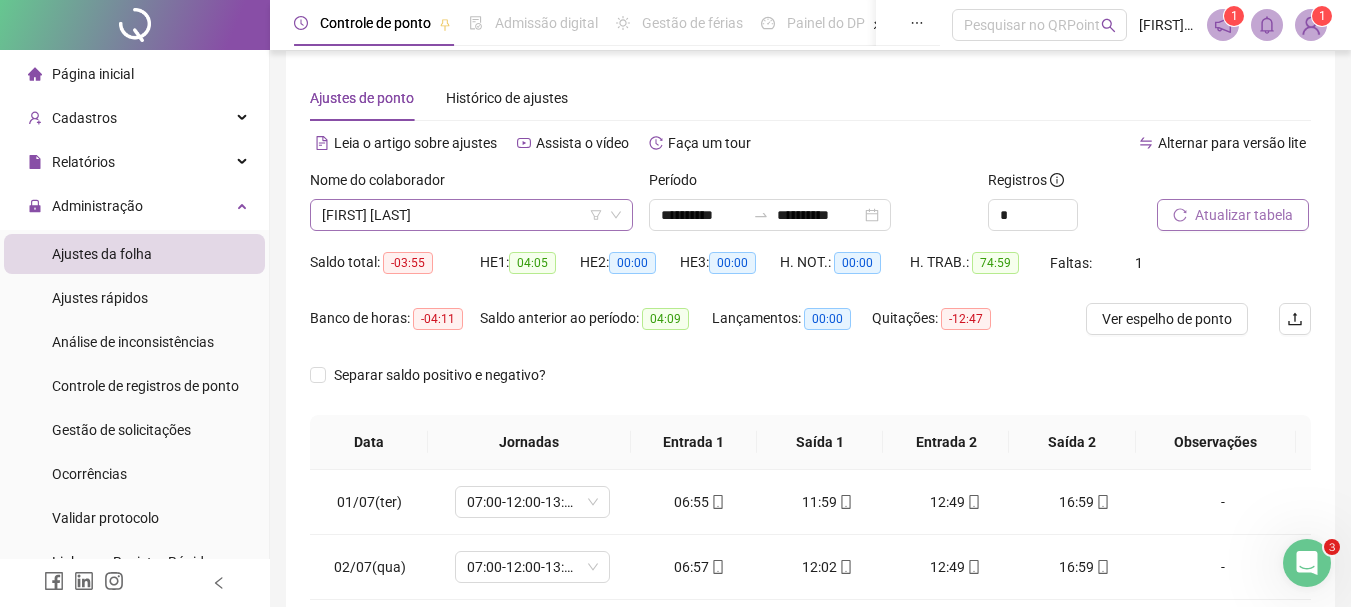 click on "[FIRST] [LAST]" at bounding box center [471, 215] 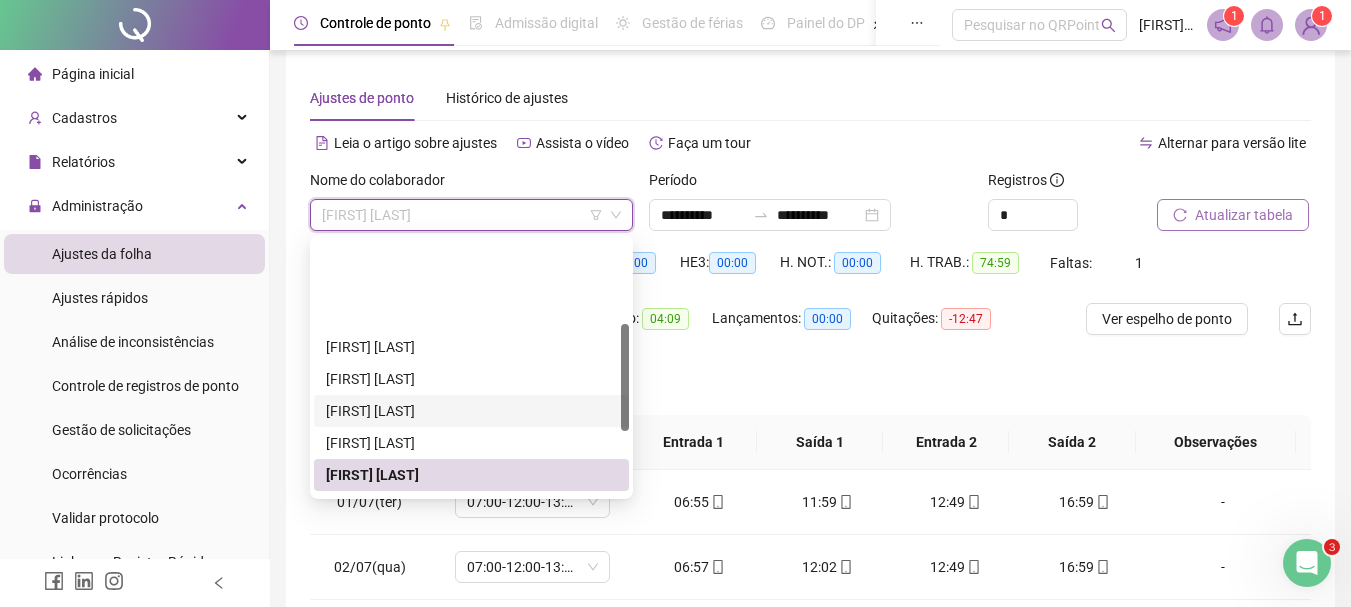 scroll, scrollTop: 200, scrollLeft: 0, axis: vertical 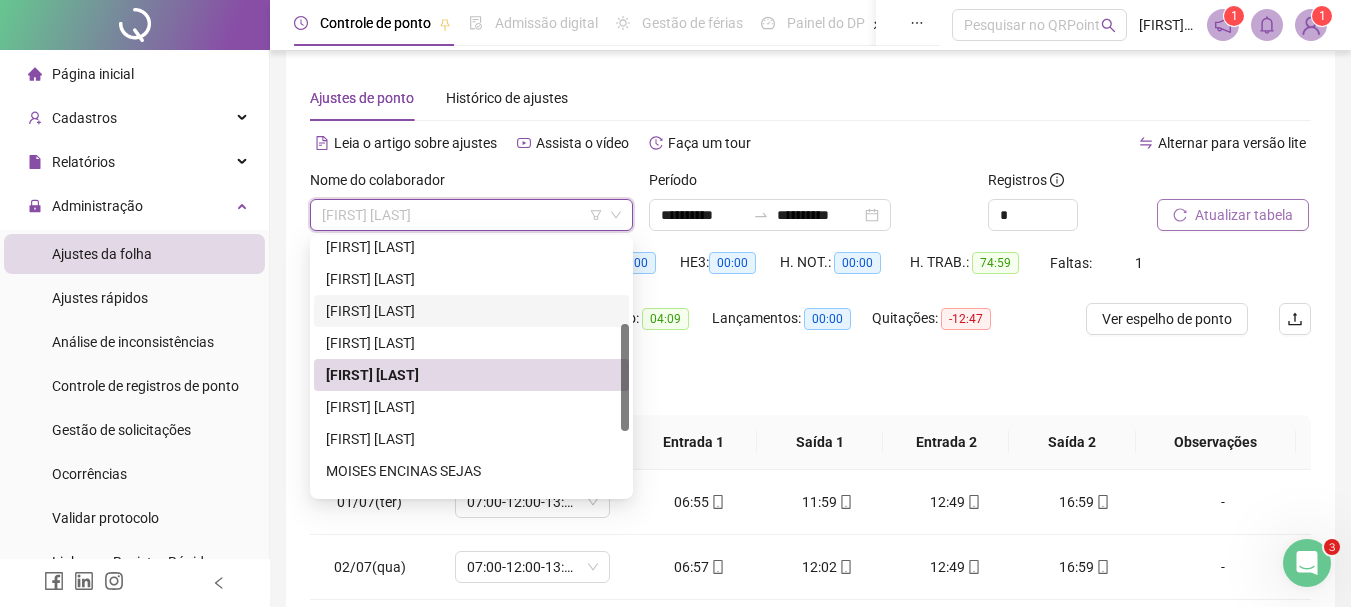click on "[FIRST] [LAST]" at bounding box center [471, 407] 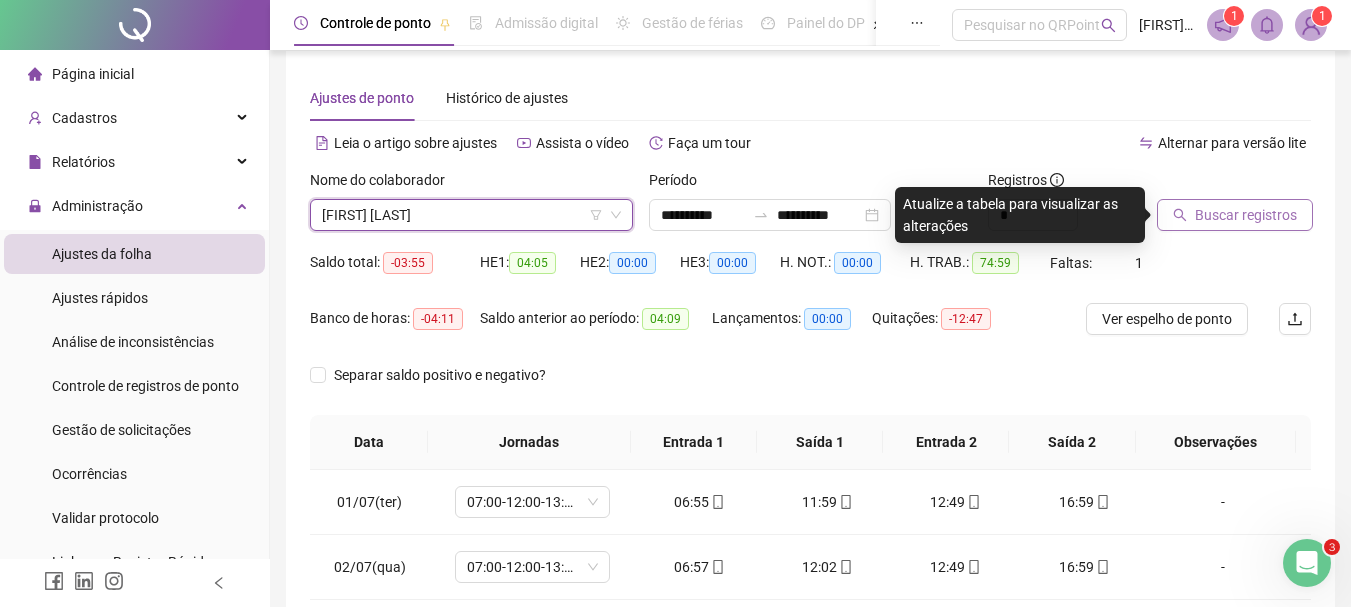 click on "Buscar registros" at bounding box center (1246, 215) 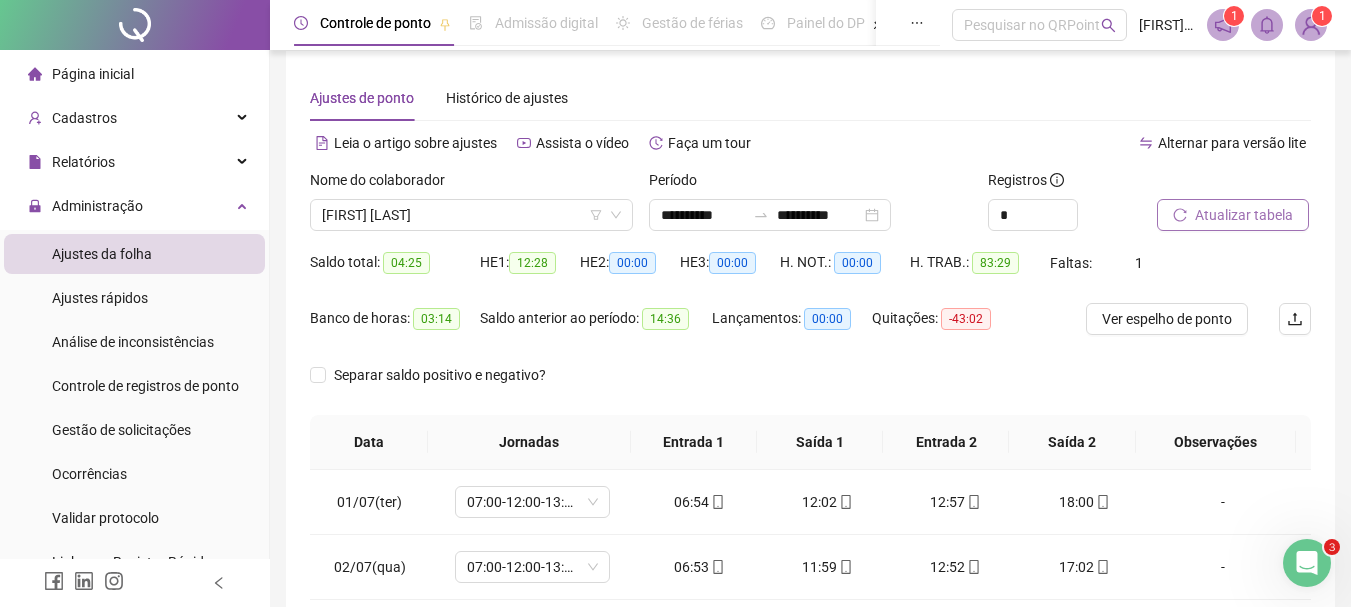 scroll, scrollTop: 215, scrollLeft: 0, axis: vertical 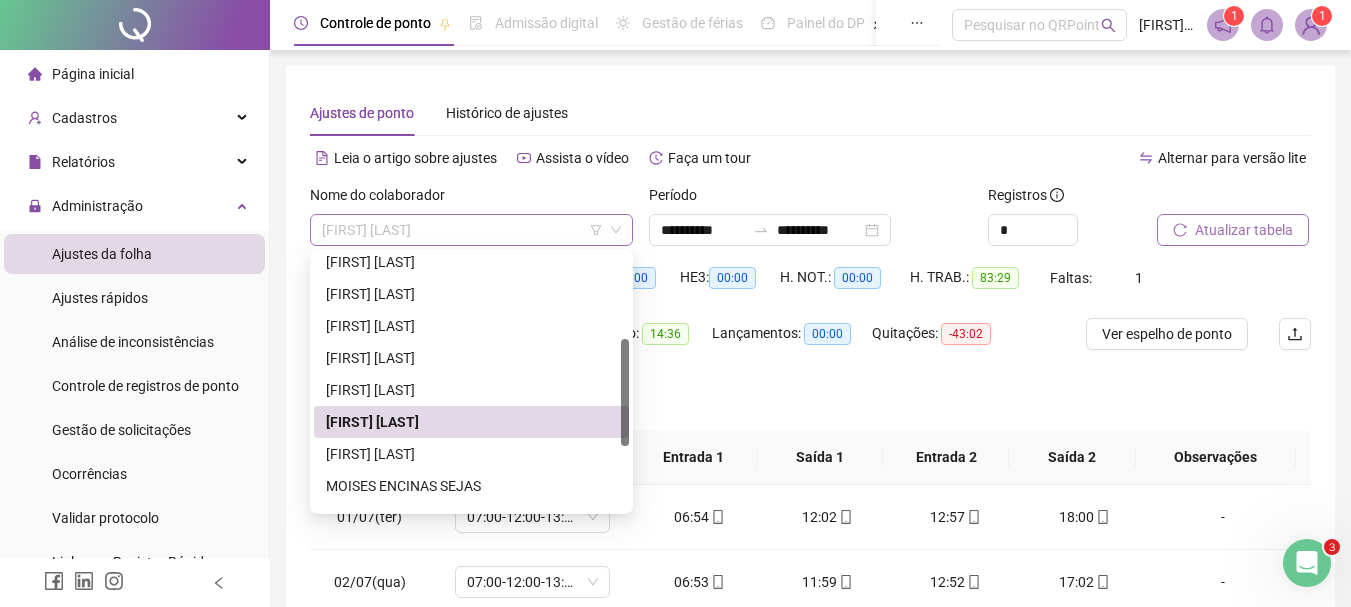 click on "[FIRST] [LAST]" at bounding box center [471, 230] 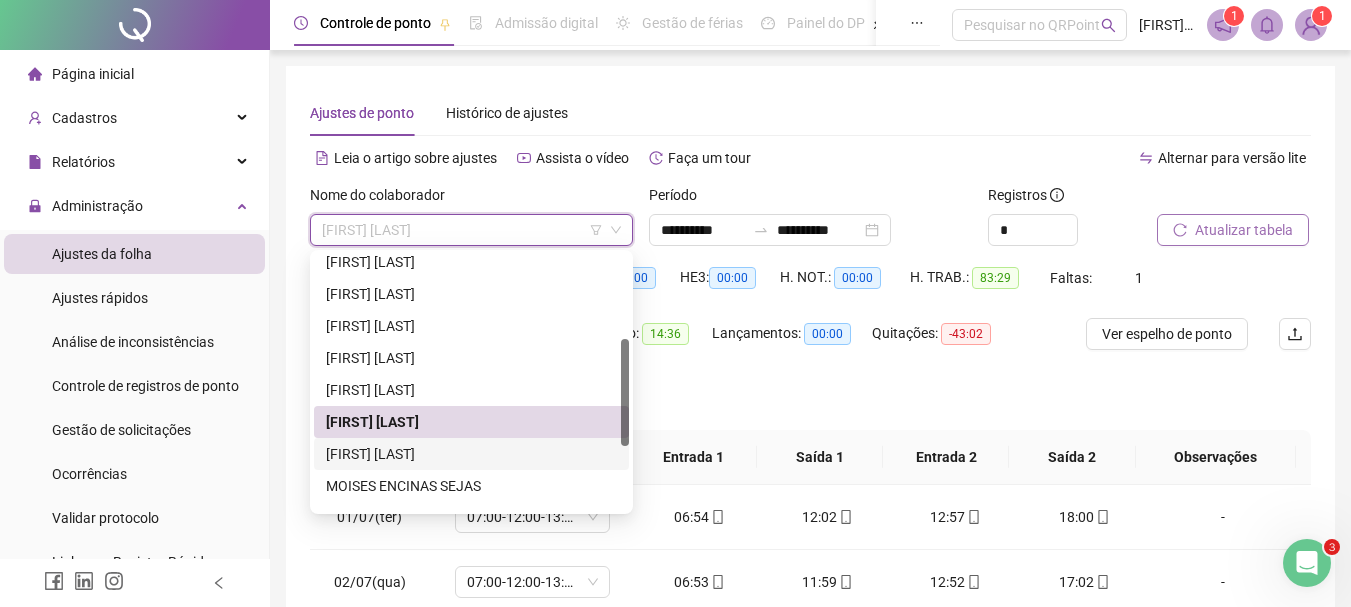 click on "[FIRST] [LAST]" at bounding box center (471, 454) 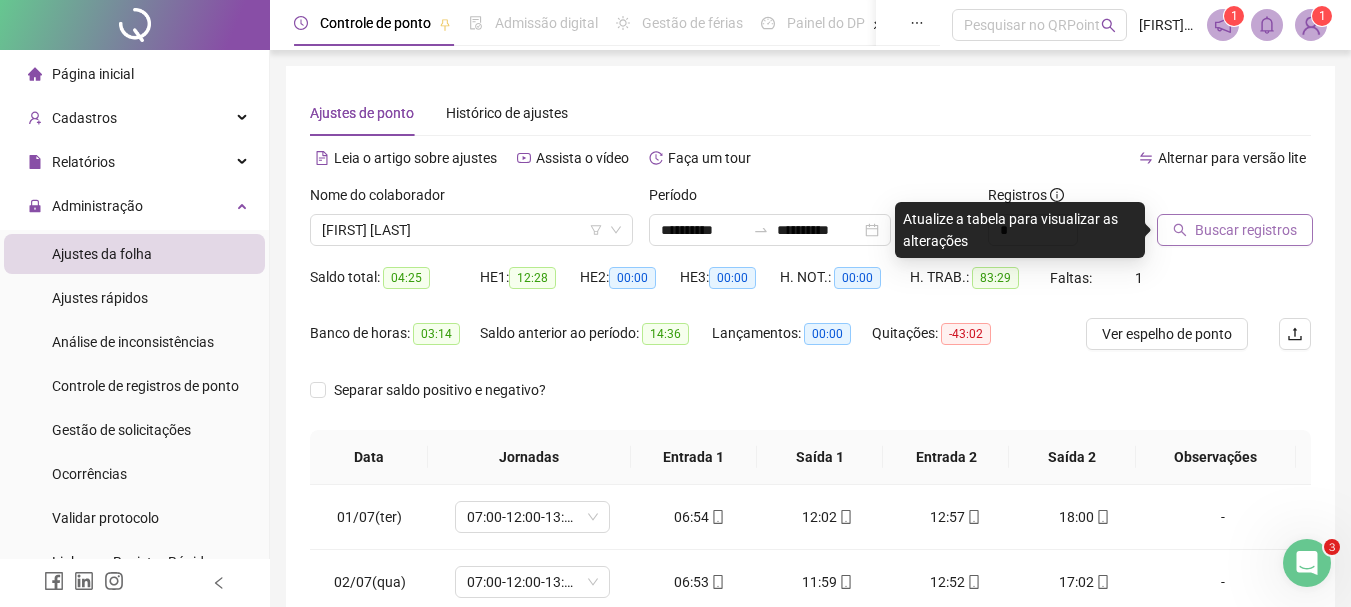 click on "Buscar registros" at bounding box center (1246, 230) 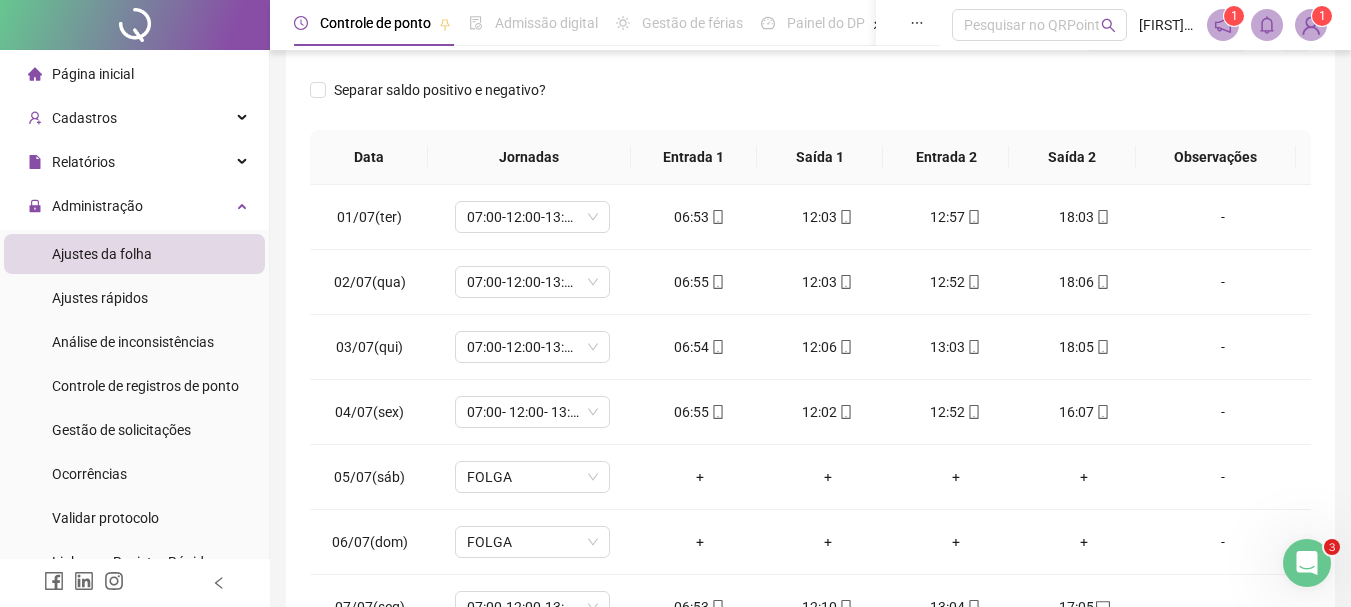 scroll, scrollTop: 415, scrollLeft: 0, axis: vertical 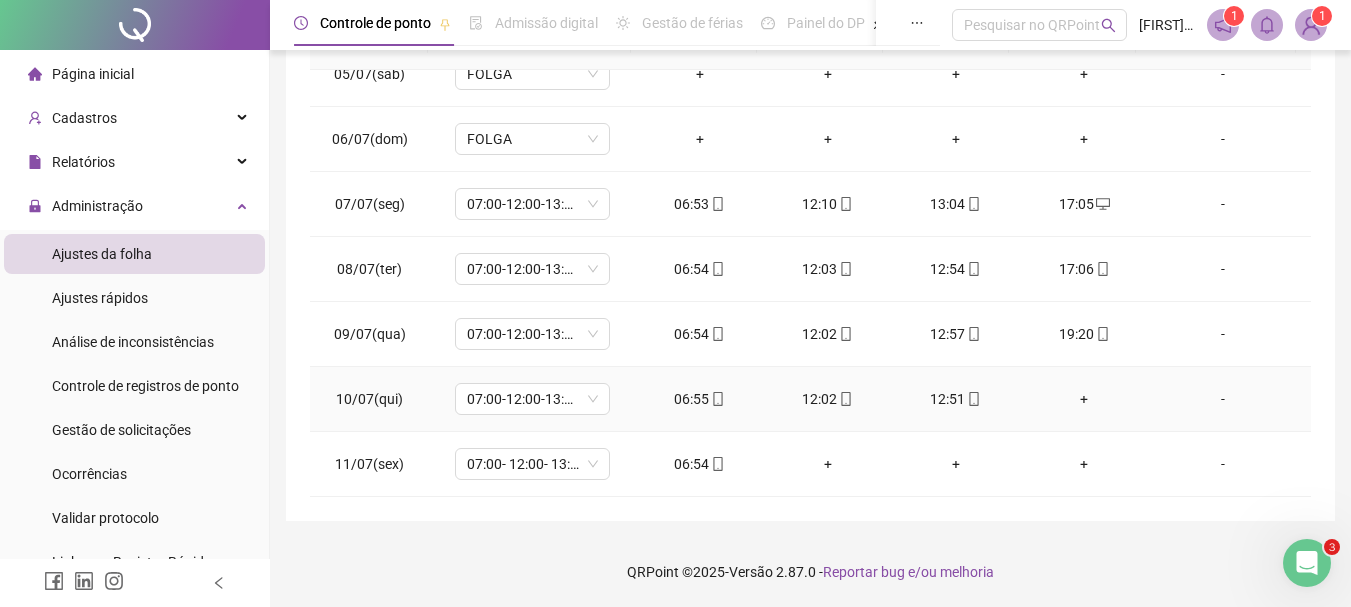 click on "+" at bounding box center (1084, 399) 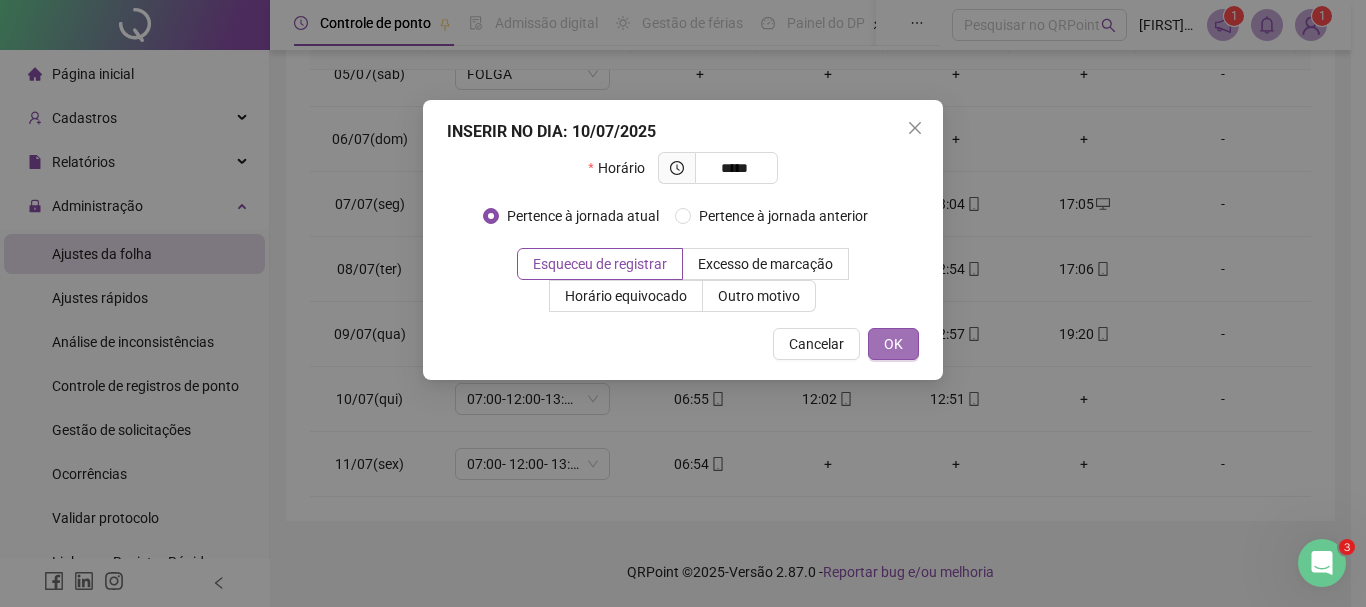 type on "*****" 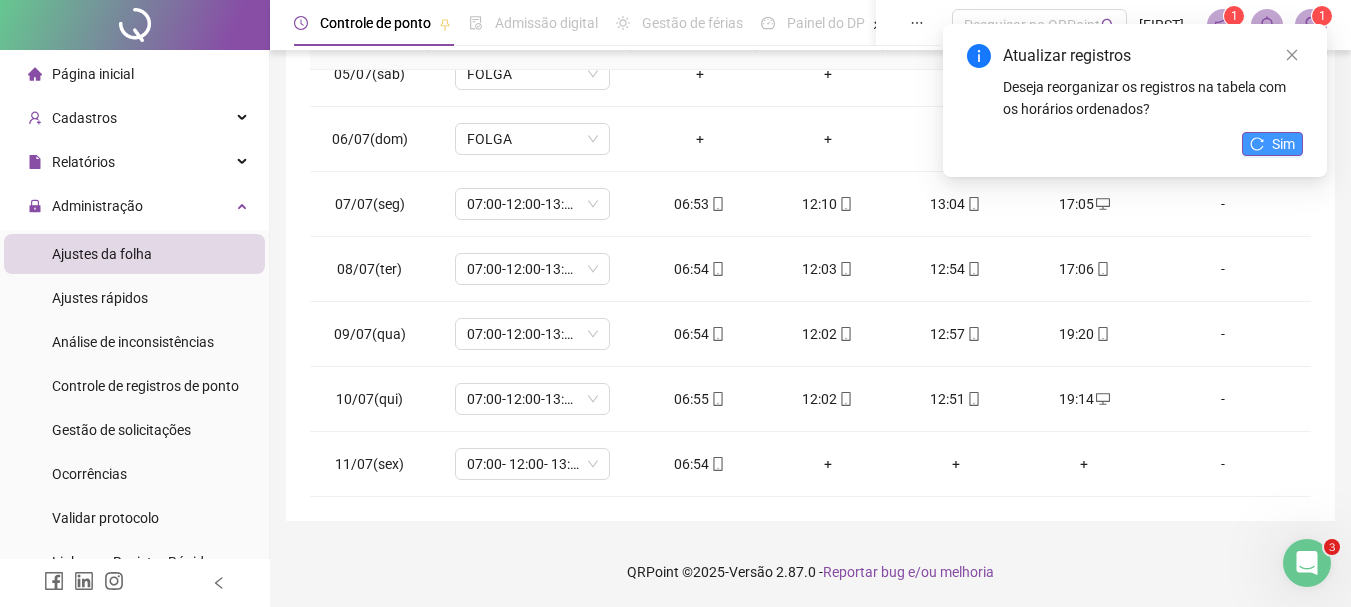 click on "Sim" at bounding box center (1272, 144) 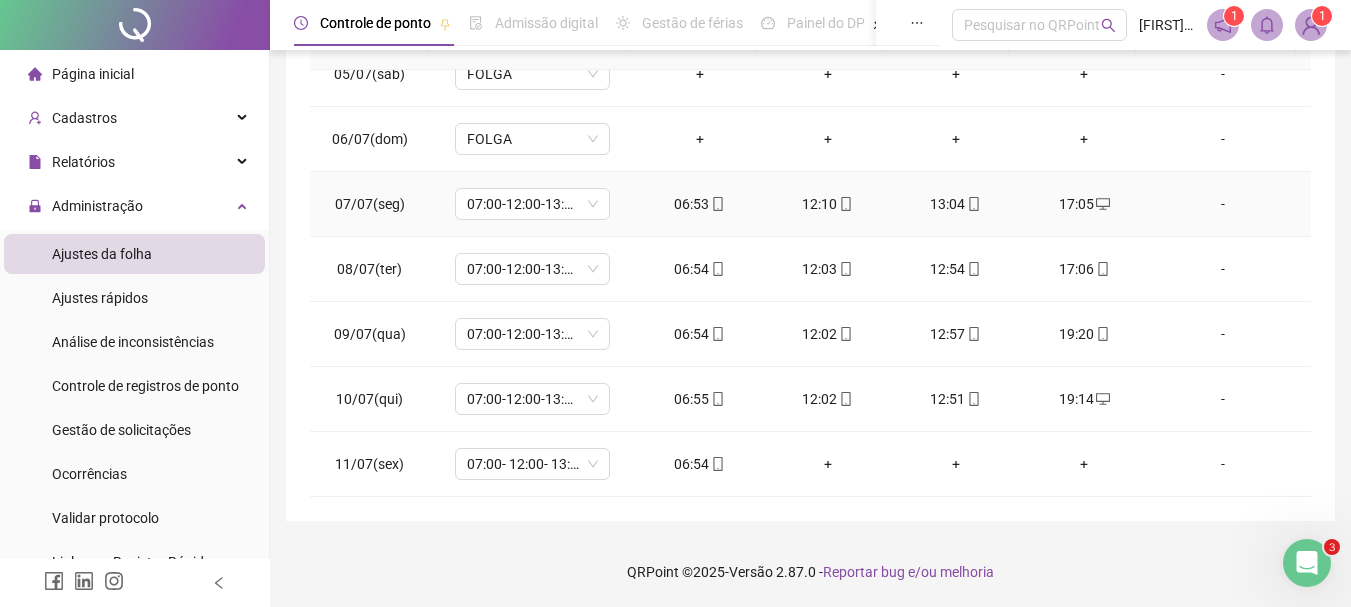 scroll, scrollTop: 0, scrollLeft: 0, axis: both 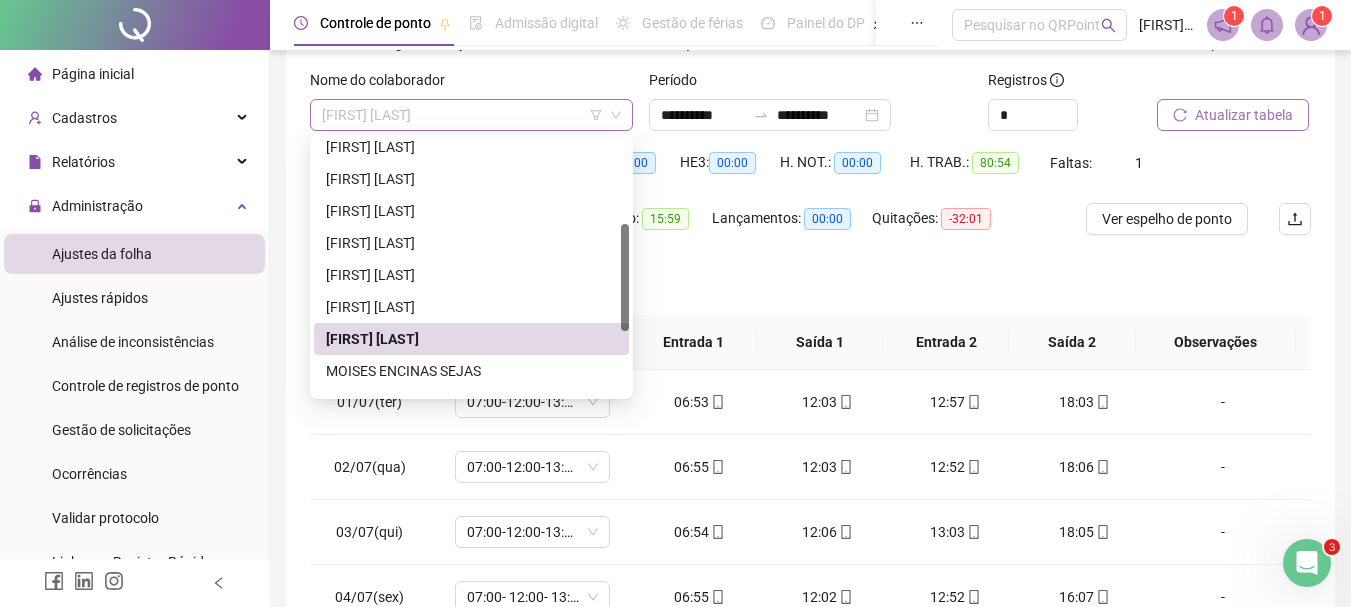 click on "[FIRST] [LAST]" at bounding box center (471, 115) 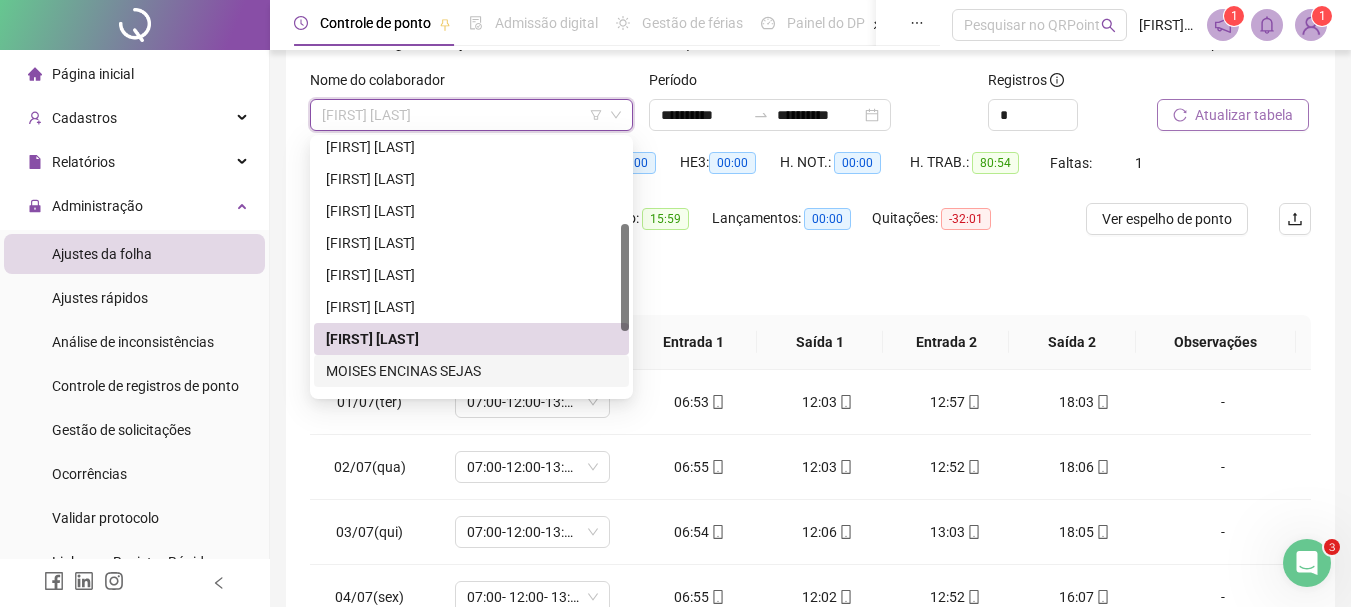 click on "MOISES ENCINAS SEJAS" at bounding box center (471, 371) 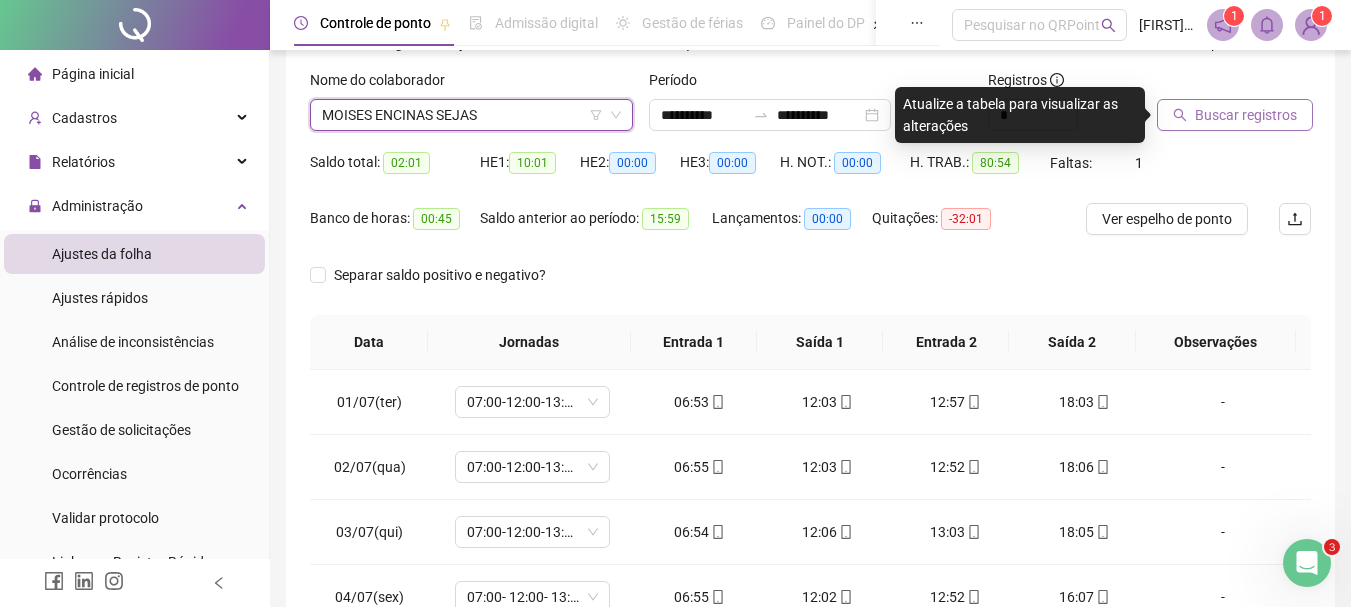 click on "Buscar registros" at bounding box center (1235, 115) 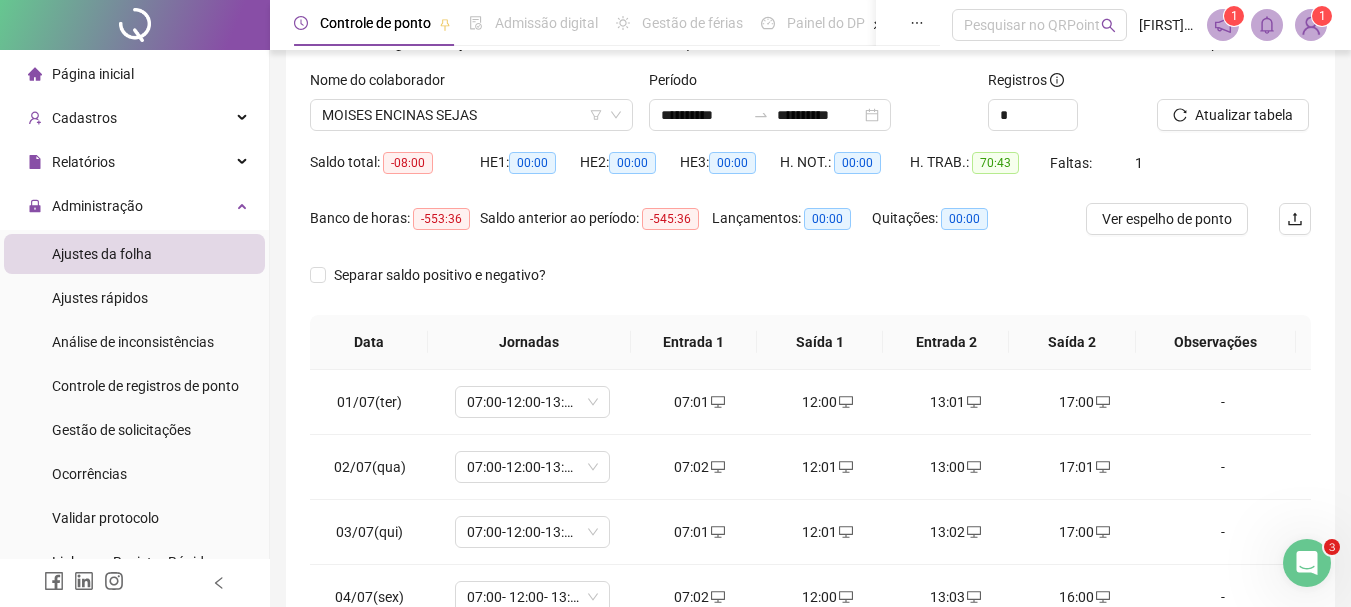 scroll, scrollTop: 415, scrollLeft: 0, axis: vertical 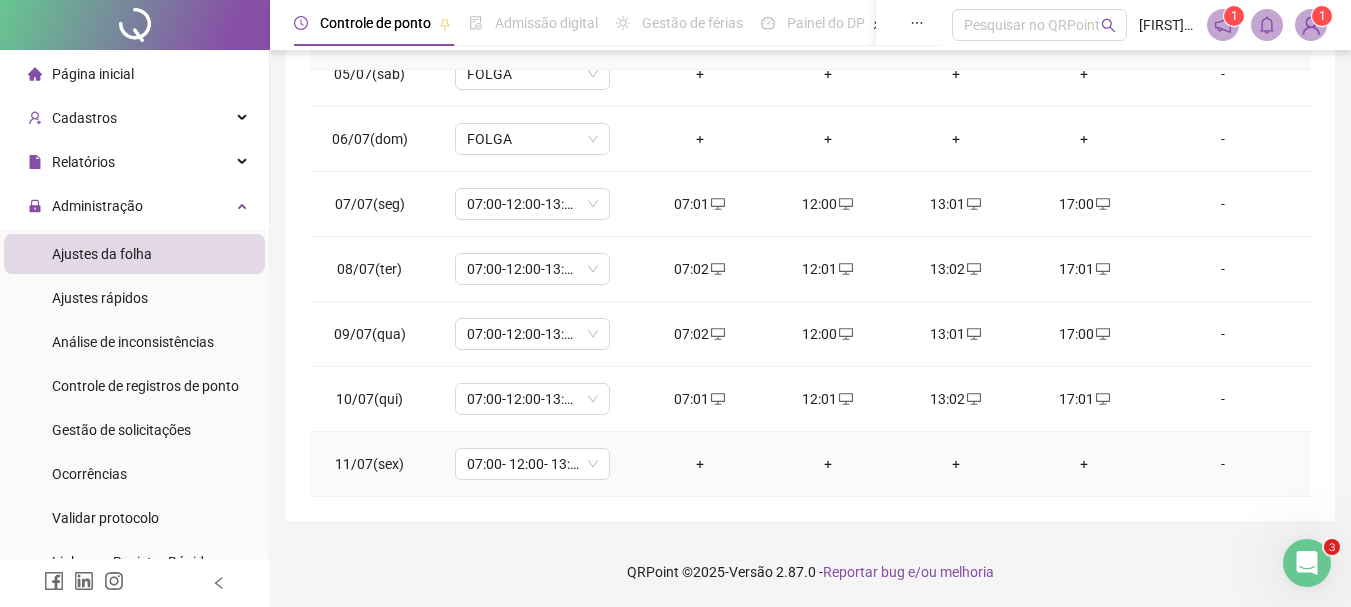 click on "+" at bounding box center [700, 464] 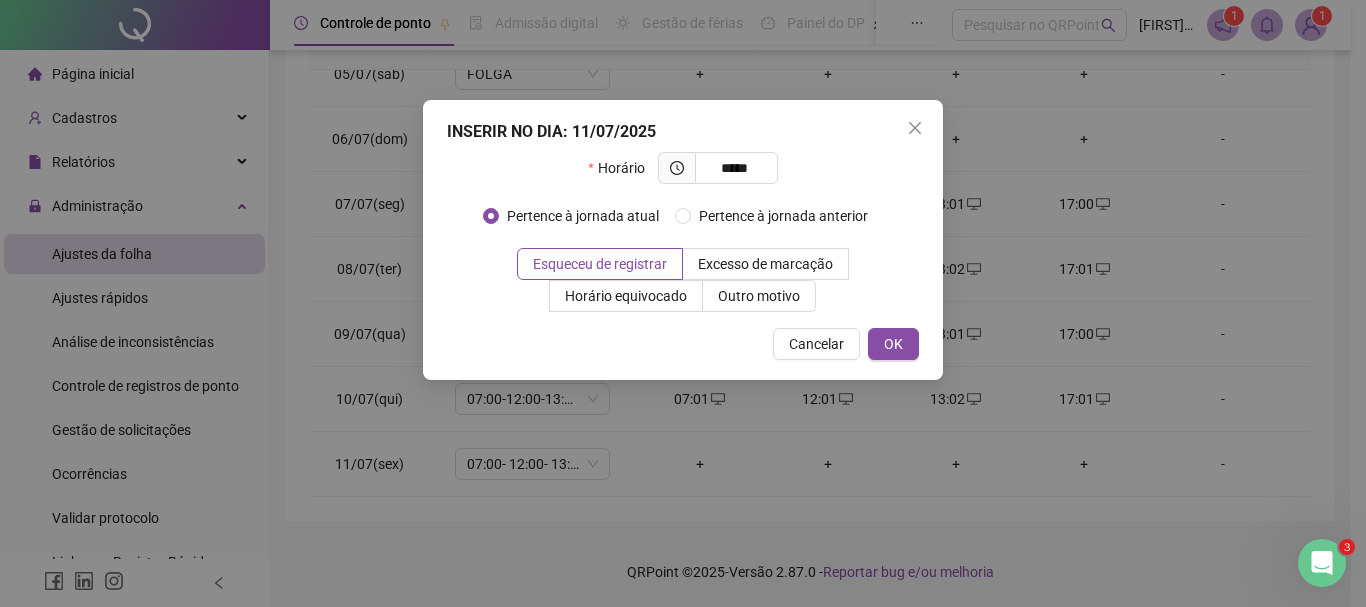 type on "*****" 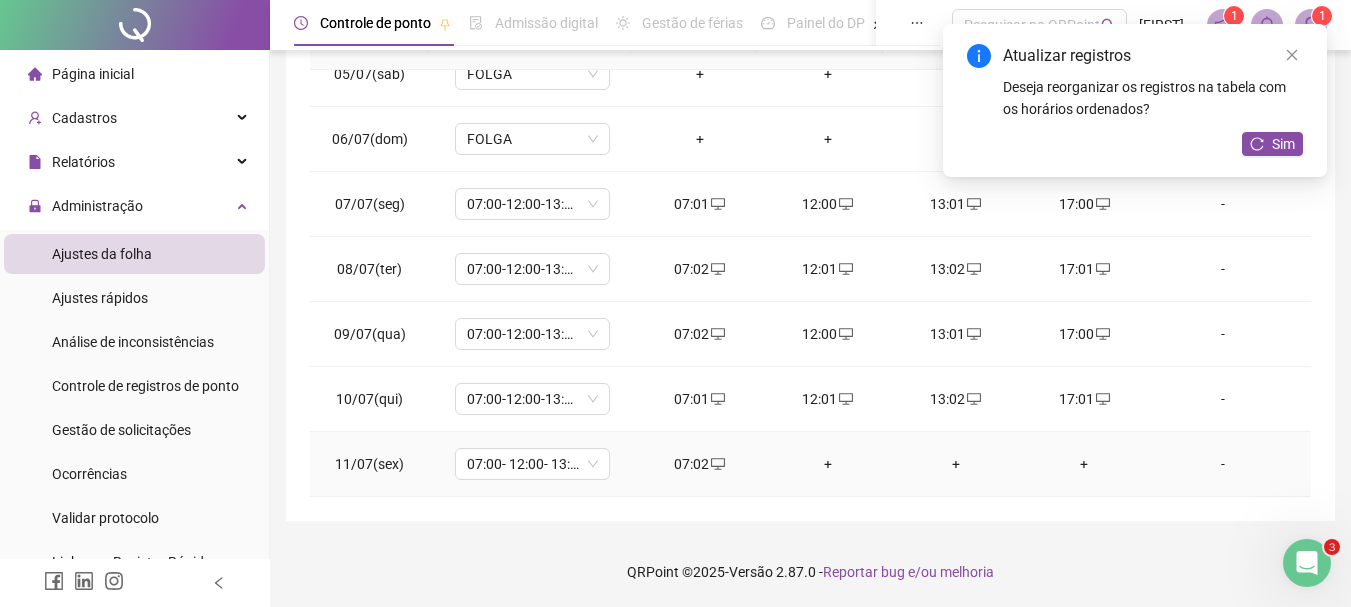 click on "+" at bounding box center (828, 464) 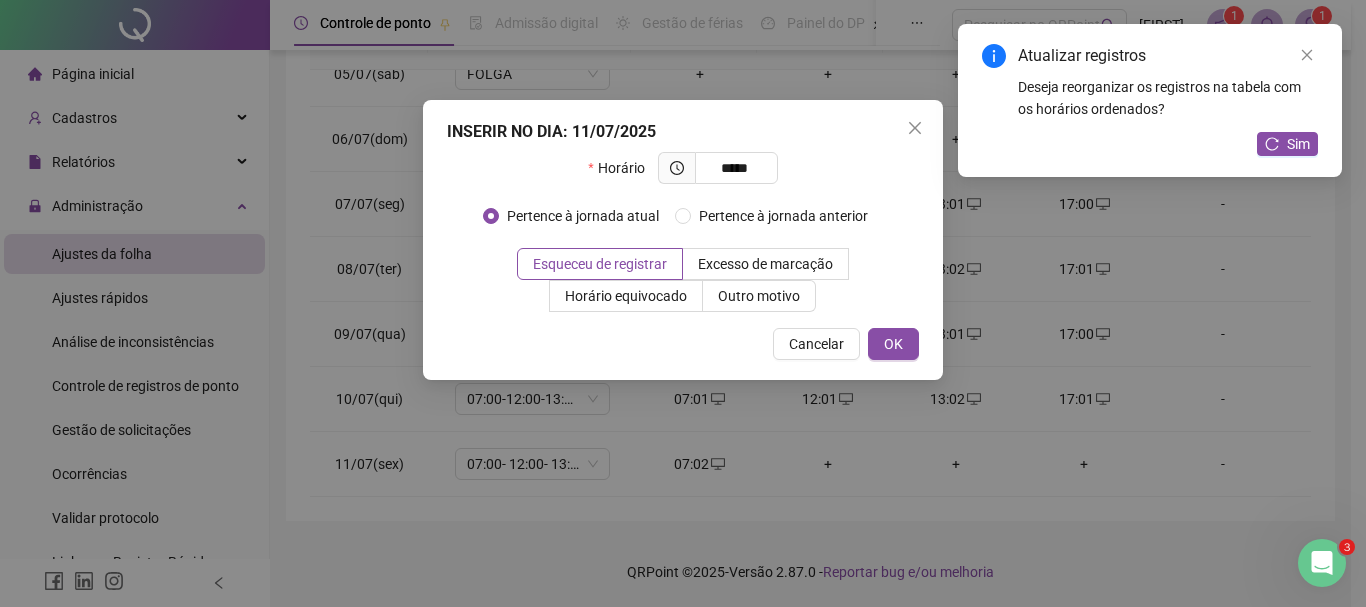 type on "*****" 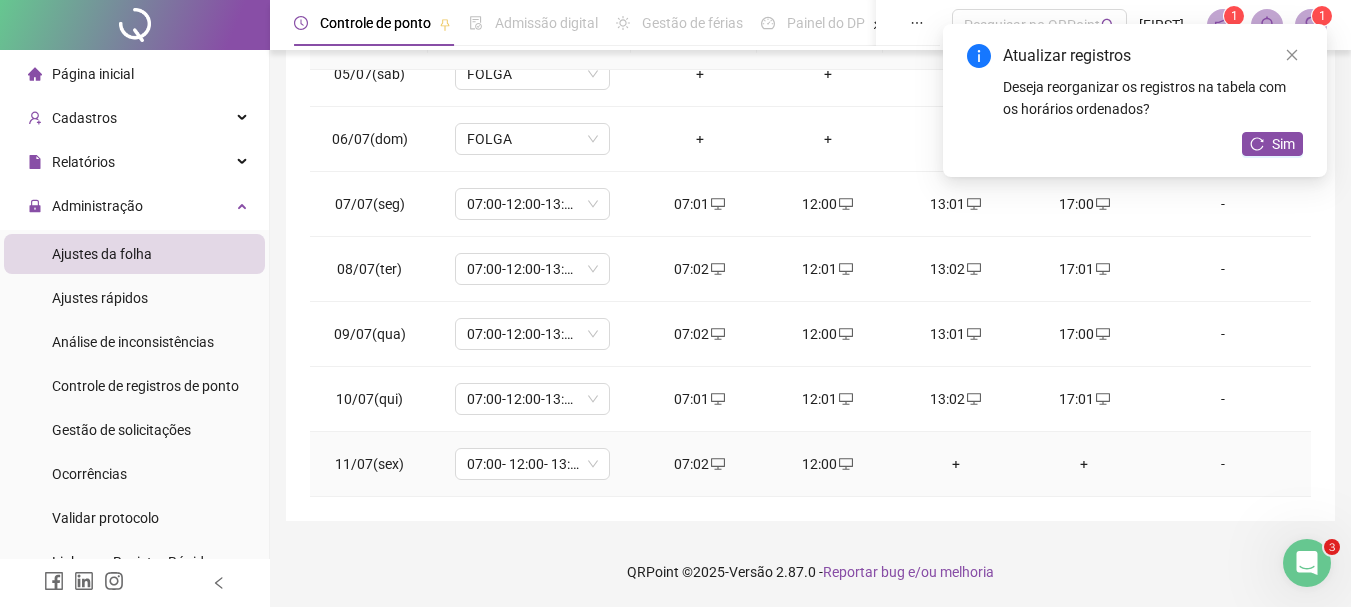 click on "+" at bounding box center (956, 464) 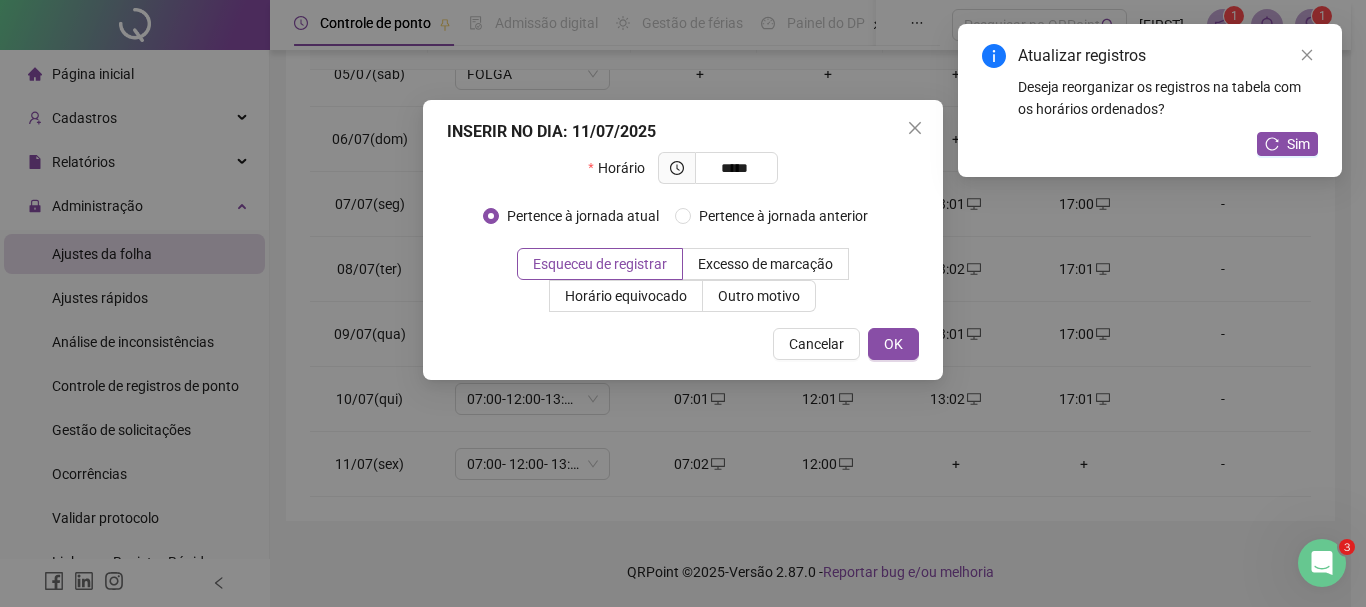 type on "*****" 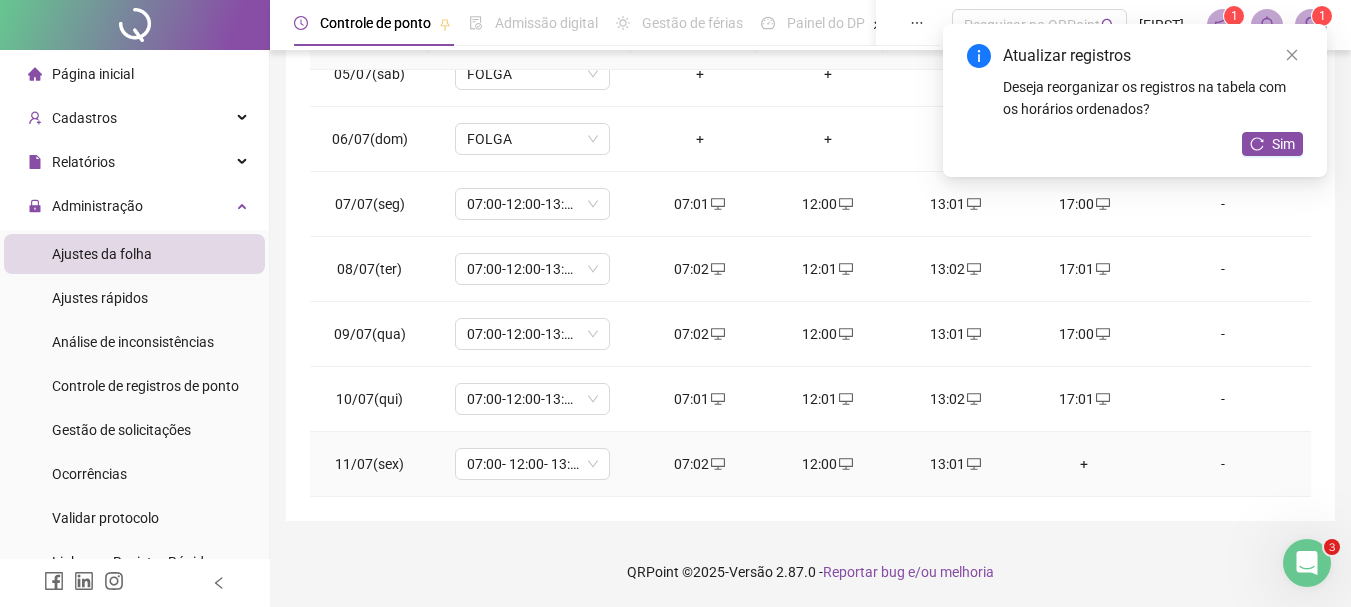 click on "+" at bounding box center (1084, 464) 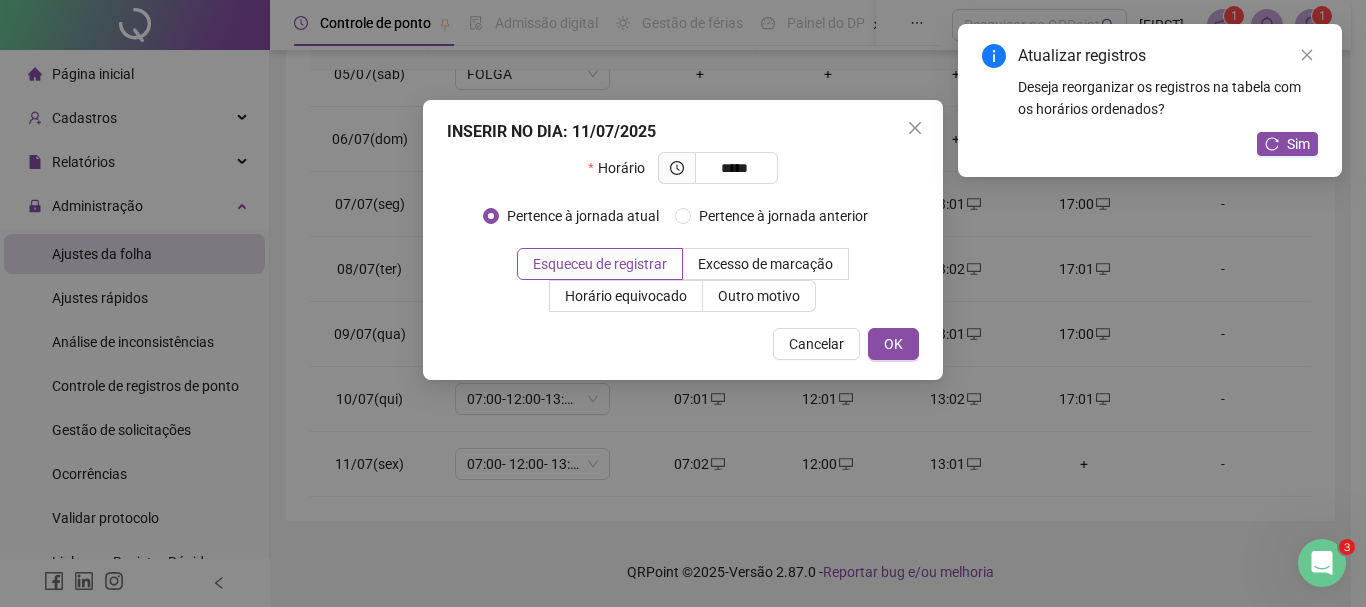type on "*****" 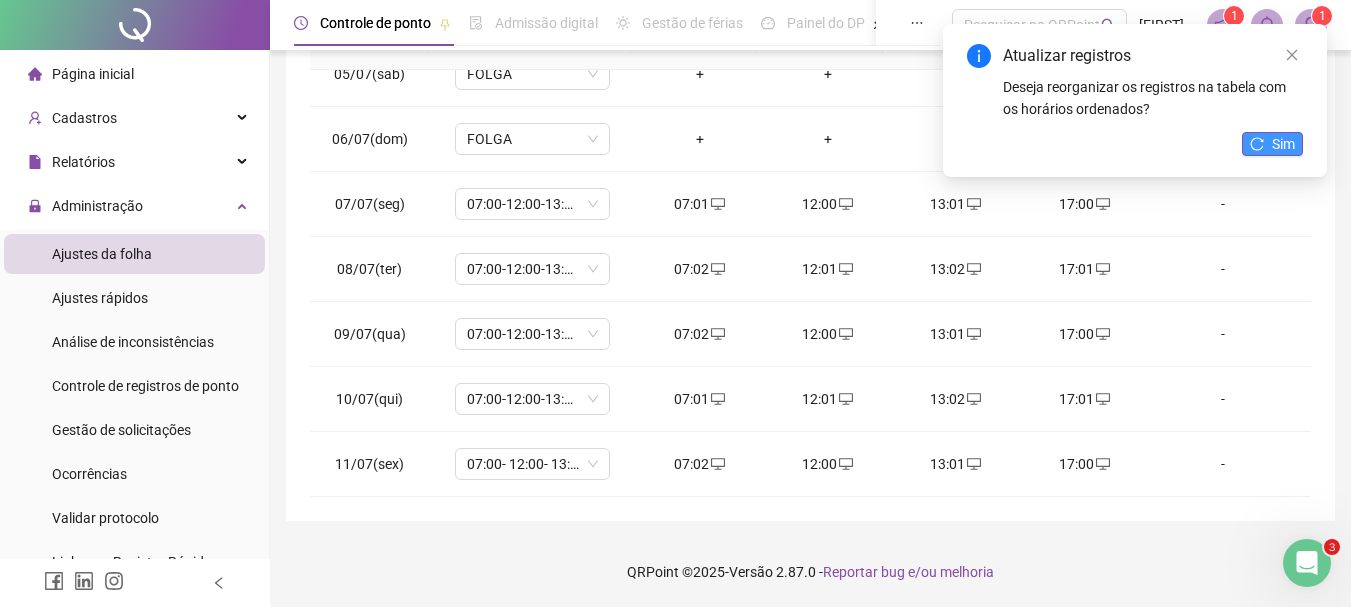 click on "Sim" at bounding box center (1283, 144) 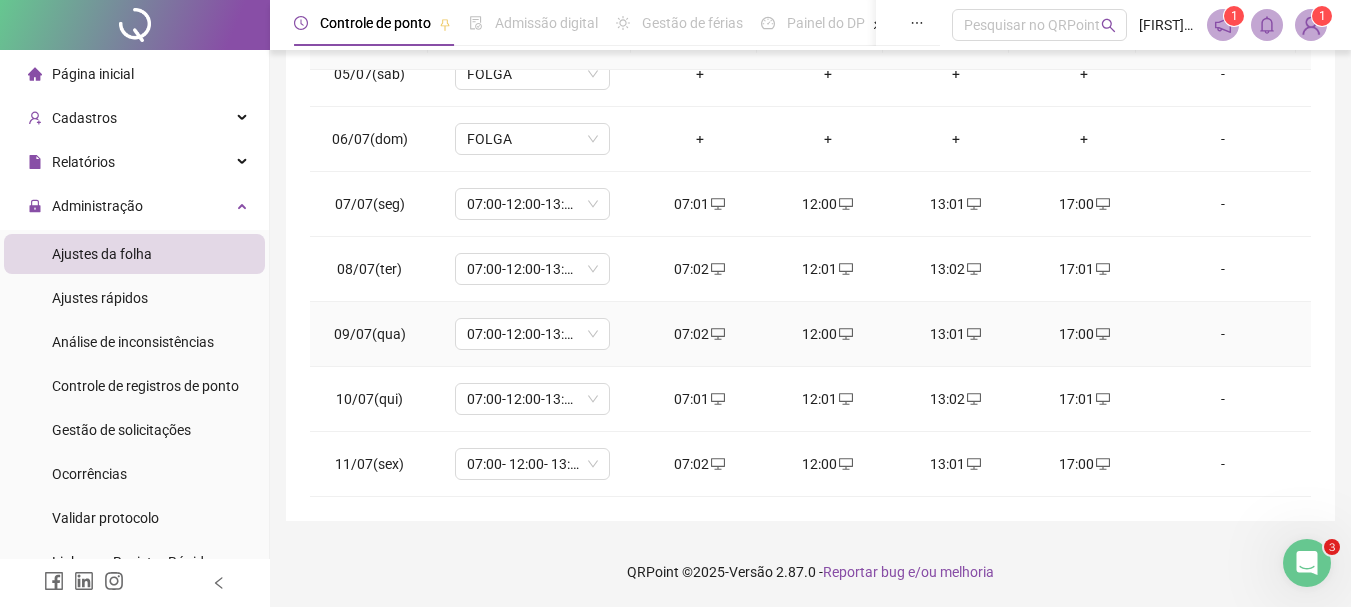 scroll, scrollTop: 0, scrollLeft: 0, axis: both 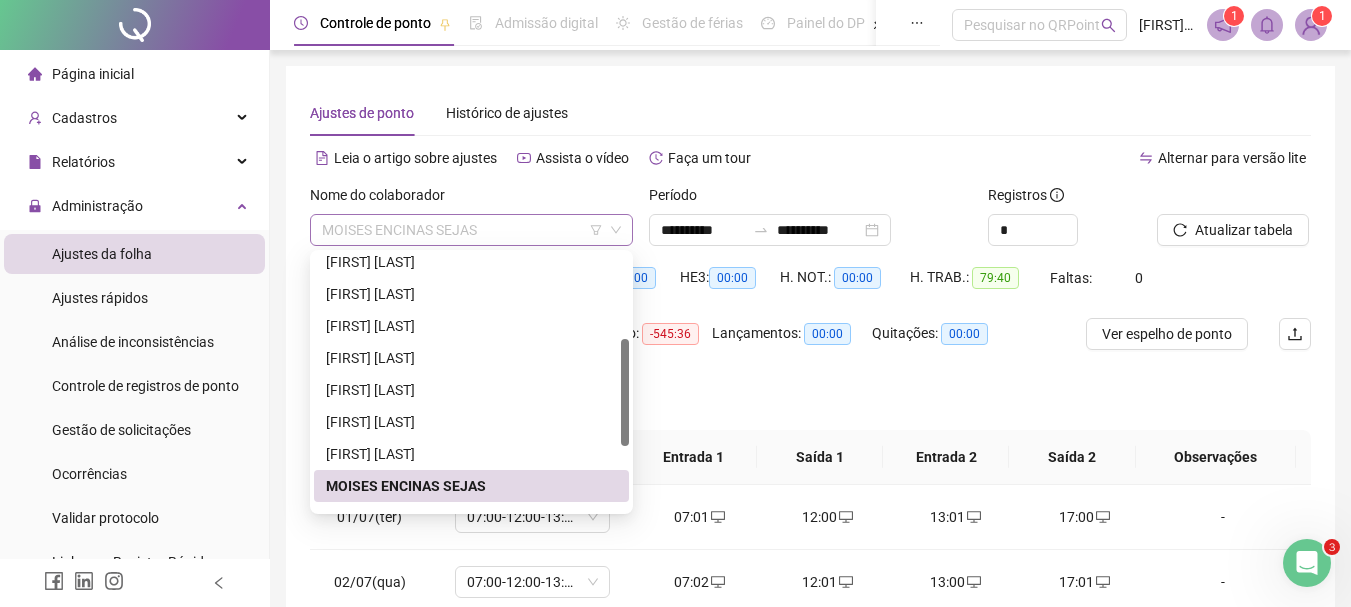 click on "MOISES ENCINAS SEJAS" at bounding box center [471, 230] 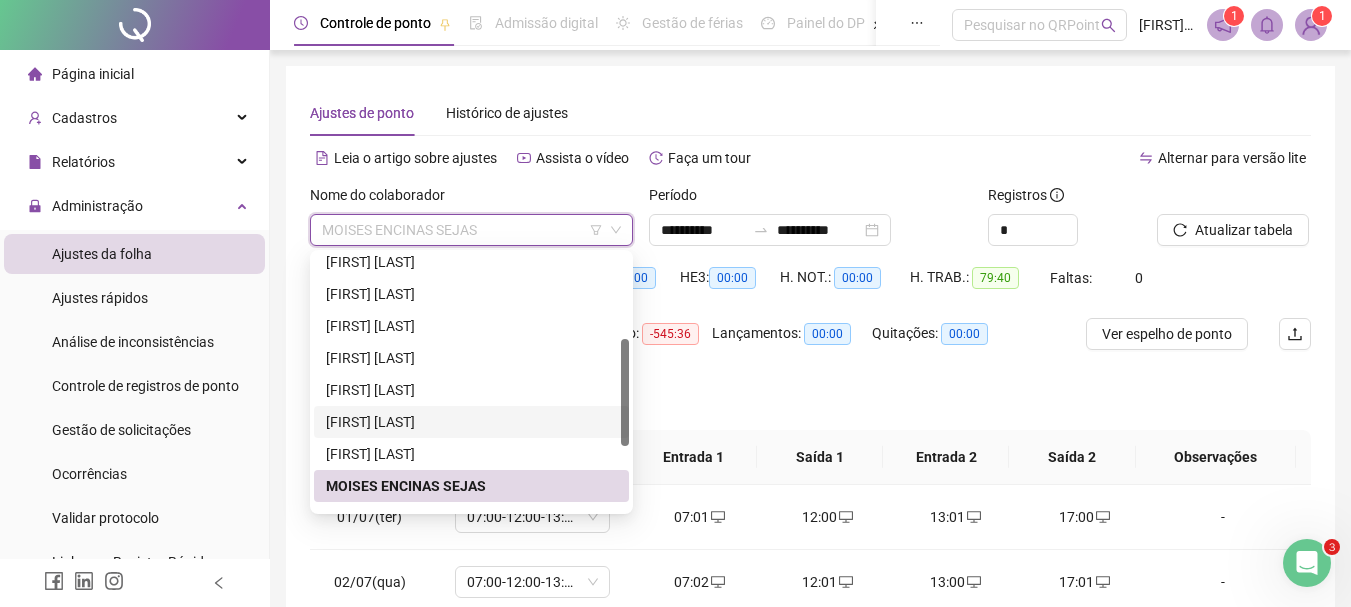 scroll, scrollTop: 300, scrollLeft: 0, axis: vertical 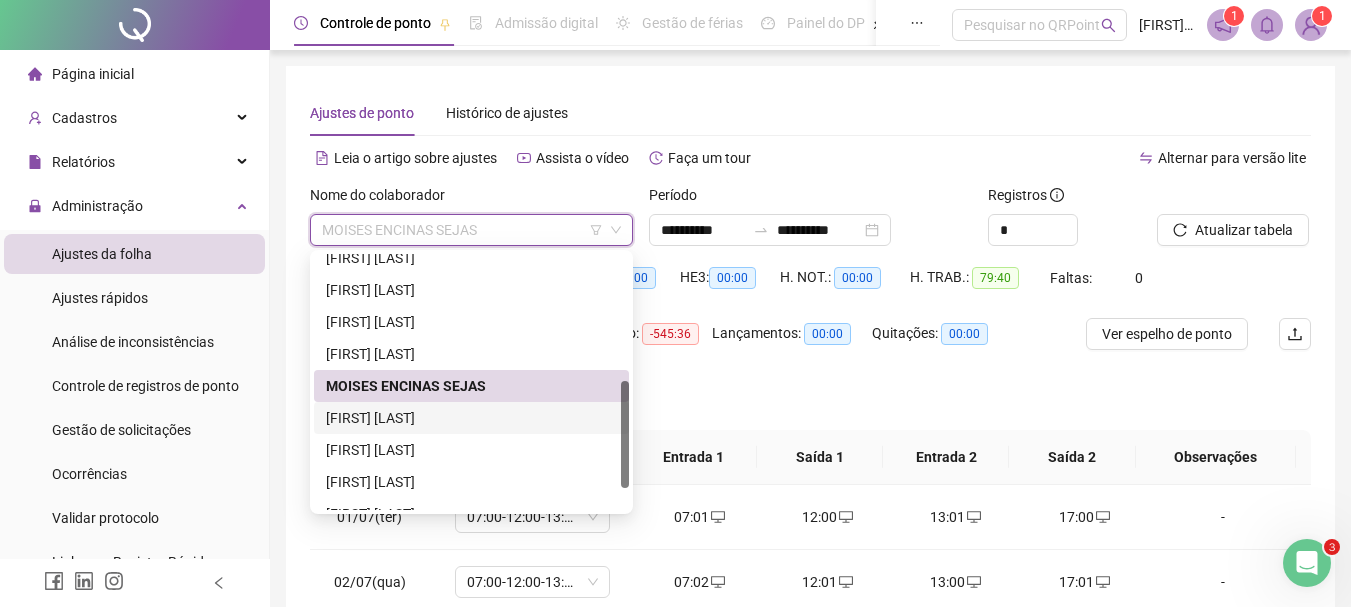click on "[FIRST] [LAST]" at bounding box center (471, 418) 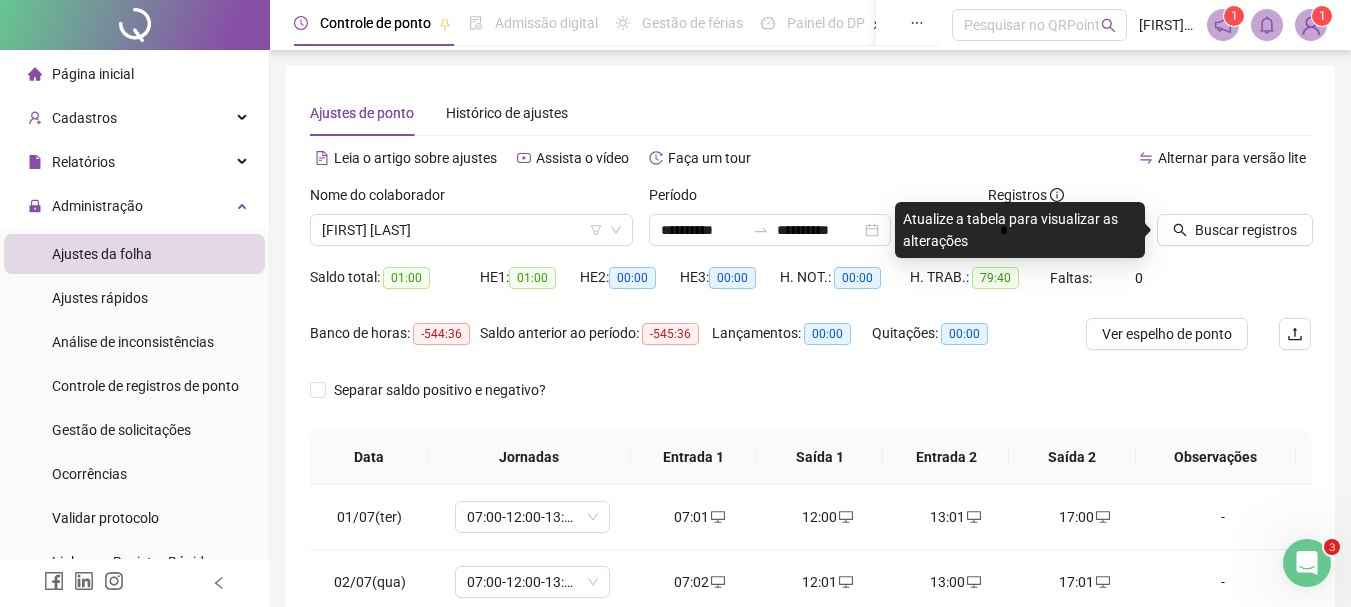 click on "Buscar registros" at bounding box center [1234, 223] 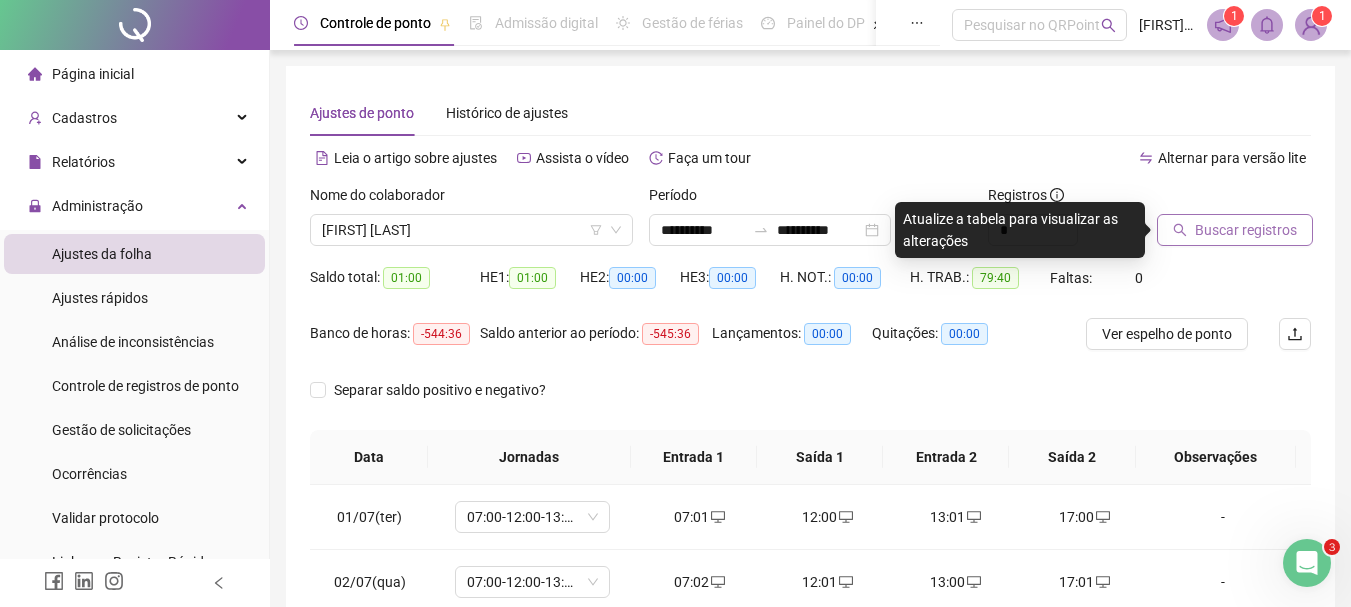 click on "Buscar registros" at bounding box center [1235, 230] 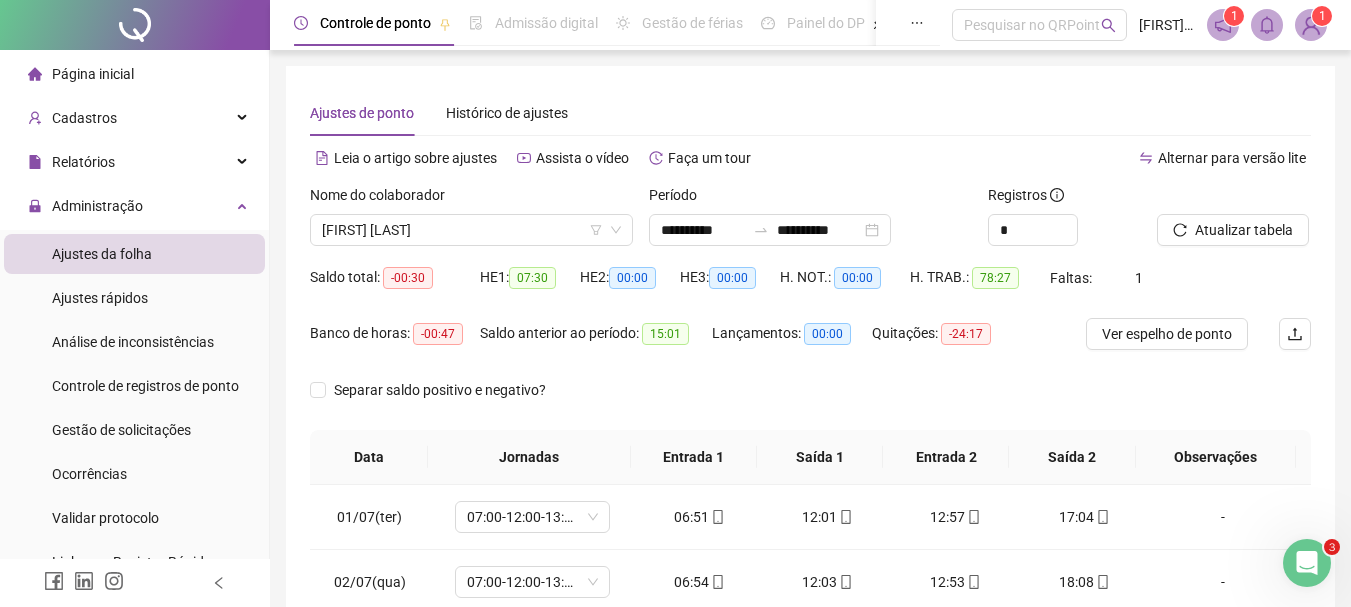 scroll, scrollTop: 300, scrollLeft: 0, axis: vertical 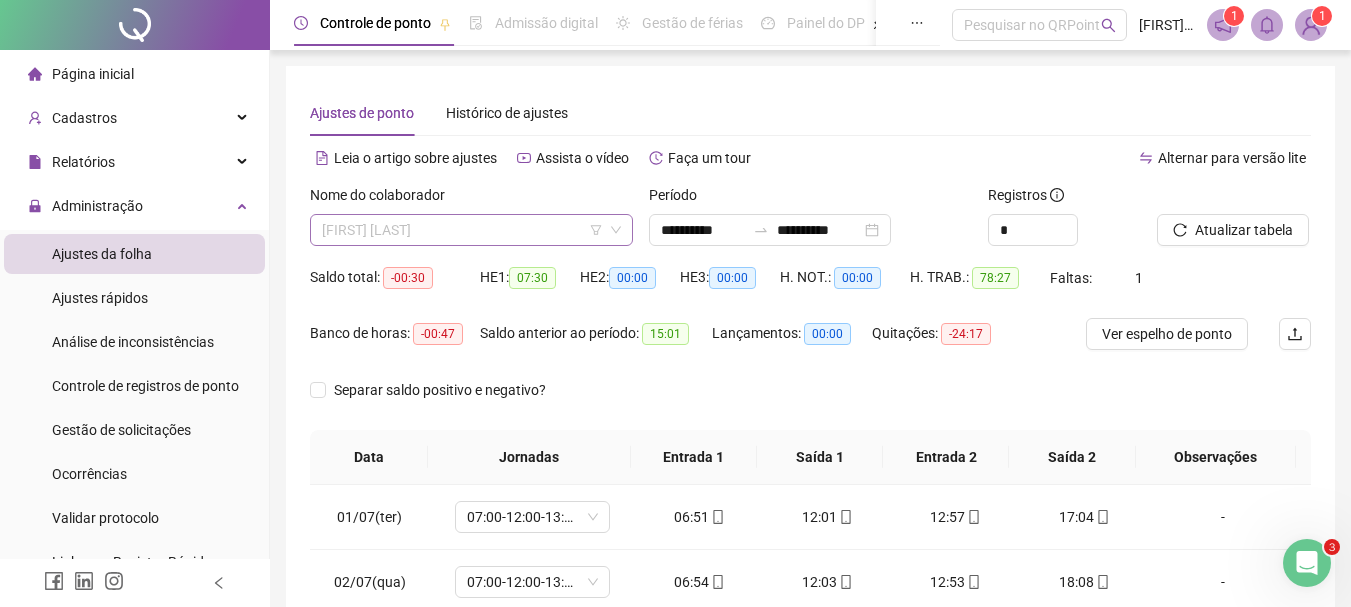 click on "[FIRST] [LAST]" at bounding box center [471, 230] 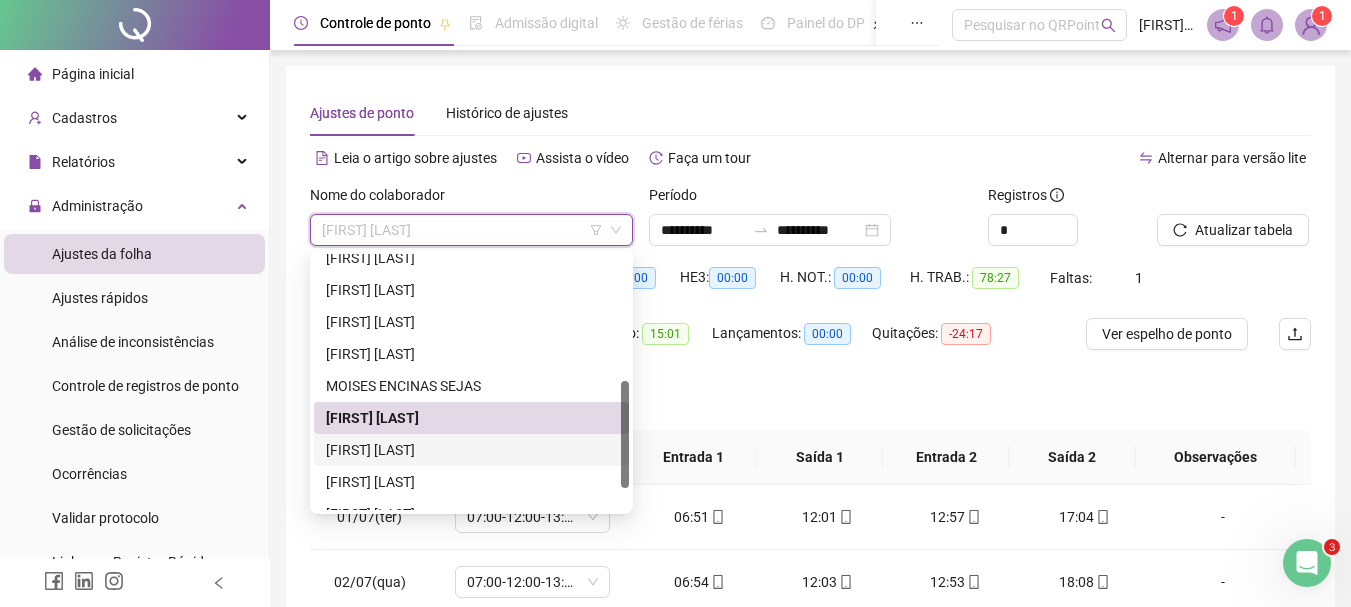click on "[FIRST] [LAST]" at bounding box center (471, 450) 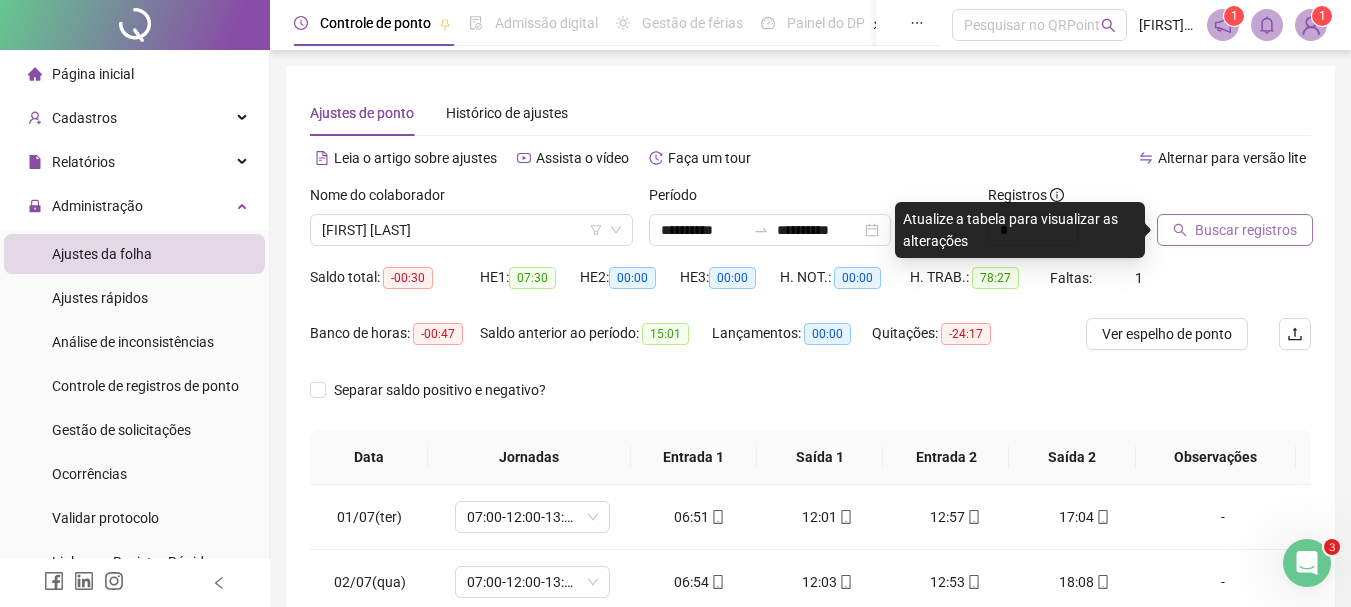 click on "Buscar registros" at bounding box center [1246, 230] 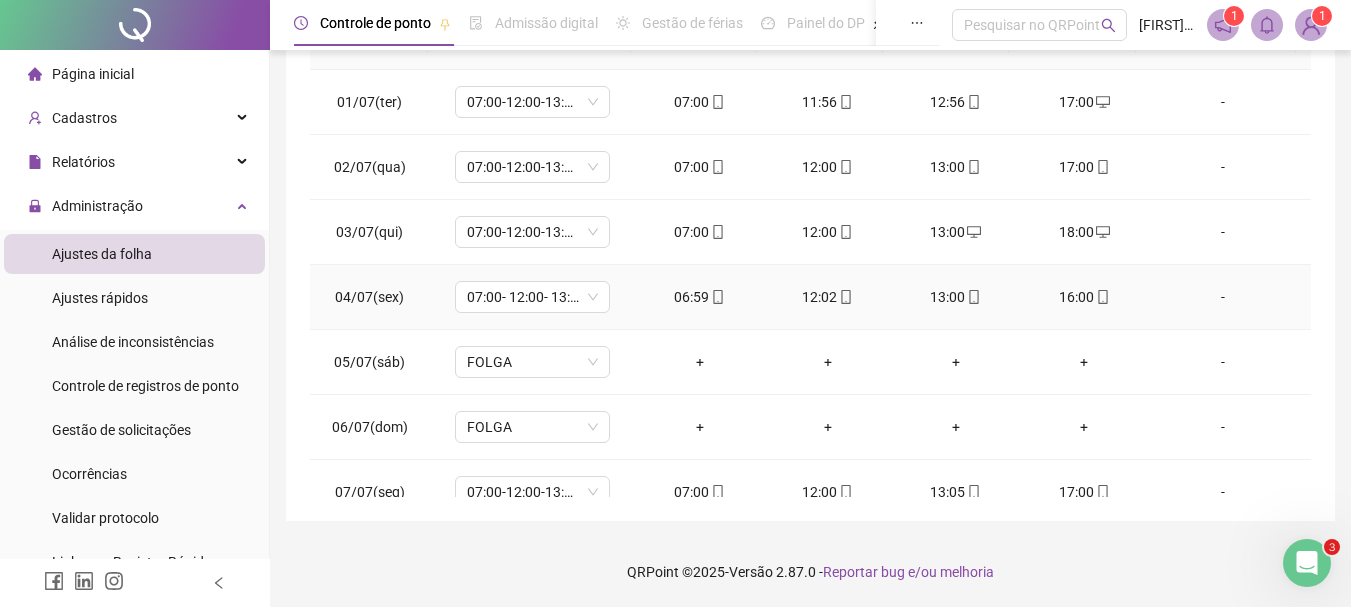 scroll, scrollTop: 315, scrollLeft: 0, axis: vertical 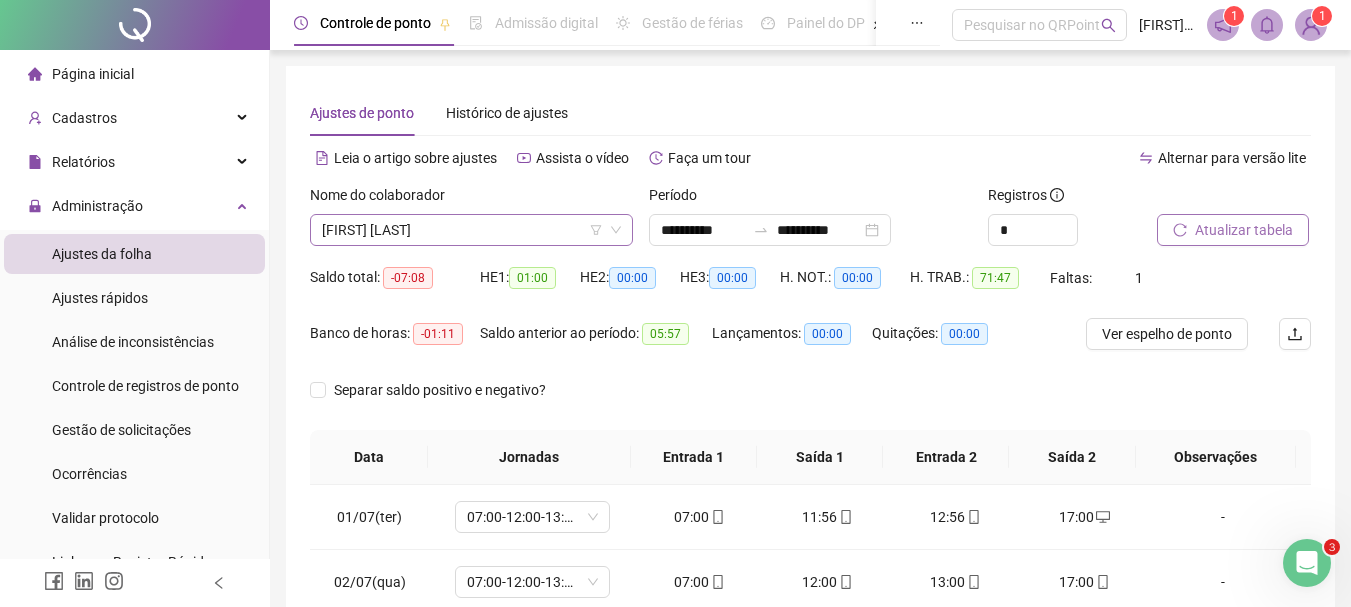 click on "[FIRST] [LAST]" at bounding box center [471, 230] 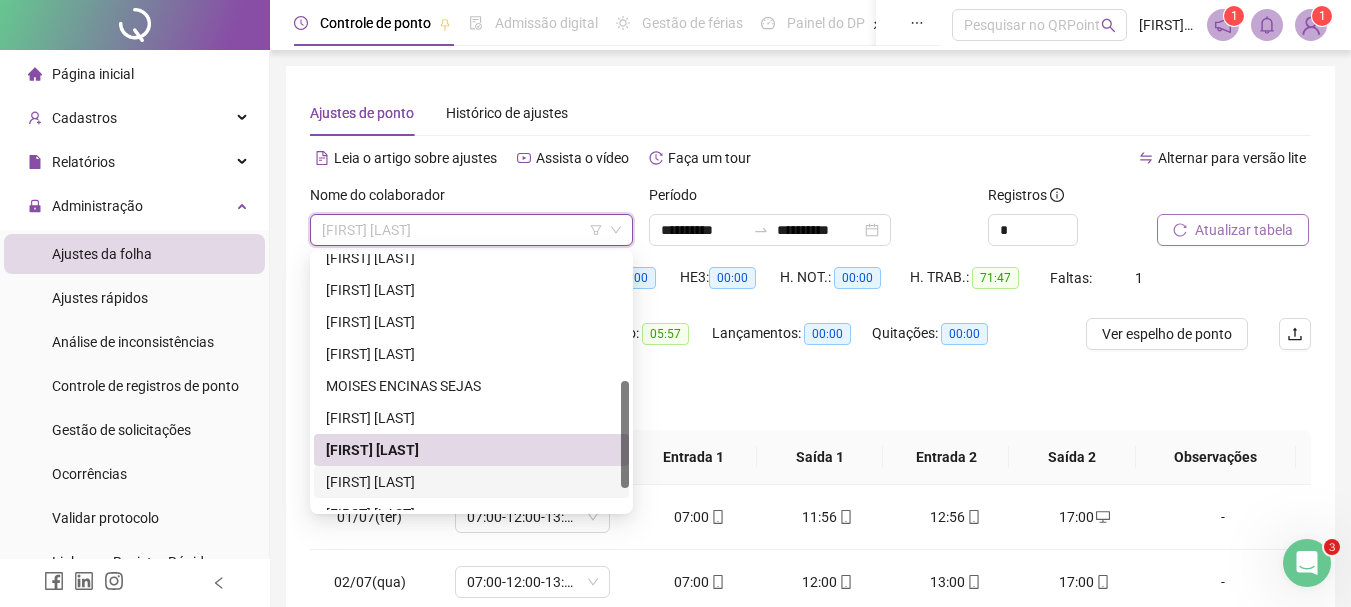 drag, startPoint x: 404, startPoint y: 487, endPoint x: 626, endPoint y: 490, distance: 222.02026 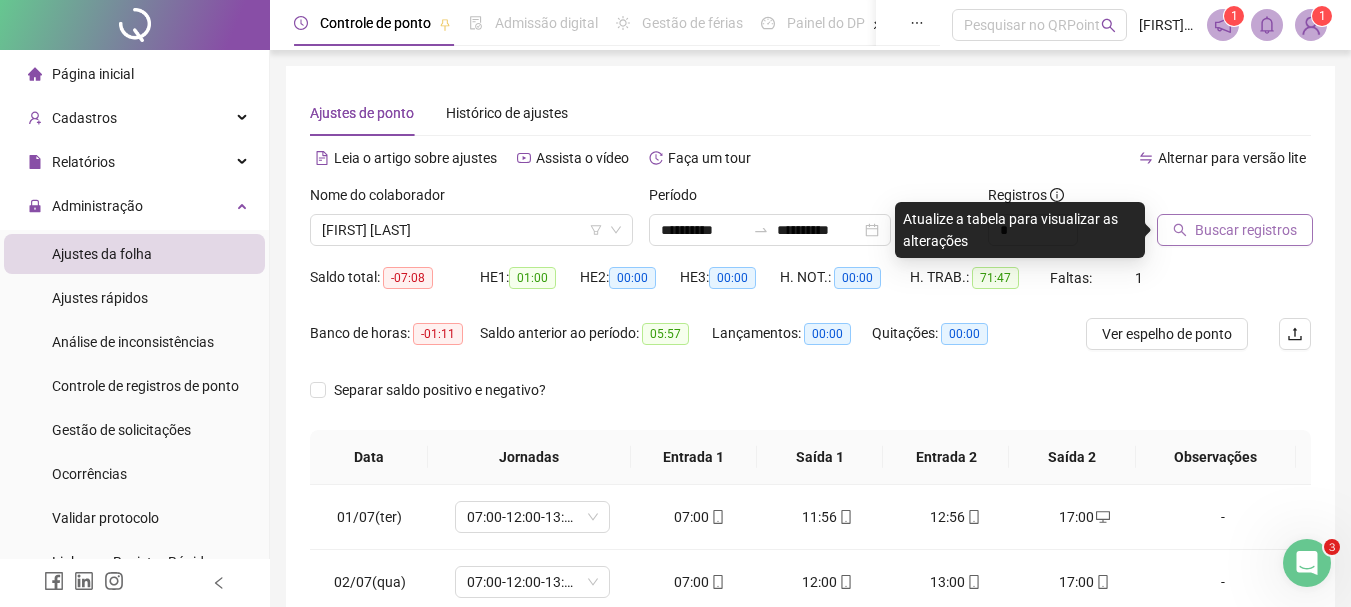 click on "Buscar registros" at bounding box center [1246, 230] 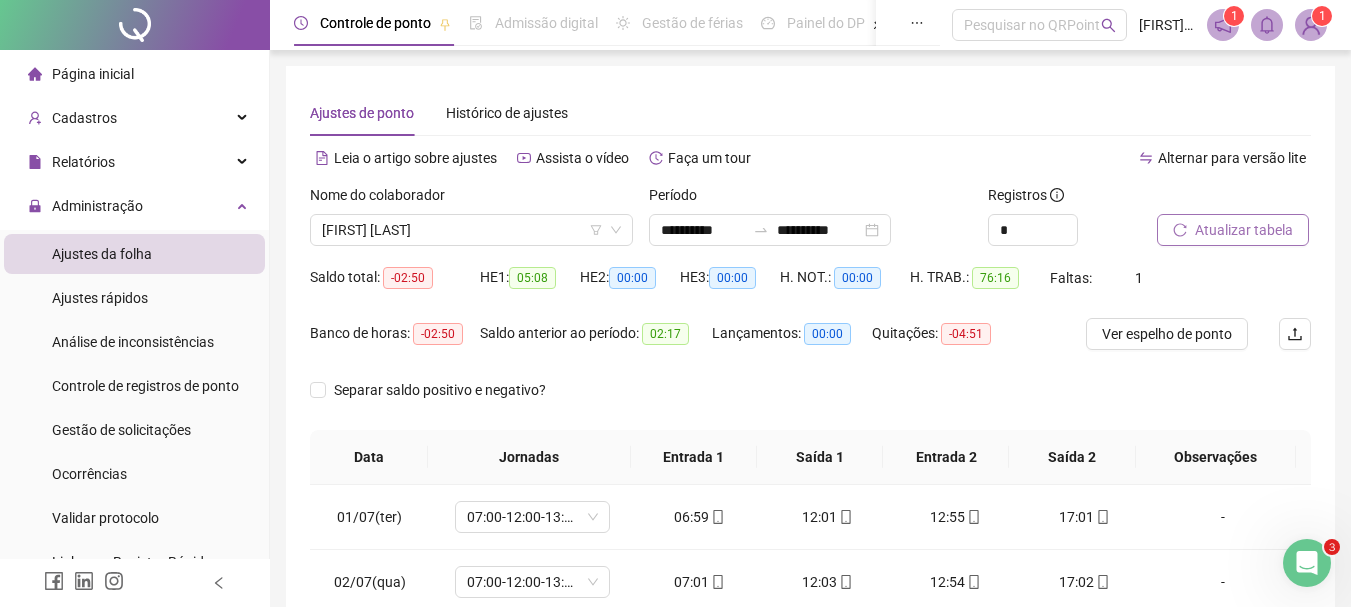 scroll, scrollTop: 415, scrollLeft: 0, axis: vertical 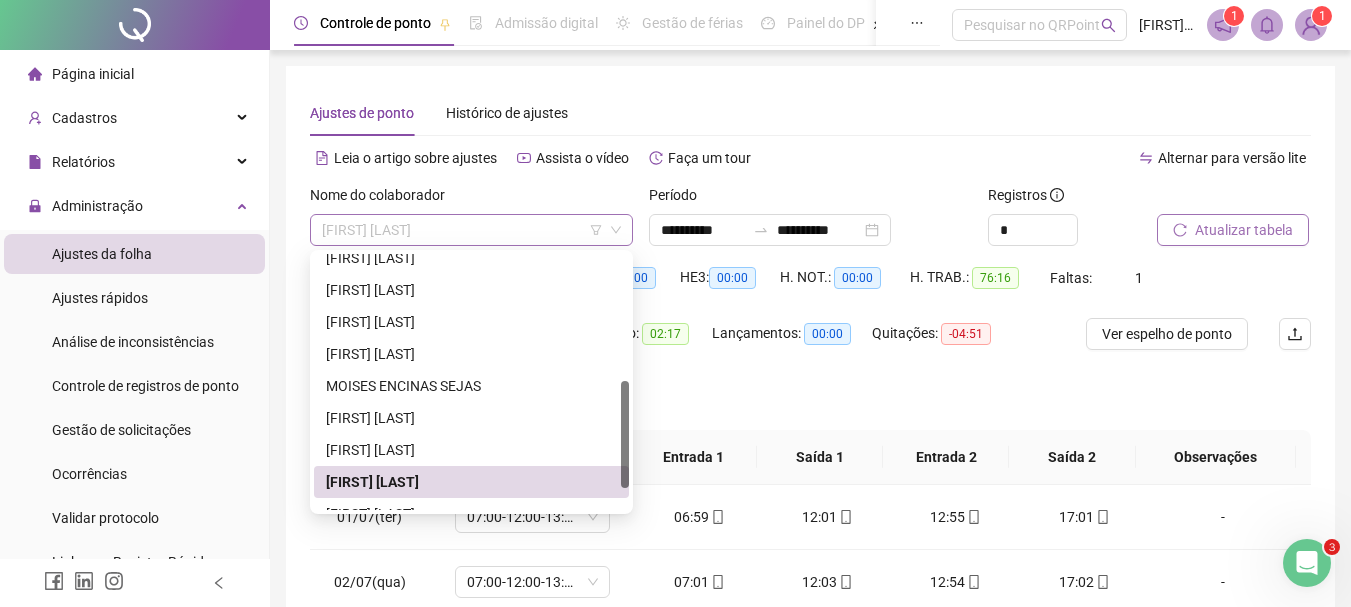 click on "[FIRST] [LAST]" at bounding box center (471, 230) 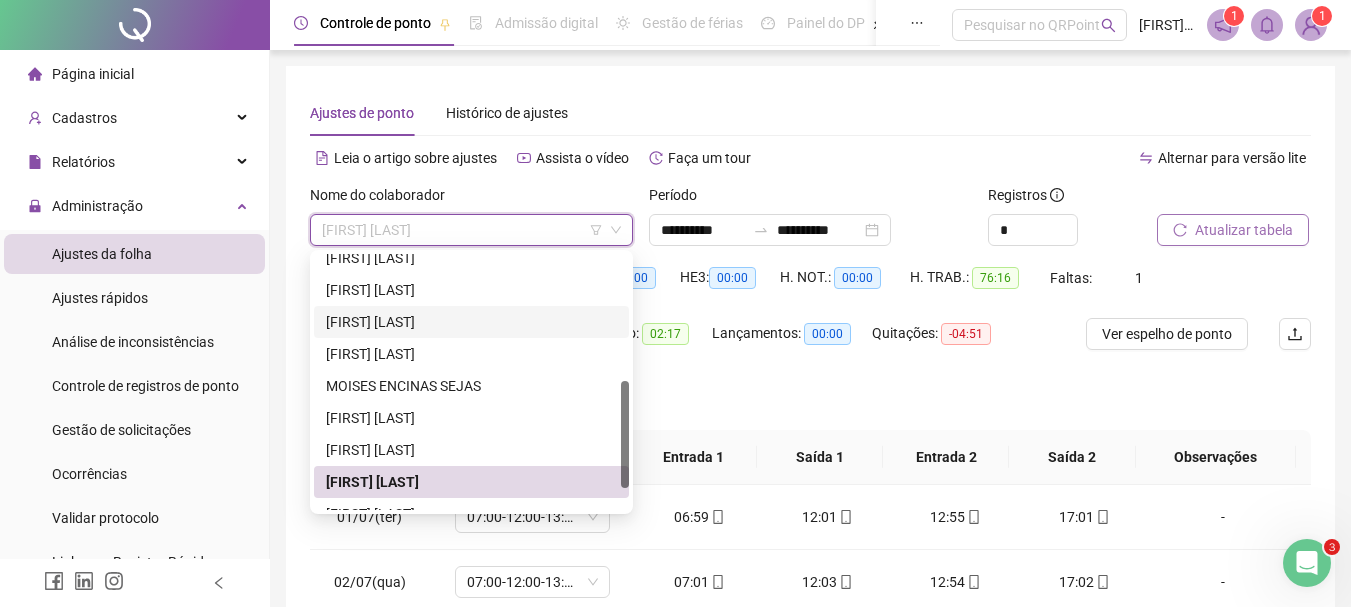 scroll, scrollTop: 352, scrollLeft: 0, axis: vertical 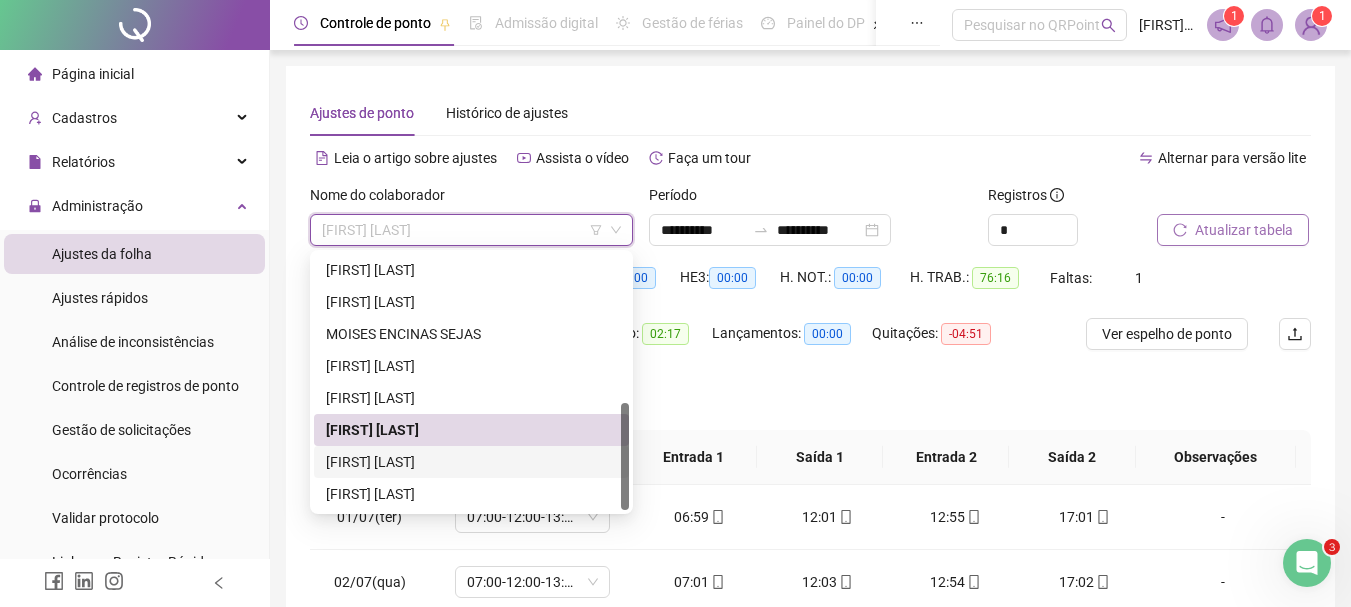 click on "[FIRST] [LAST]" at bounding box center (471, 462) 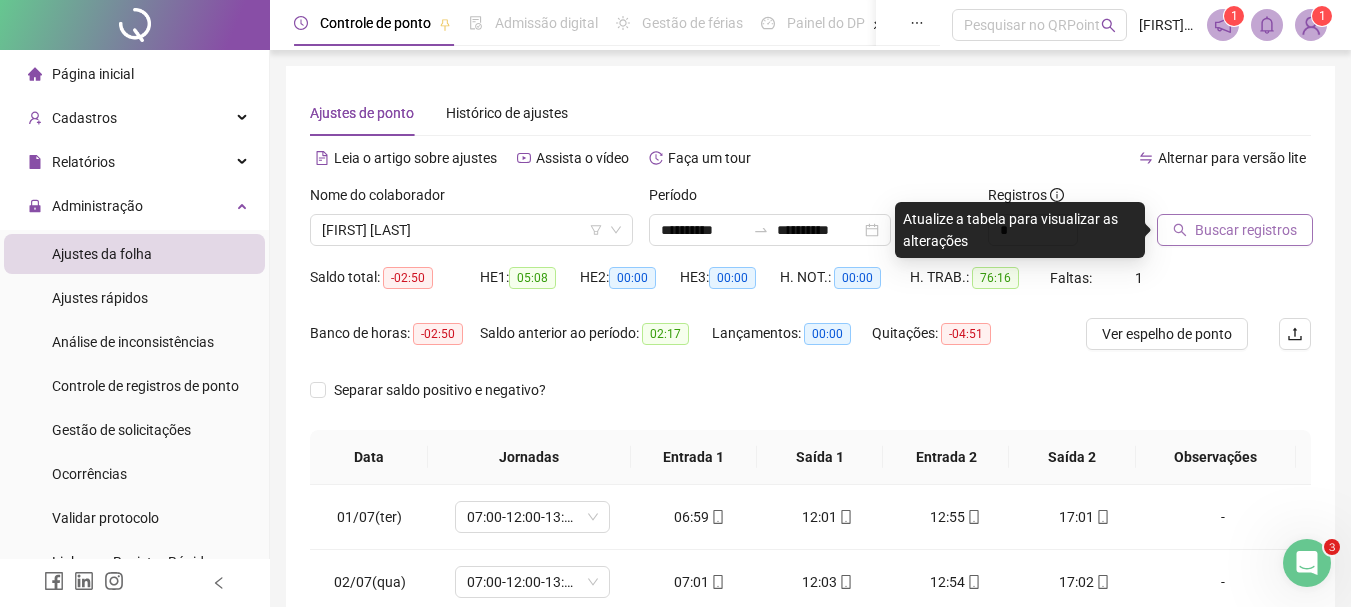 click 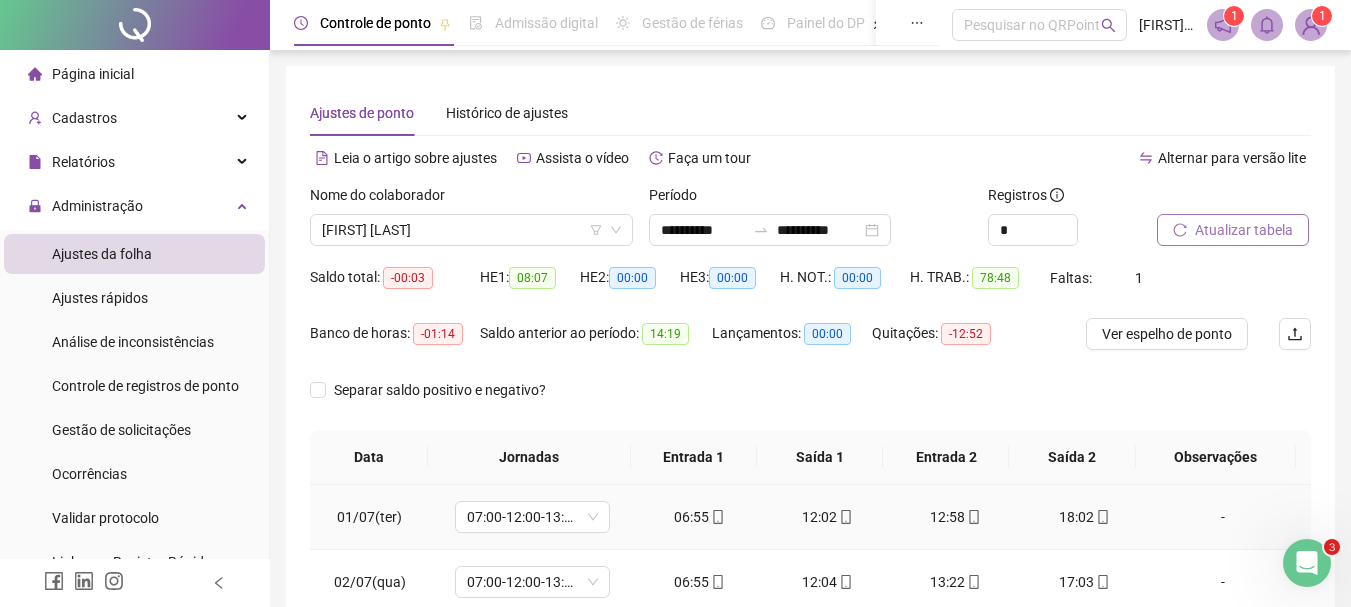 scroll, scrollTop: 288, scrollLeft: 0, axis: vertical 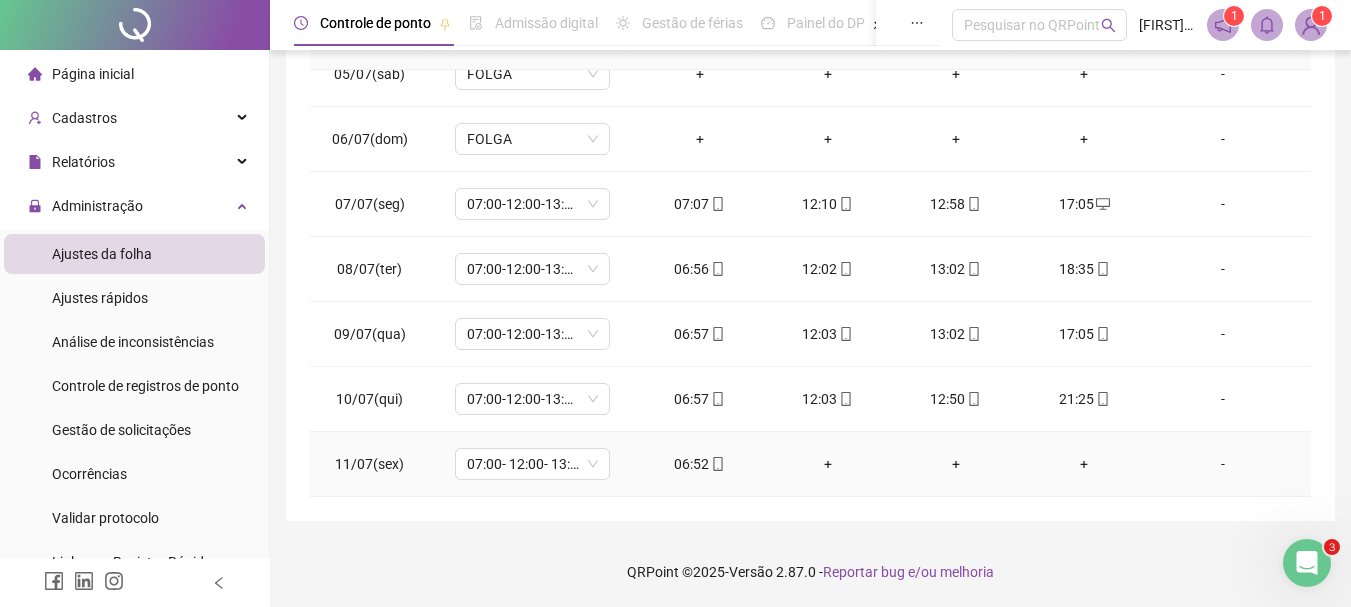 click on "06:52" at bounding box center (700, 464) 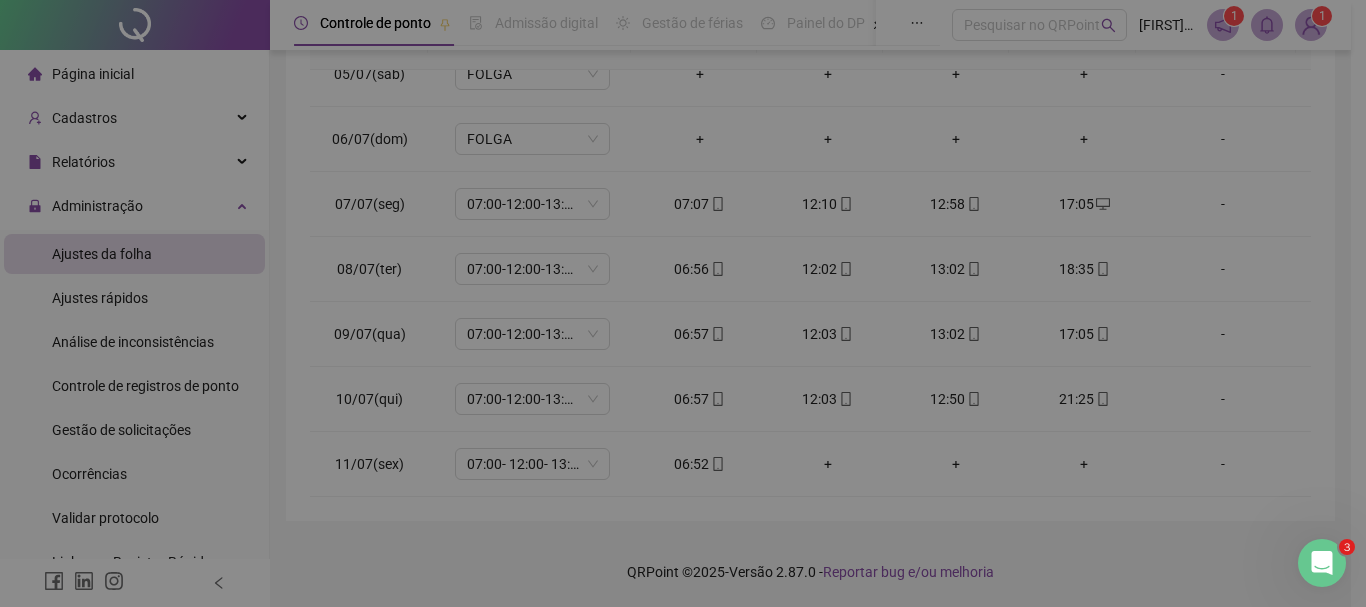 type on "**********" 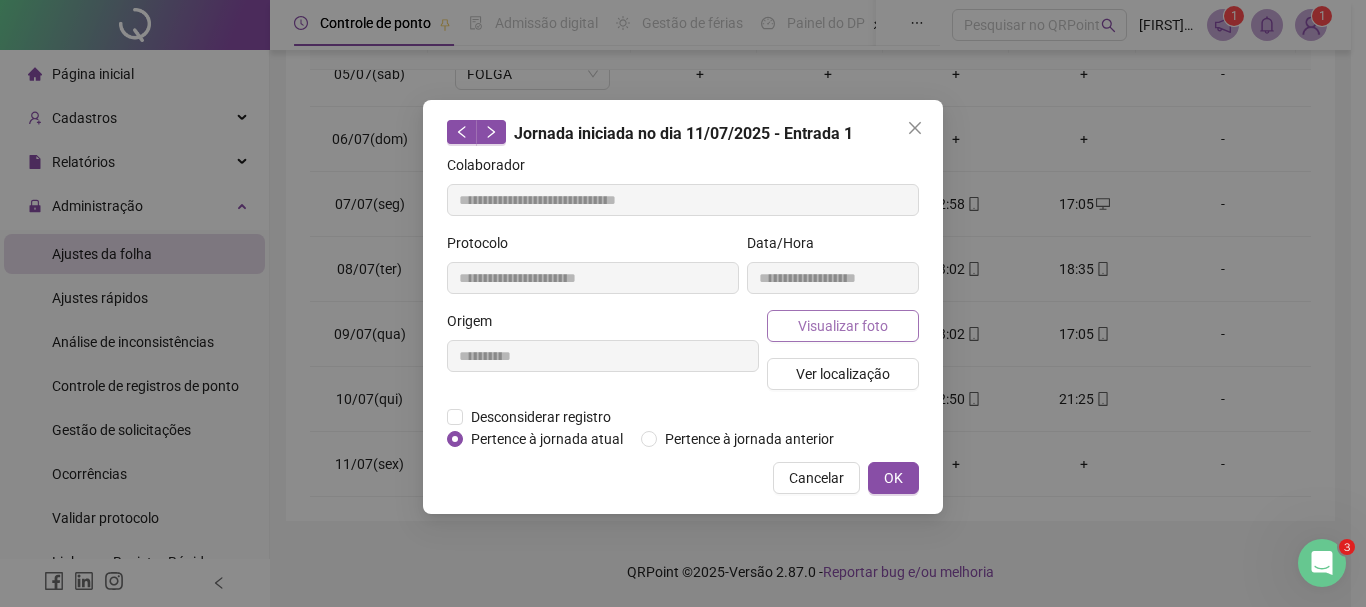 click on "Visualizar foto" at bounding box center [843, 326] 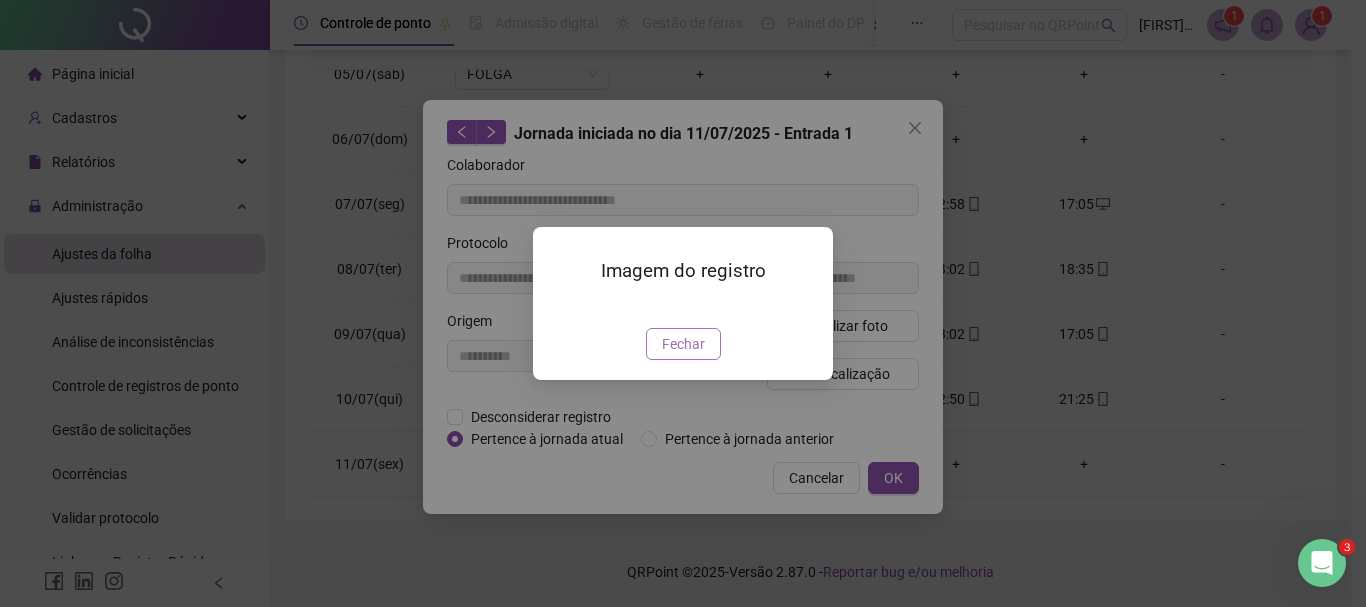 click on "Fechar" at bounding box center [683, 344] 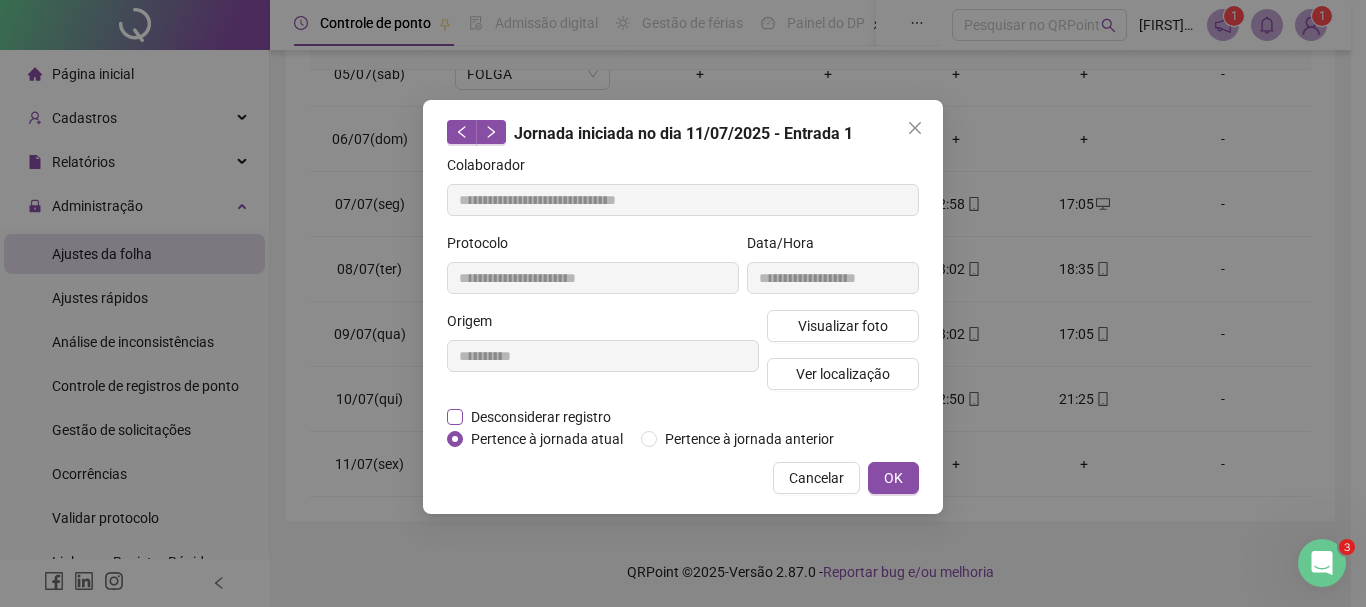 click on "Desconsiderar registro" at bounding box center [541, 417] 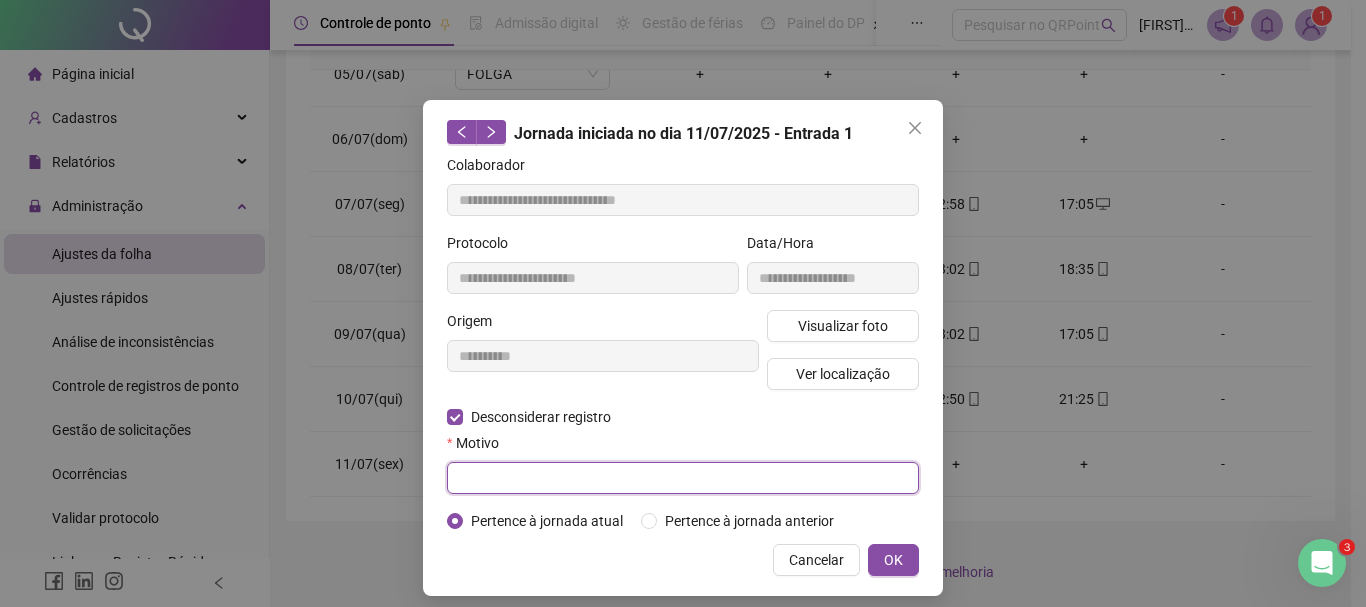 click at bounding box center (683, 478) 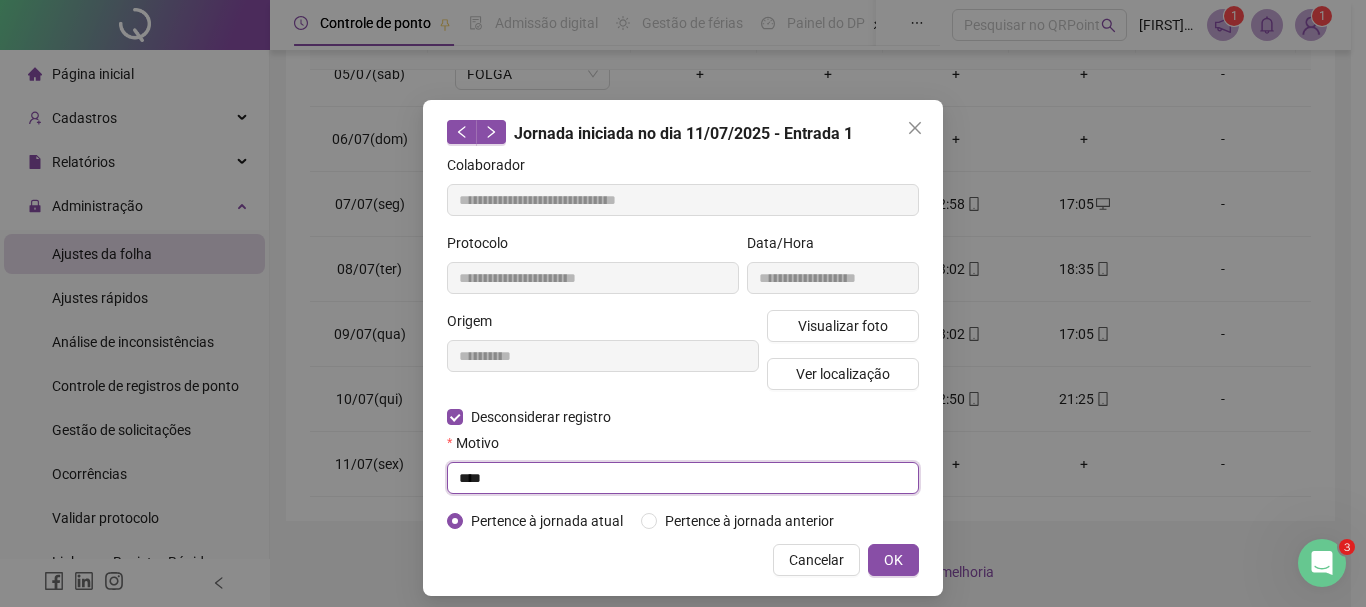 type on "****" 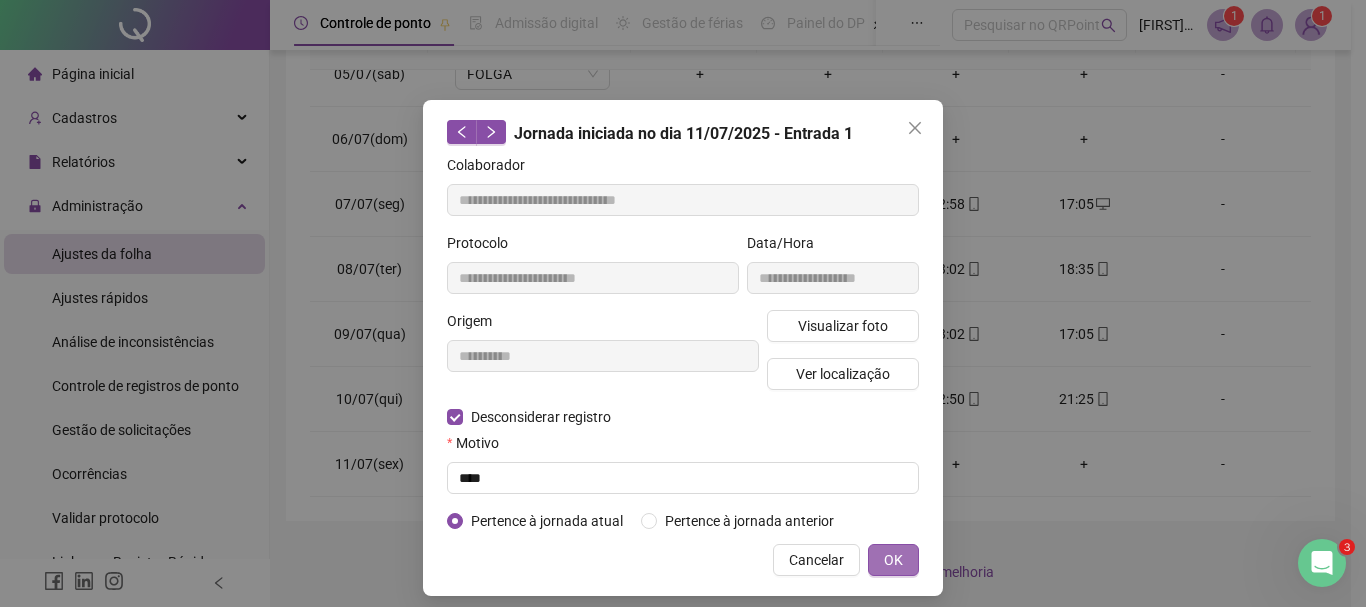 click on "OK" at bounding box center (893, 560) 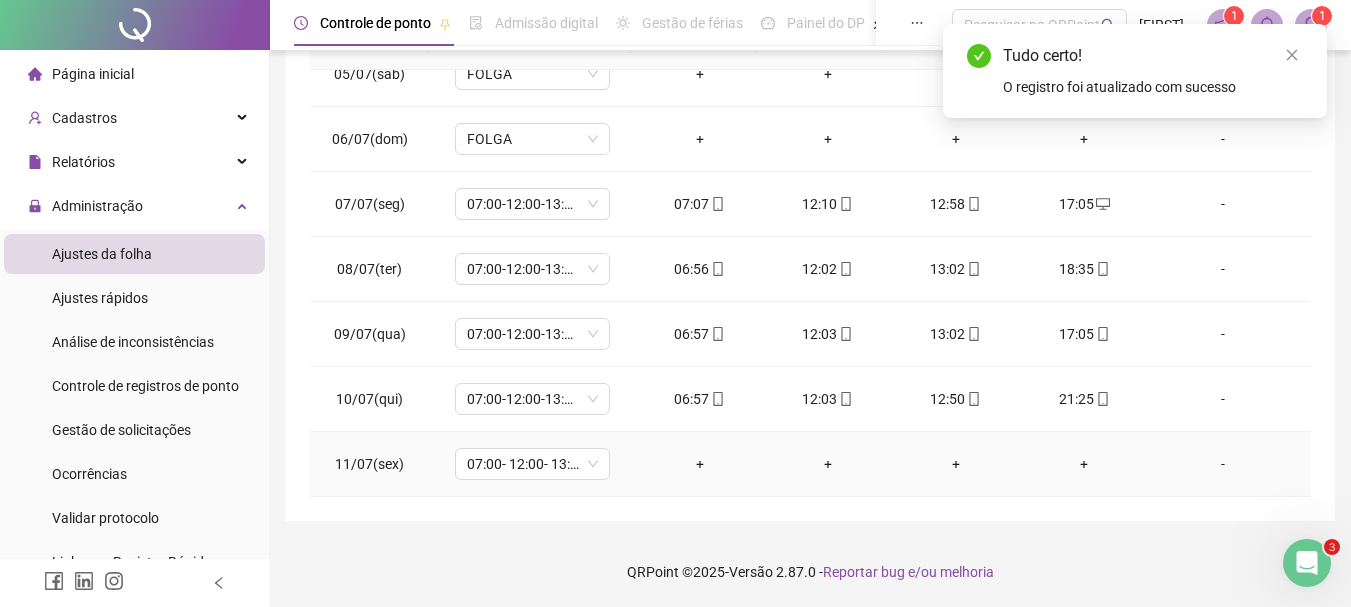 click on "+" at bounding box center (700, 464) 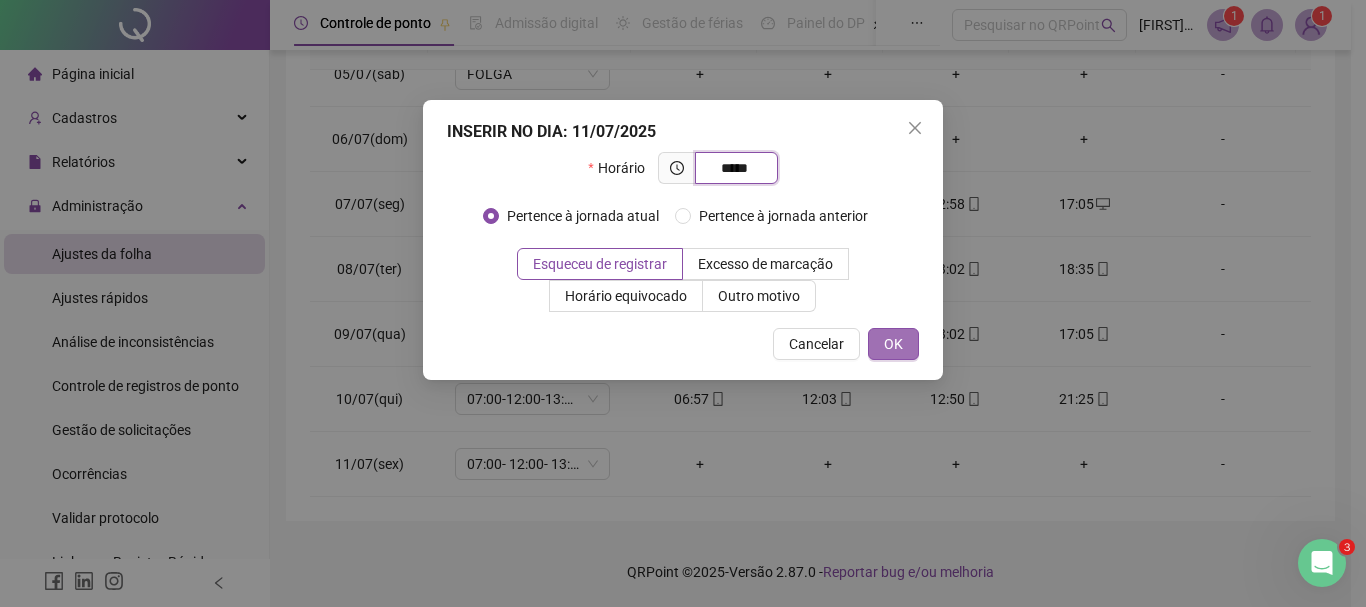 type on "*****" 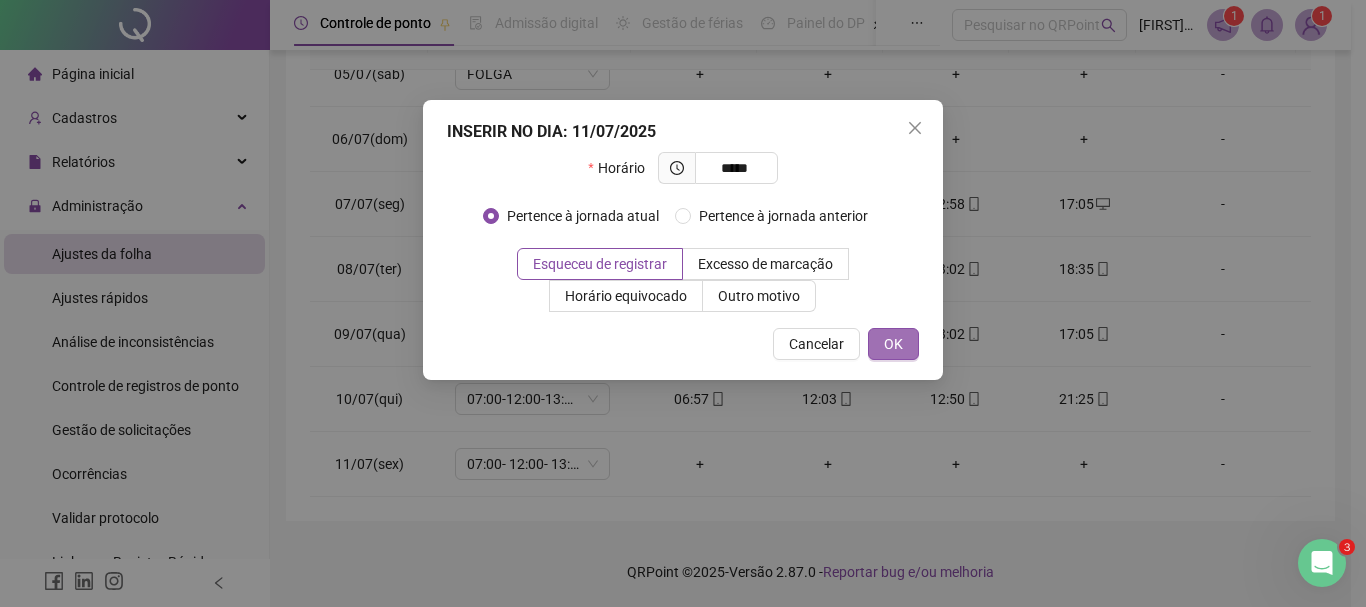 click on "OK" at bounding box center [893, 344] 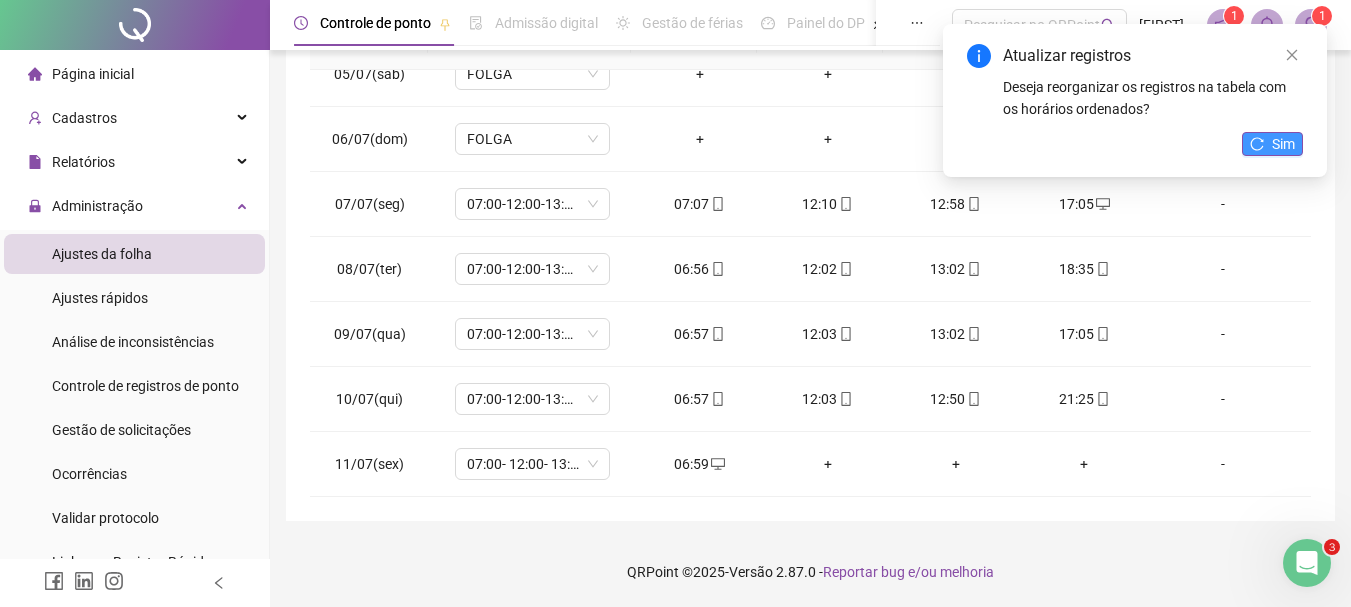 click 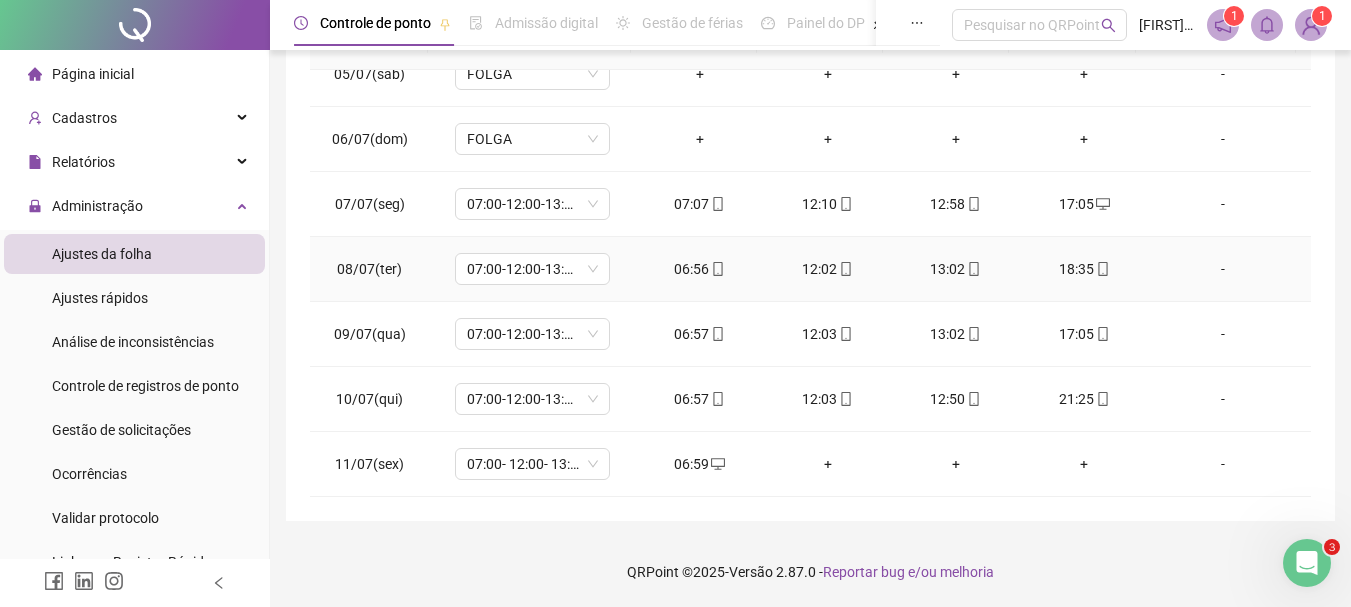 scroll, scrollTop: 0, scrollLeft: 0, axis: both 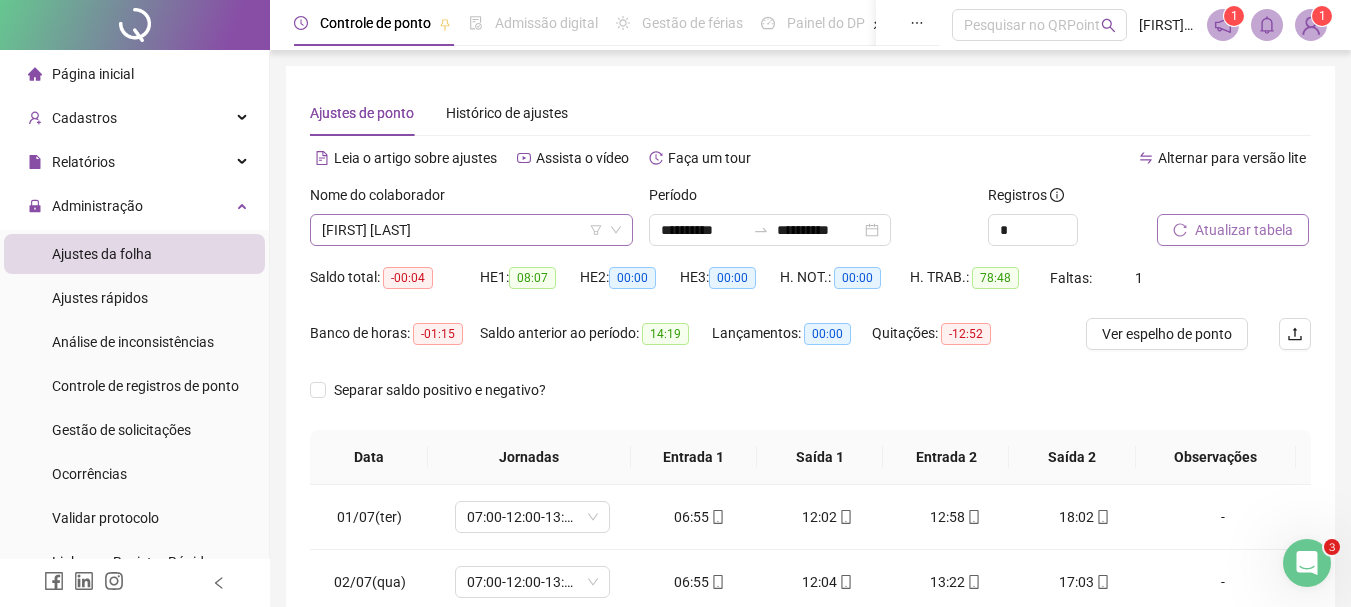 click on "[FIRST] [LAST]" at bounding box center [471, 230] 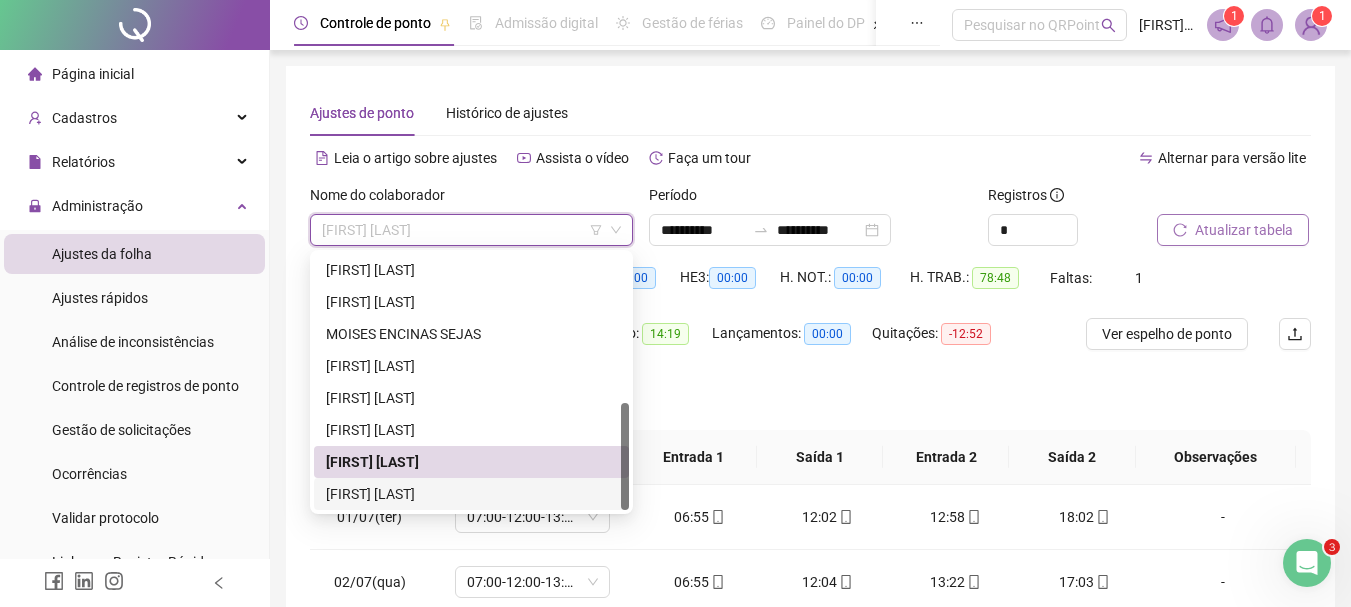 click on "[FIRST] [LAST]" at bounding box center (471, 494) 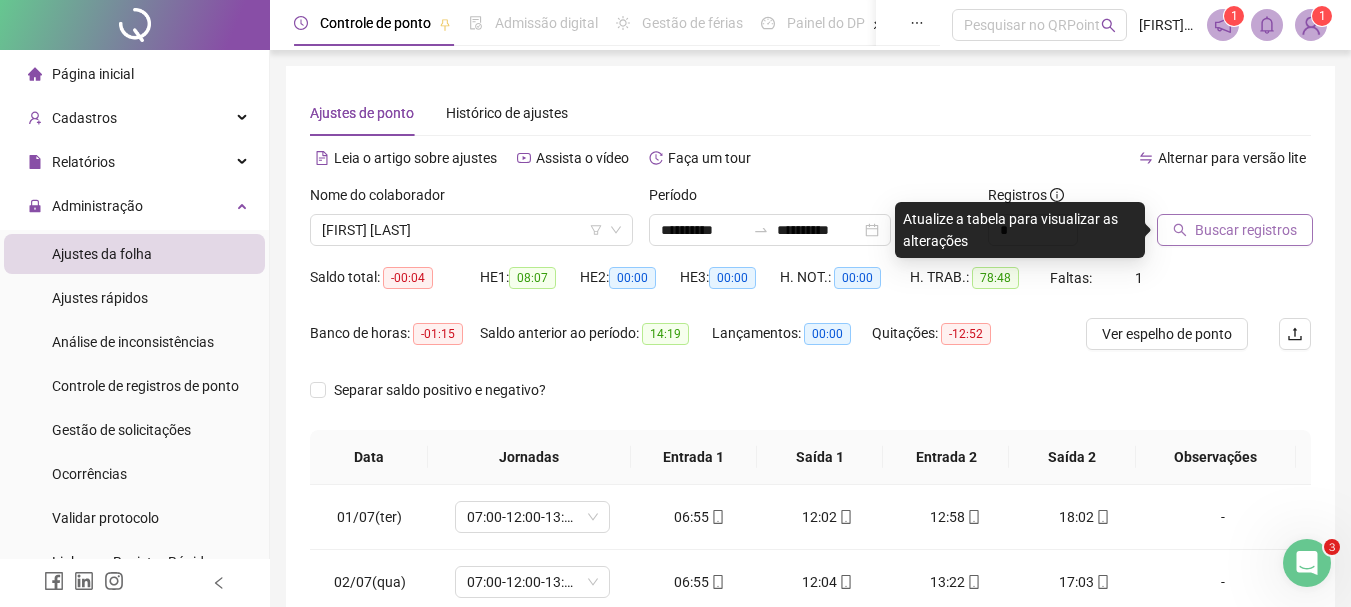 click on "Buscar registros" at bounding box center (1246, 230) 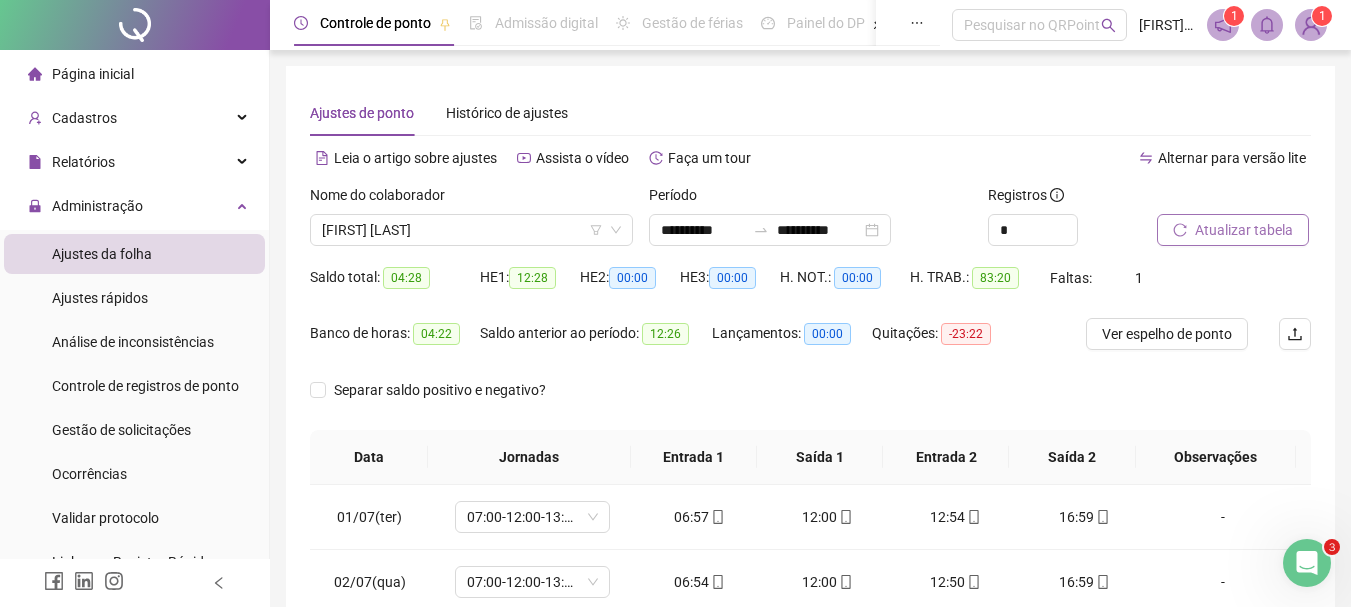 scroll, scrollTop: 415, scrollLeft: 0, axis: vertical 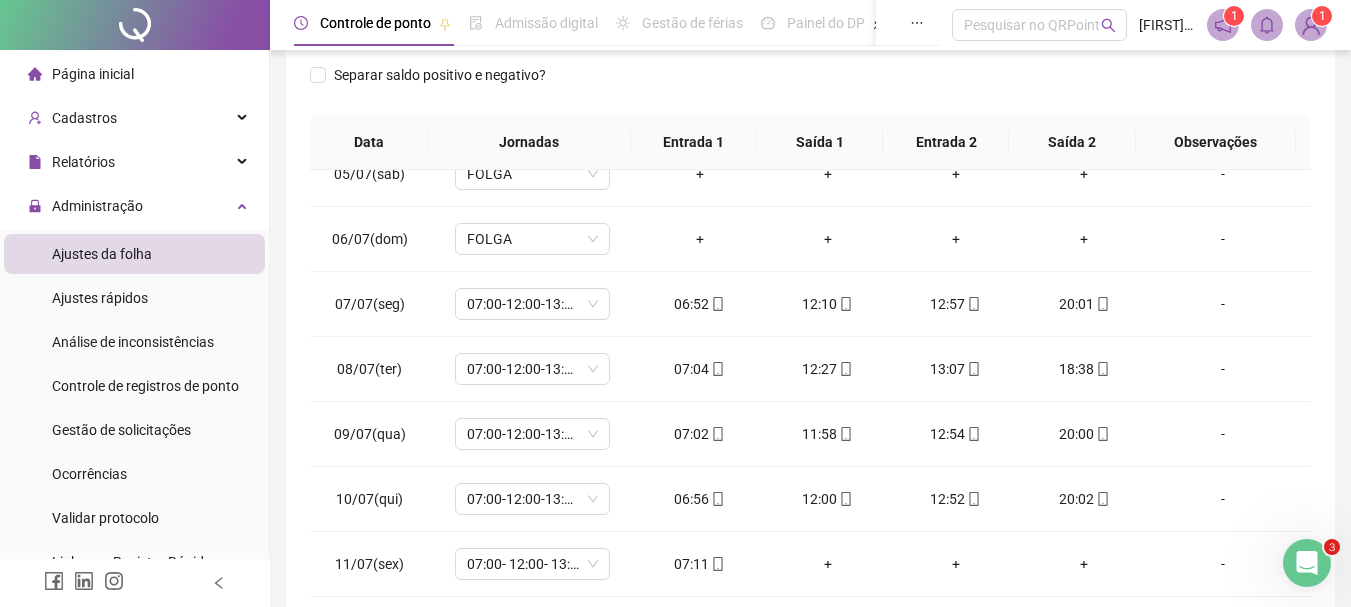 click on "Página inicial" at bounding box center [134, 74] 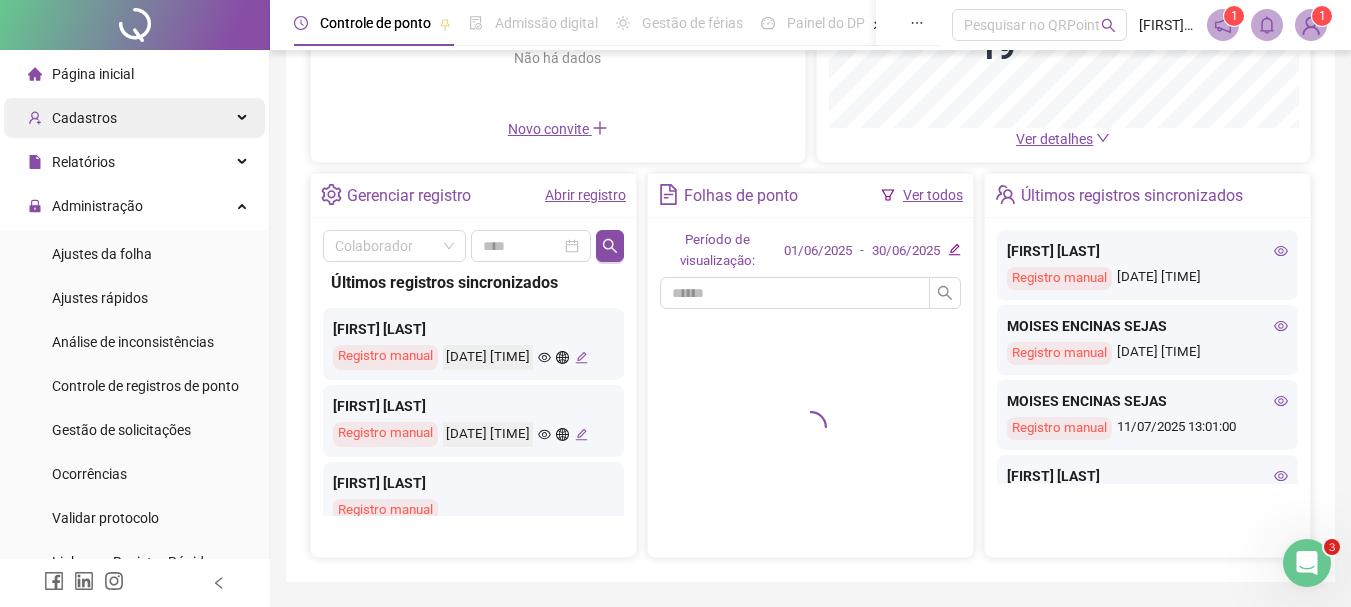 click on "Cadastros" at bounding box center (84, 118) 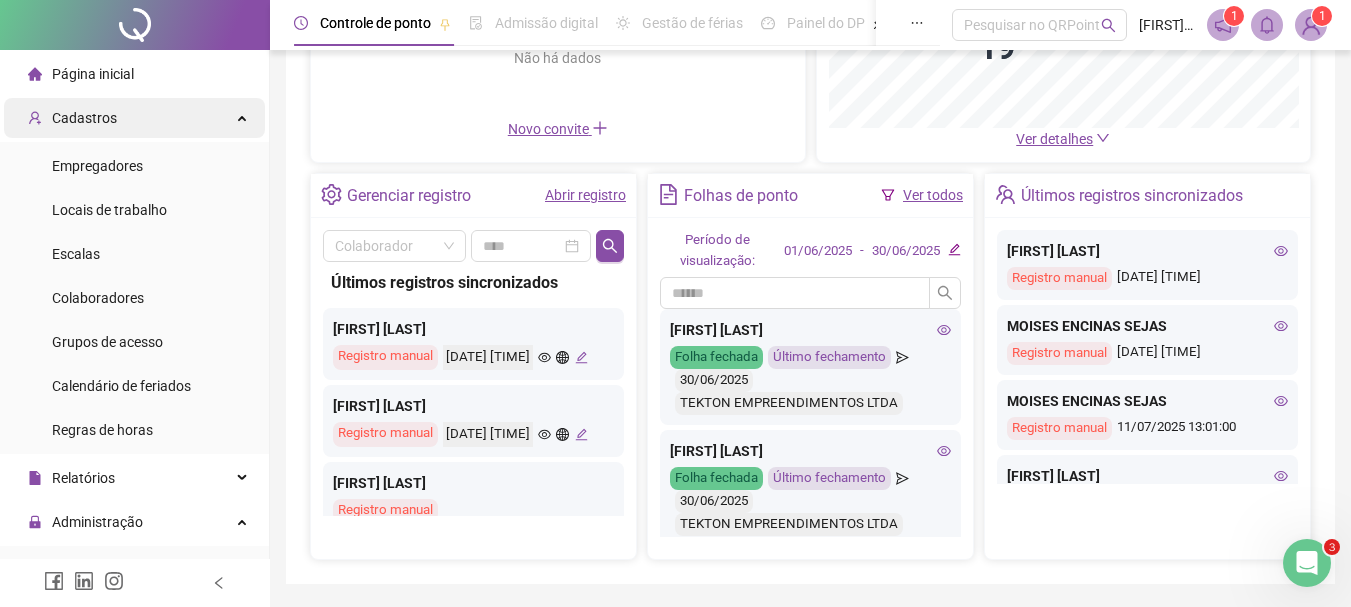 click on "Cadastros" at bounding box center (84, 118) 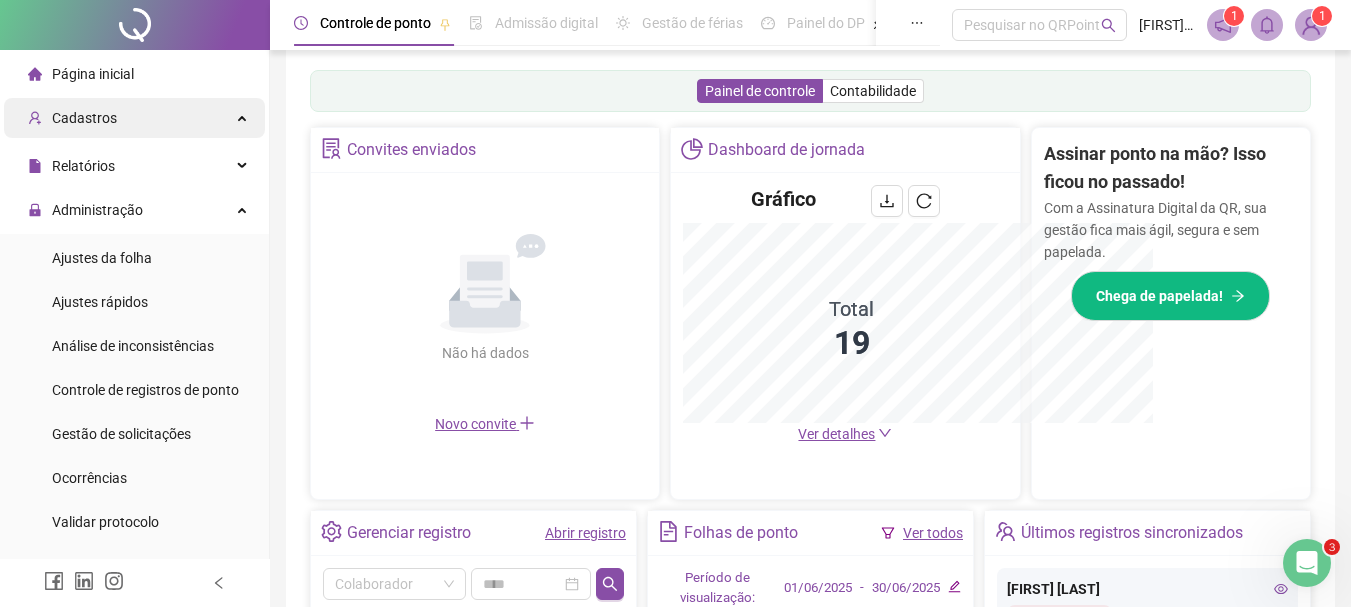 scroll, scrollTop: 610, scrollLeft: 0, axis: vertical 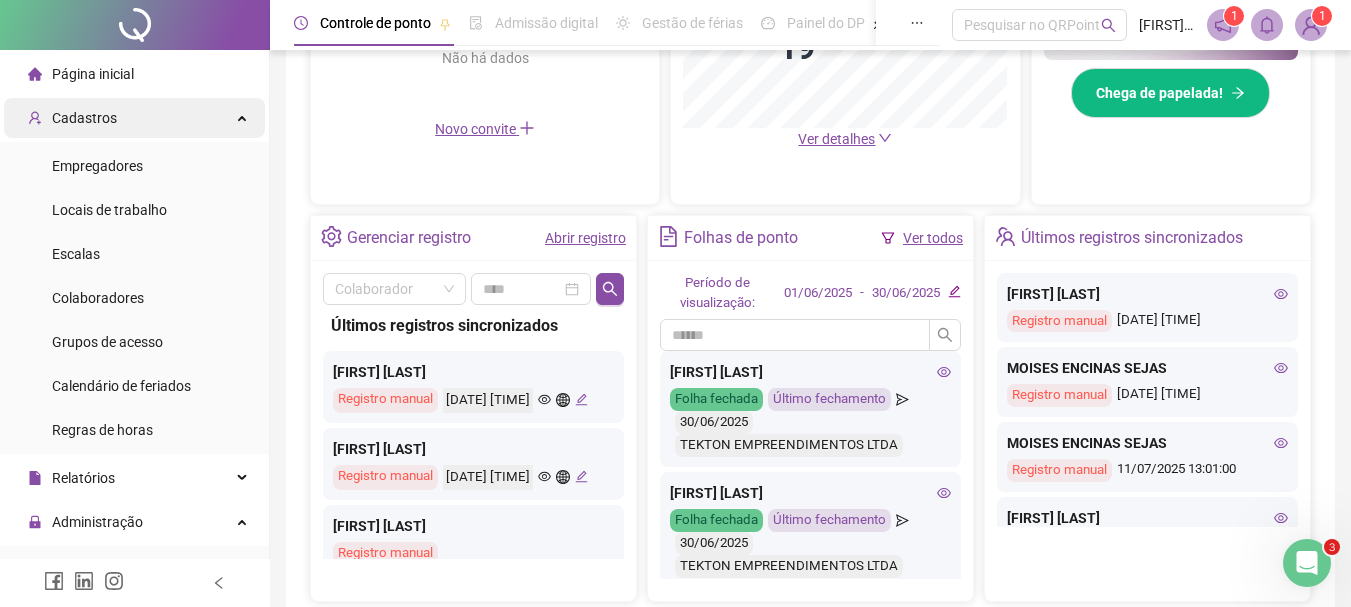 click on "Cadastros" at bounding box center [84, 118] 